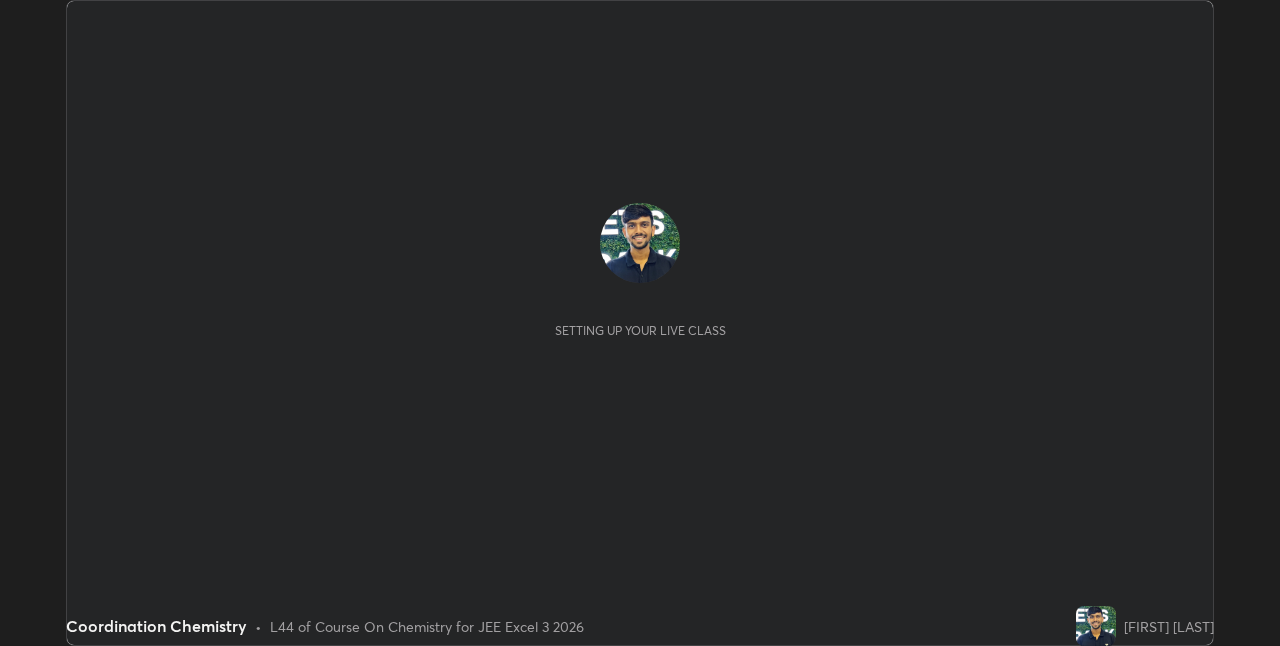 scroll, scrollTop: 0, scrollLeft: 0, axis: both 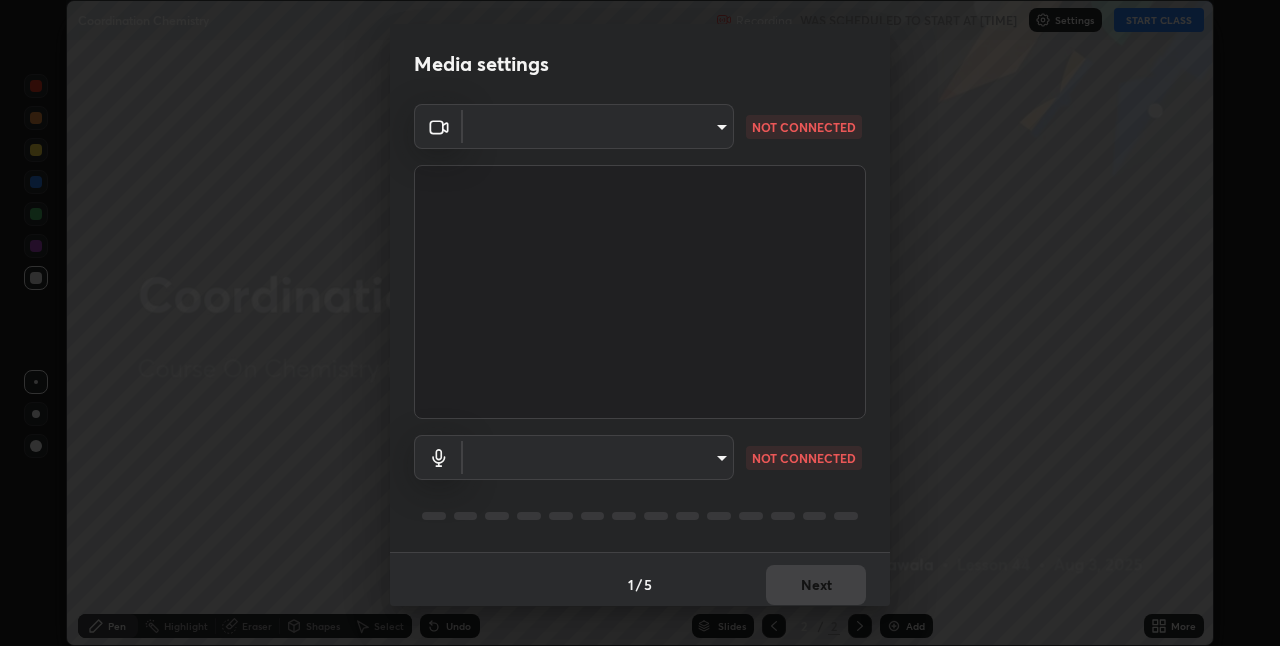 type on "ddf3b4b9105fdc81afbc44368f91a24737767c4c68b93bb528deb36e4364d8a6" 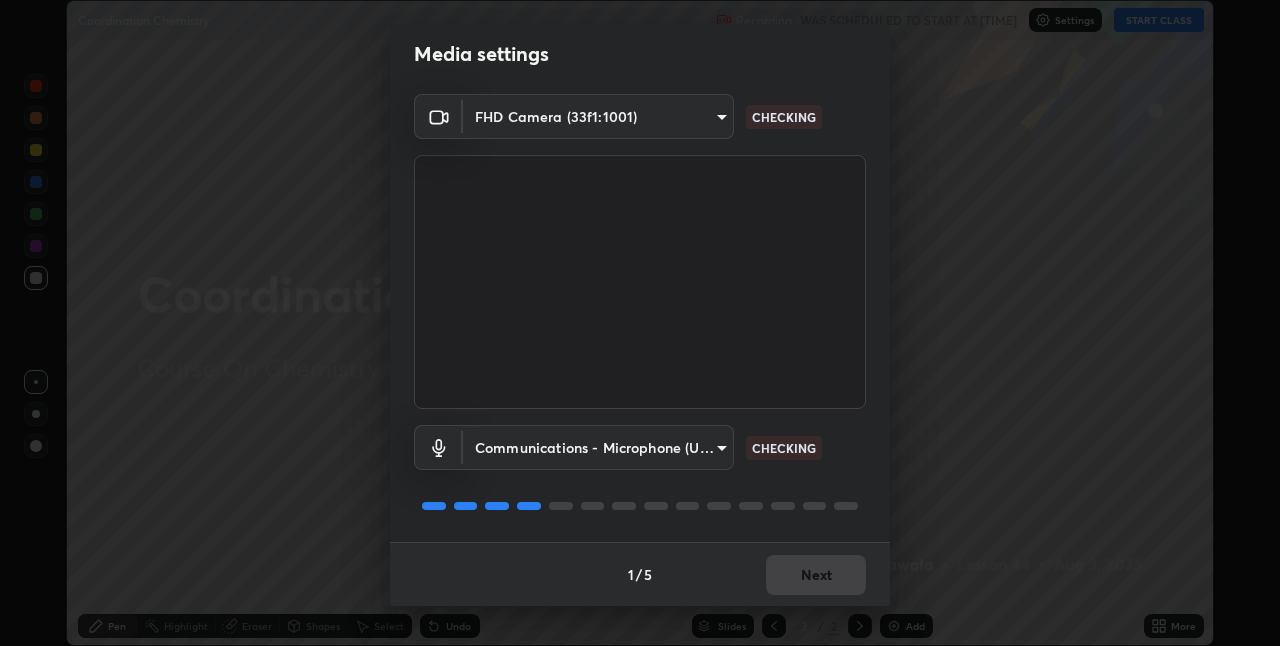scroll, scrollTop: 0, scrollLeft: 0, axis: both 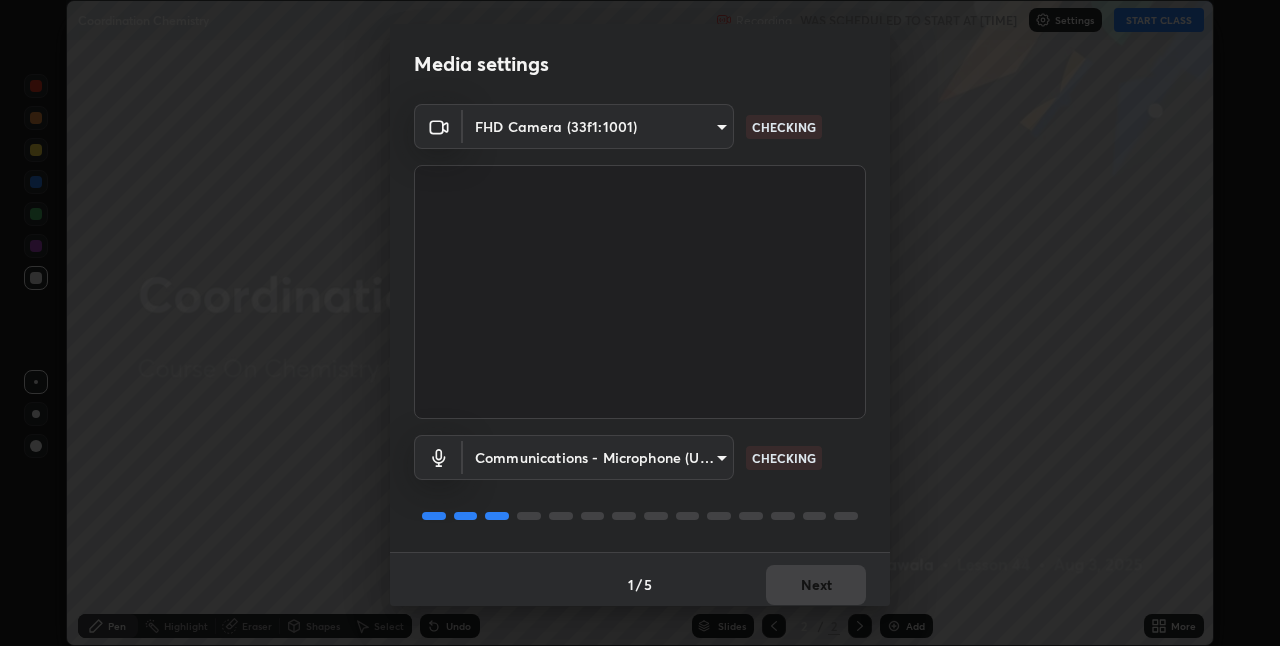 click on "Erase all Coordination Chemistry Recording WAS SCHEDULED TO START AT [TIME] Settings START CLASS Setting up your live class Coordination Chemistry • L44 of Course On Chemistry for JEE Excel 3 2026 [FIRST] [LAST] Pen Highlight Eraser Shapes Select Undo Slides 2 / 2 Add More No doubts shared Encourage your learners to ask a doubt for better clarity Report an issue Reason for reporting Buffering Chat not working Audio - Video sync issue Educator video quality low ​ Attach an image Report Media settings FHD Camera (33f1:1001) ddf3b4b9105fdc81afbc44368f91a24737767c4c68b93bb528deb36e4364d8a6 CHECKING Communications - Microphone (USB PnP Sound Device) communications CHECKING 1 / 5 Next" at bounding box center [640, 323] 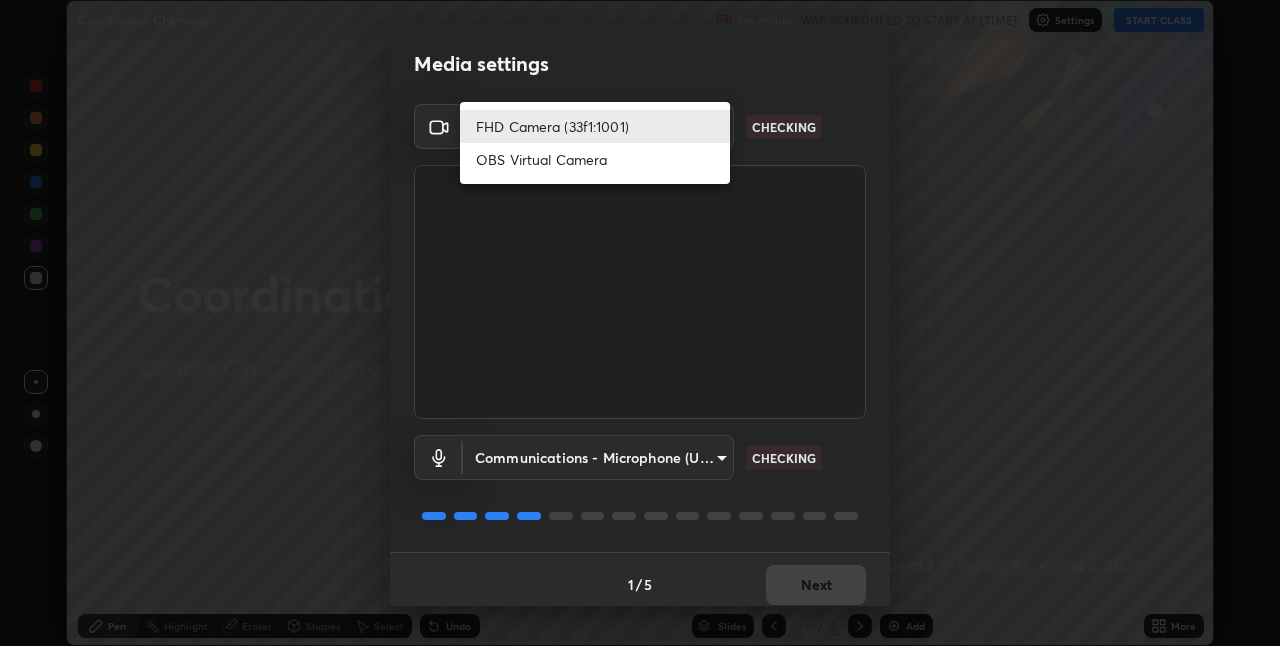 click on "FHD Camera (33f1:1001)" at bounding box center [595, 126] 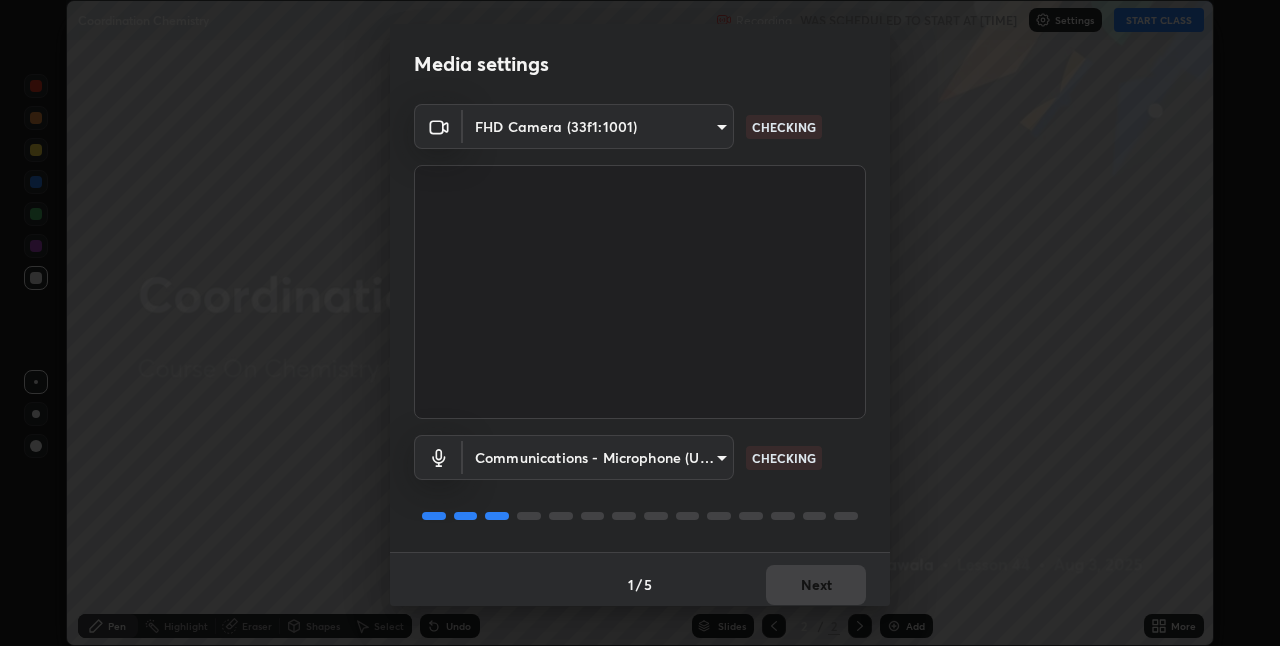 scroll, scrollTop: 10, scrollLeft: 0, axis: vertical 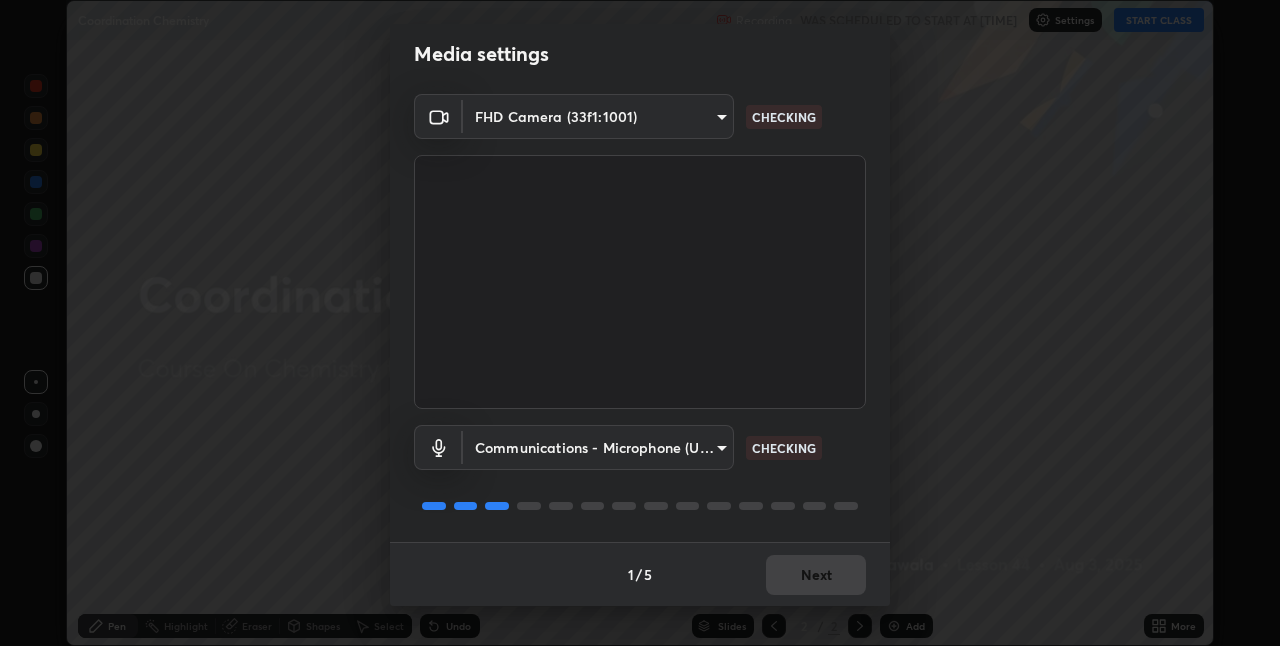 click on "Erase all Coordination Chemistry Recording WAS SCHEDULED TO START AT [TIME] Settings START CLASS Setting up your live class Coordination Chemistry • L44 of Course On Chemistry for JEE Excel 3 2026 [FIRST] [LAST] Pen Highlight Eraser Shapes Select Undo Slides 2 / 2 Add More No doubts shared Encourage your learners to ask a doubt for better clarity Report an issue Reason for reporting Buffering Chat not working Audio - Video sync issue Educator video quality low ​ Attach an image Report Media settings FHD Camera (33f1:1001) ddf3b4b9105fdc81afbc44368f91a24737767c4c68b93bb528deb36e4364d8a6 CHECKING Communications - Microphone (USB PnP Sound Device) communications CHECKING 1 / 5 Next" at bounding box center [640, 323] 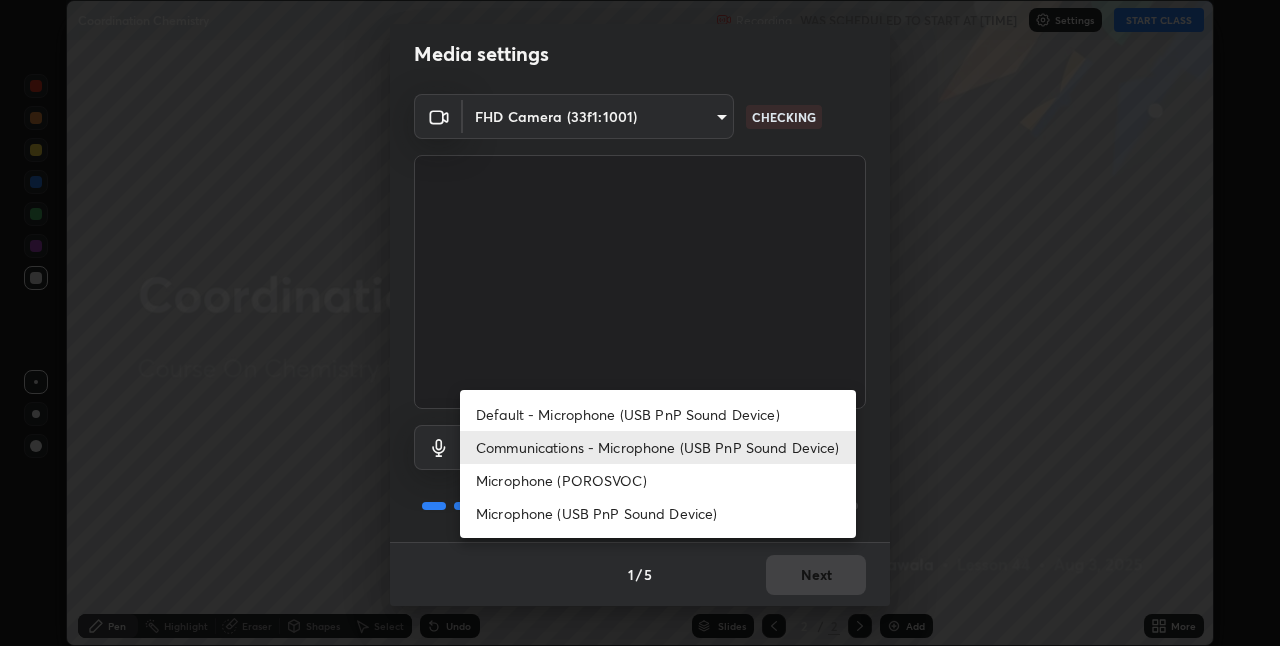 click on "Default - Microphone (USB PnP Sound Device)" at bounding box center [658, 414] 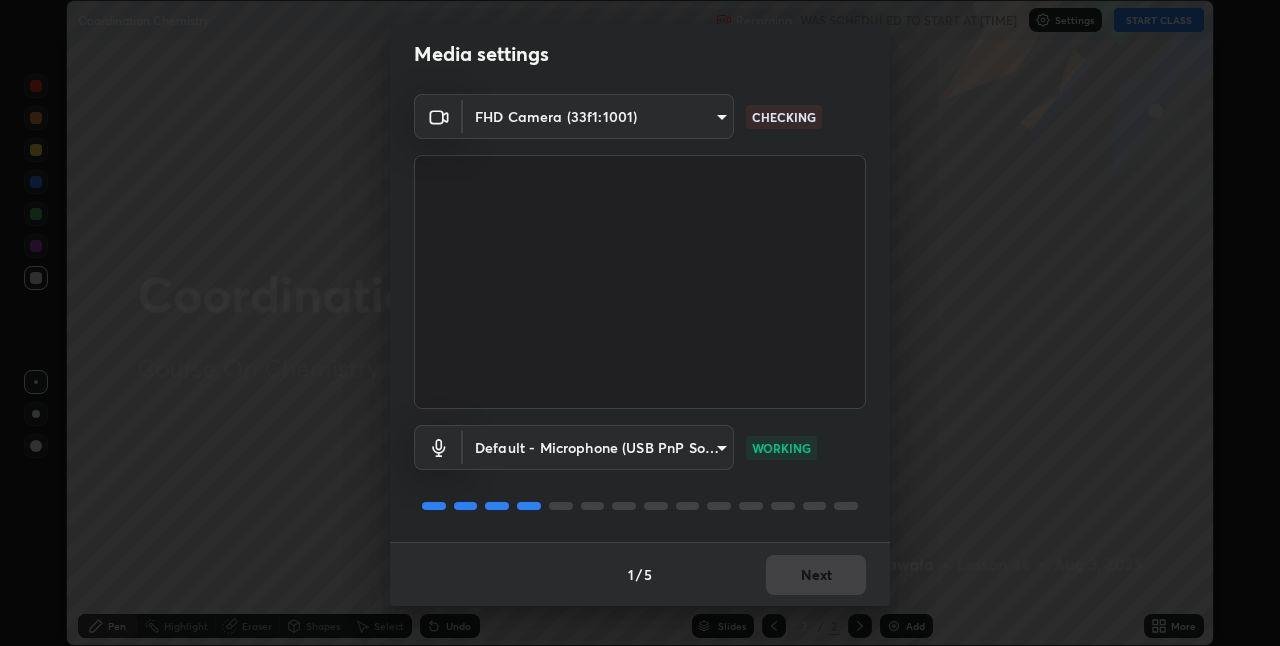 type on "default" 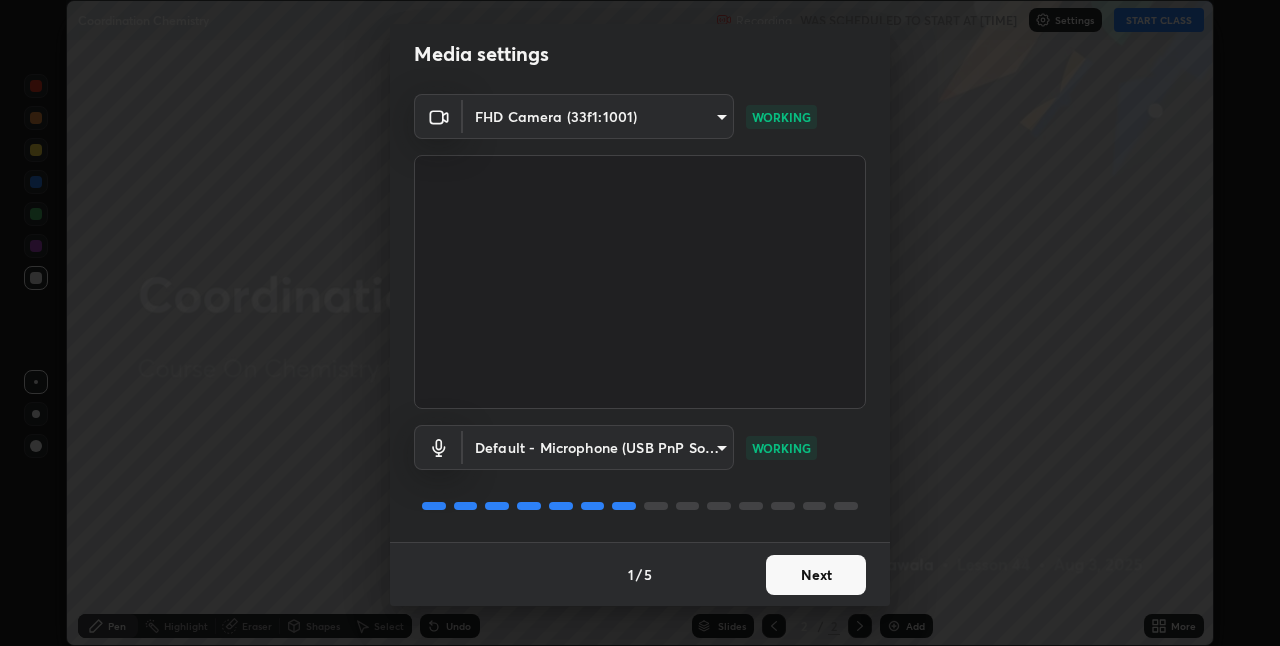 click on "Next" at bounding box center [816, 575] 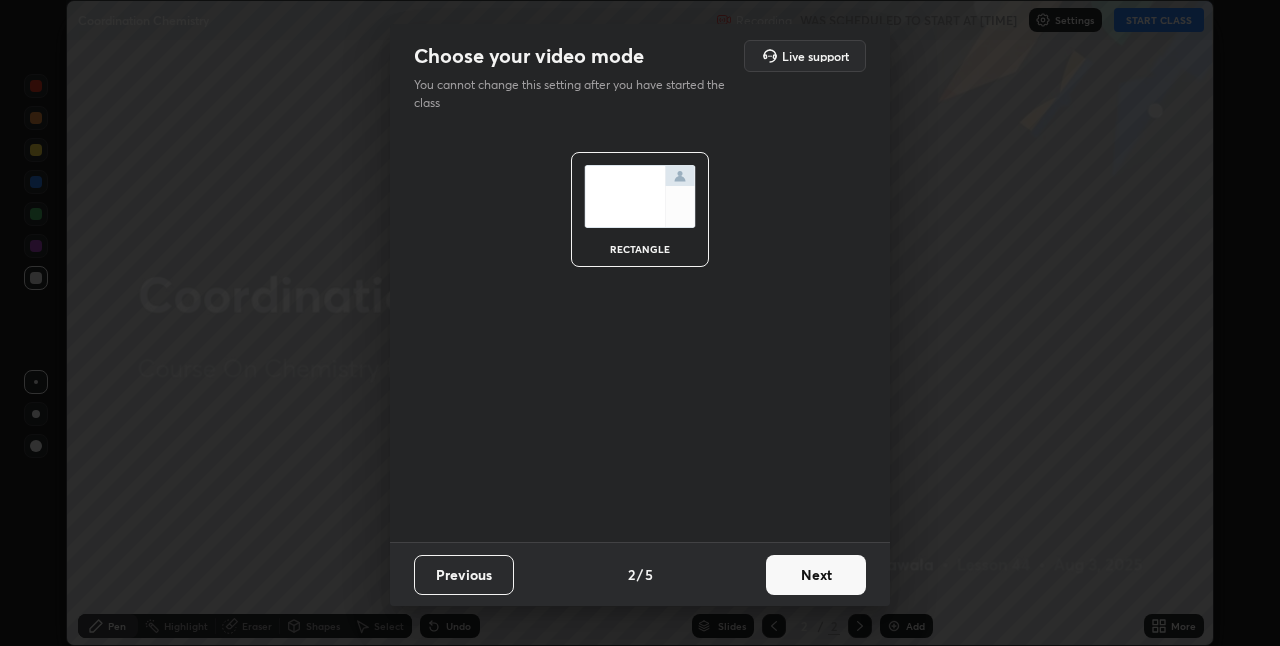 click on "Next" at bounding box center (816, 575) 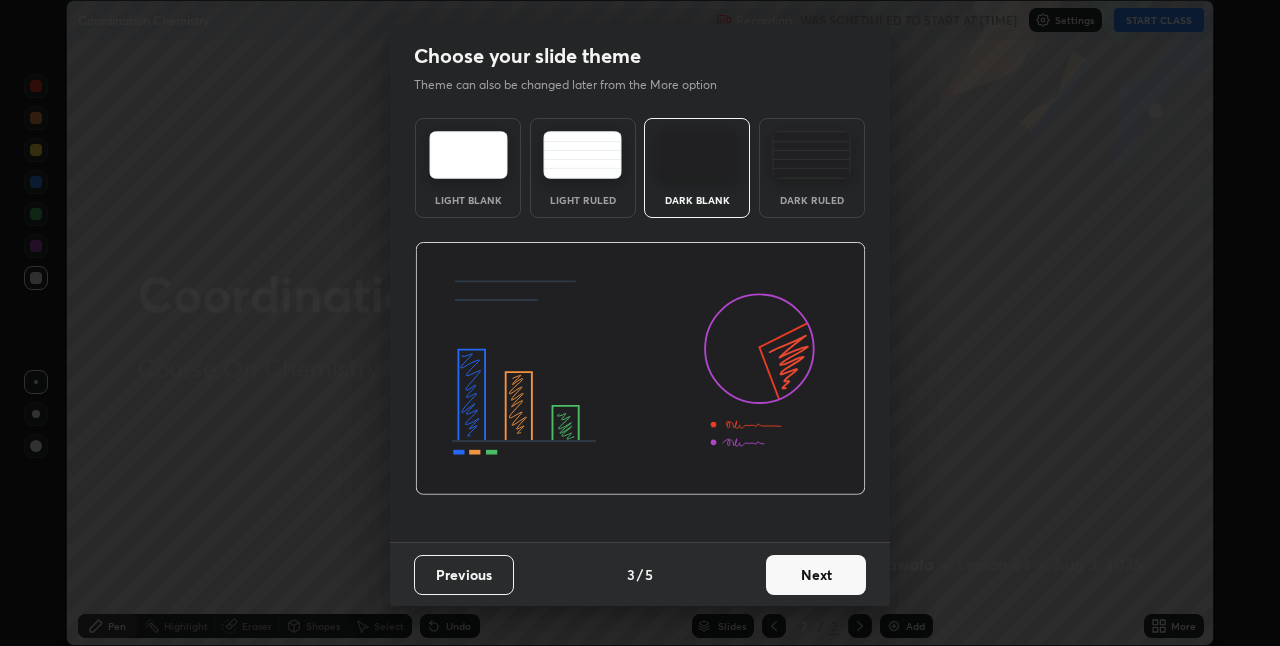 click on "Next" at bounding box center (816, 575) 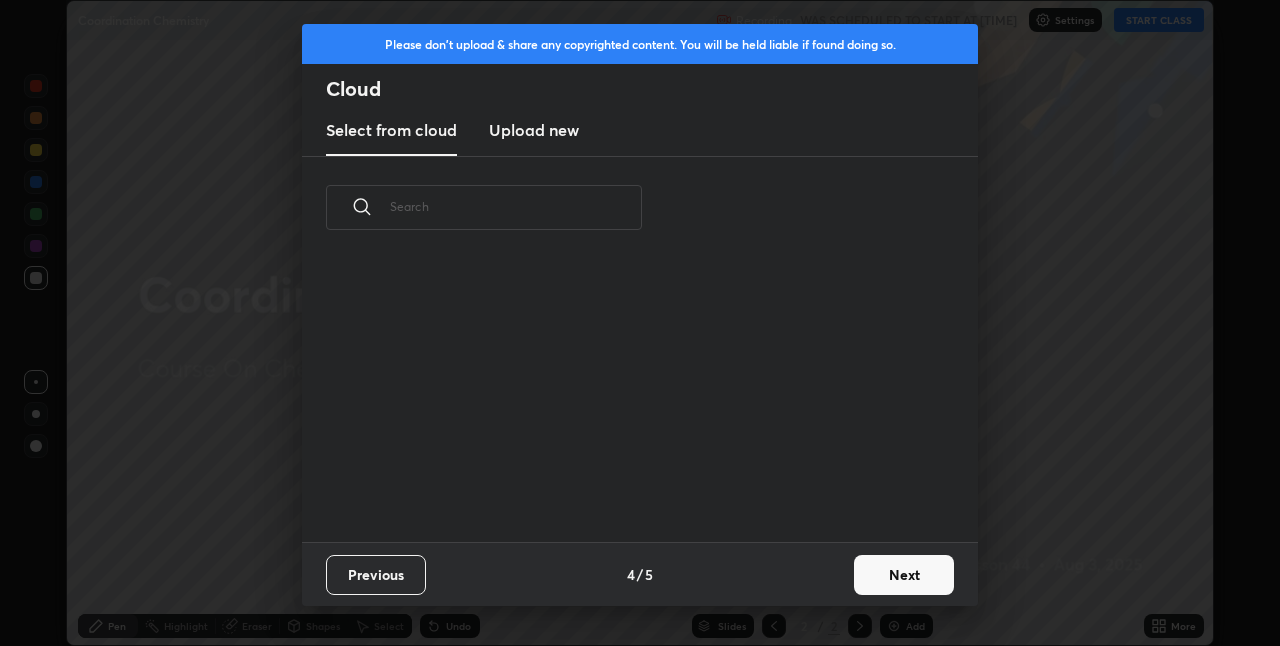 click on "Next" at bounding box center [904, 575] 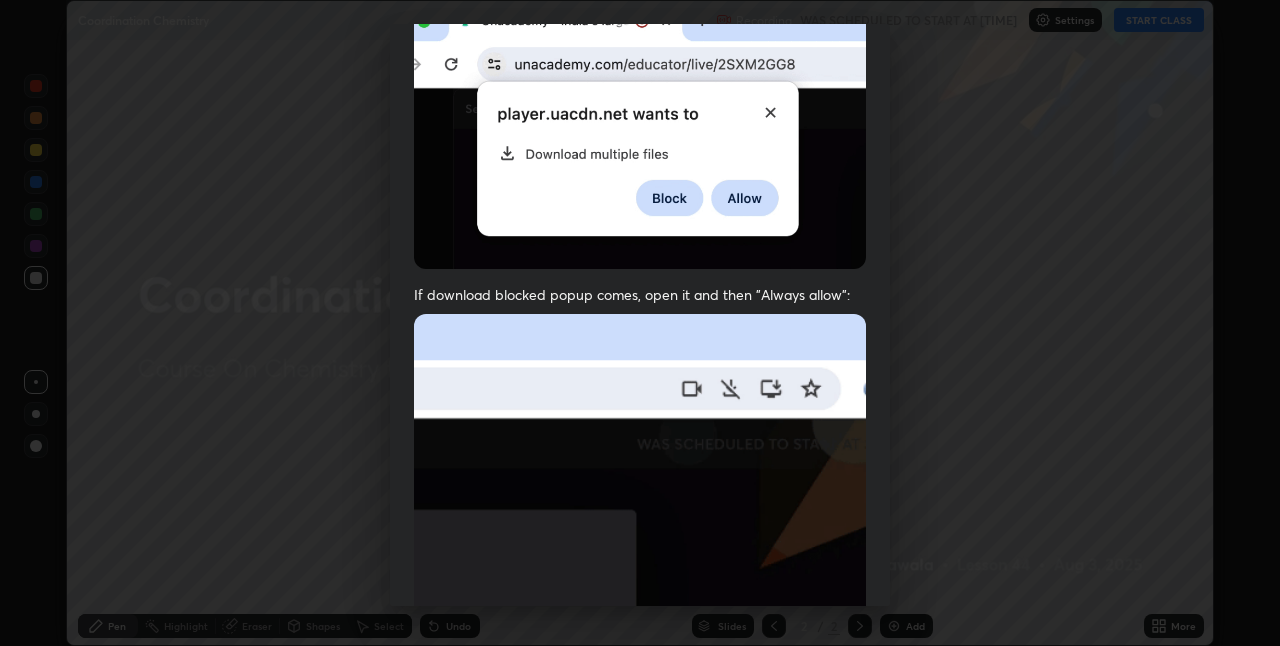 scroll, scrollTop: 418, scrollLeft: 0, axis: vertical 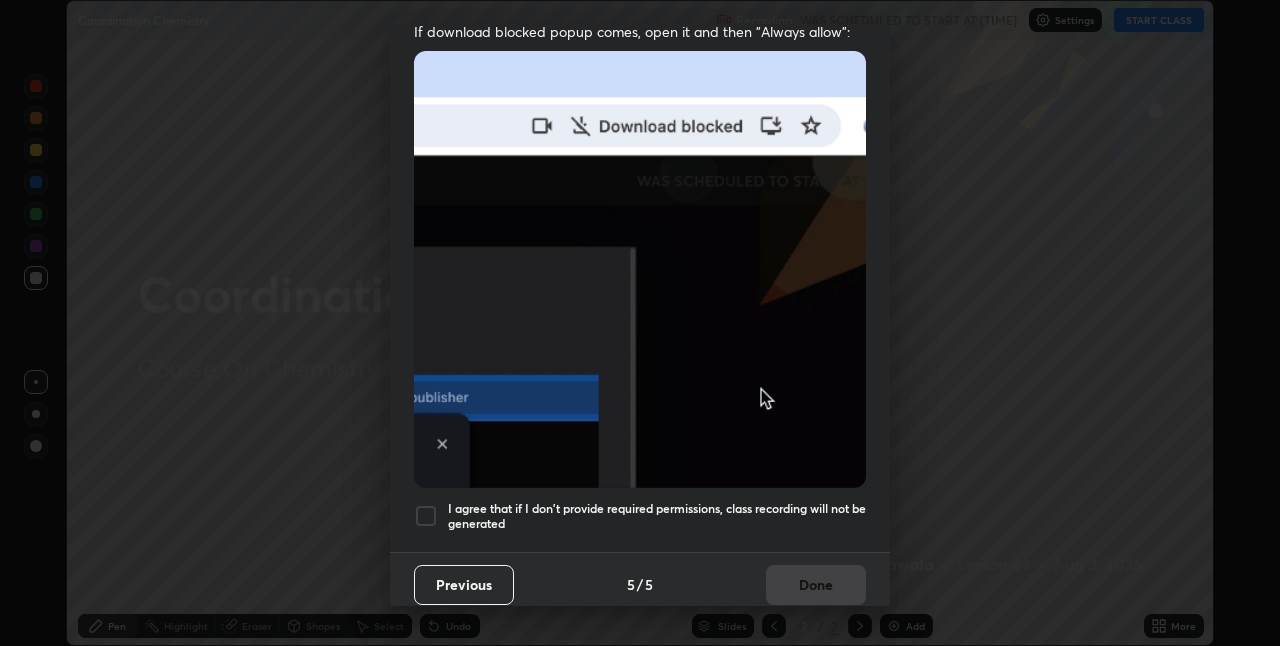click on "I agree that if I don't provide required permissions, class recording will not be generated" at bounding box center [657, 516] 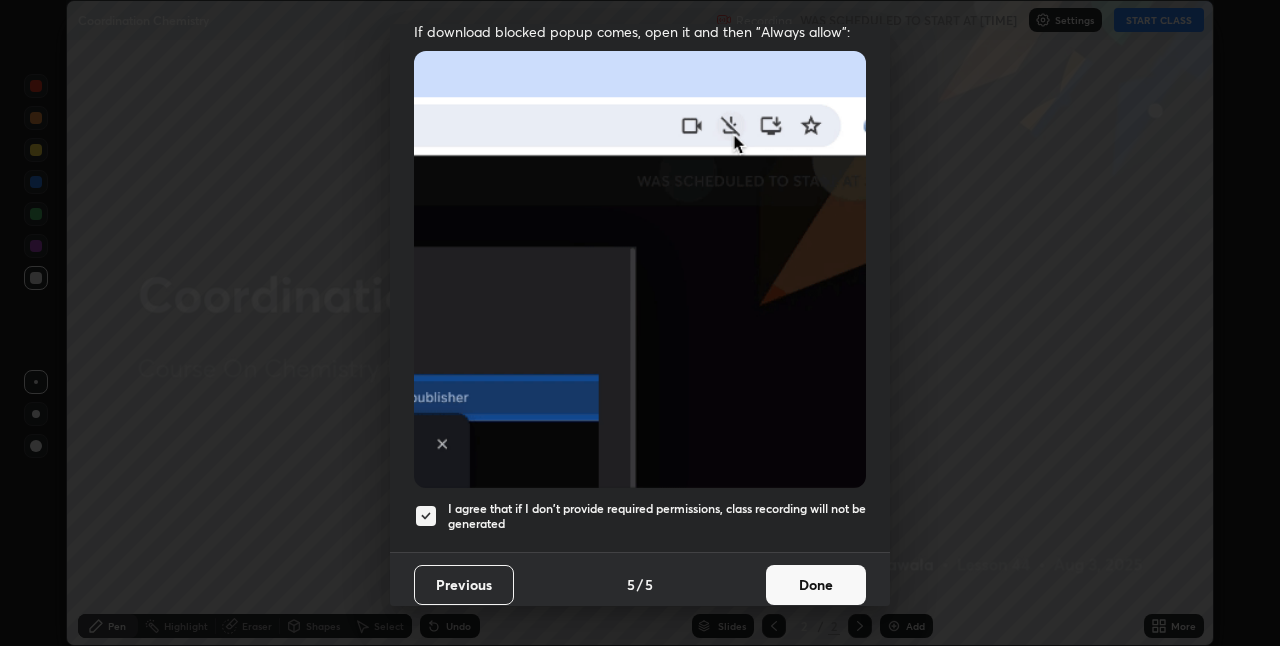 click on "Done" at bounding box center [816, 585] 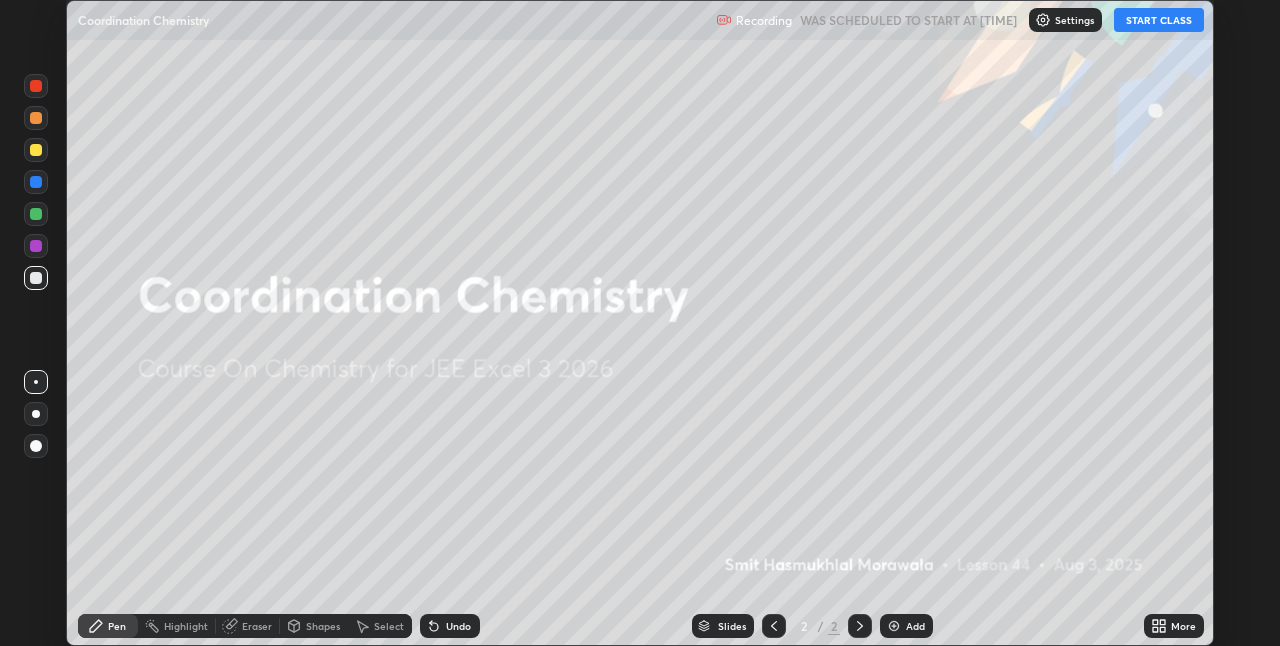 click on "START CLASS" at bounding box center [1159, 20] 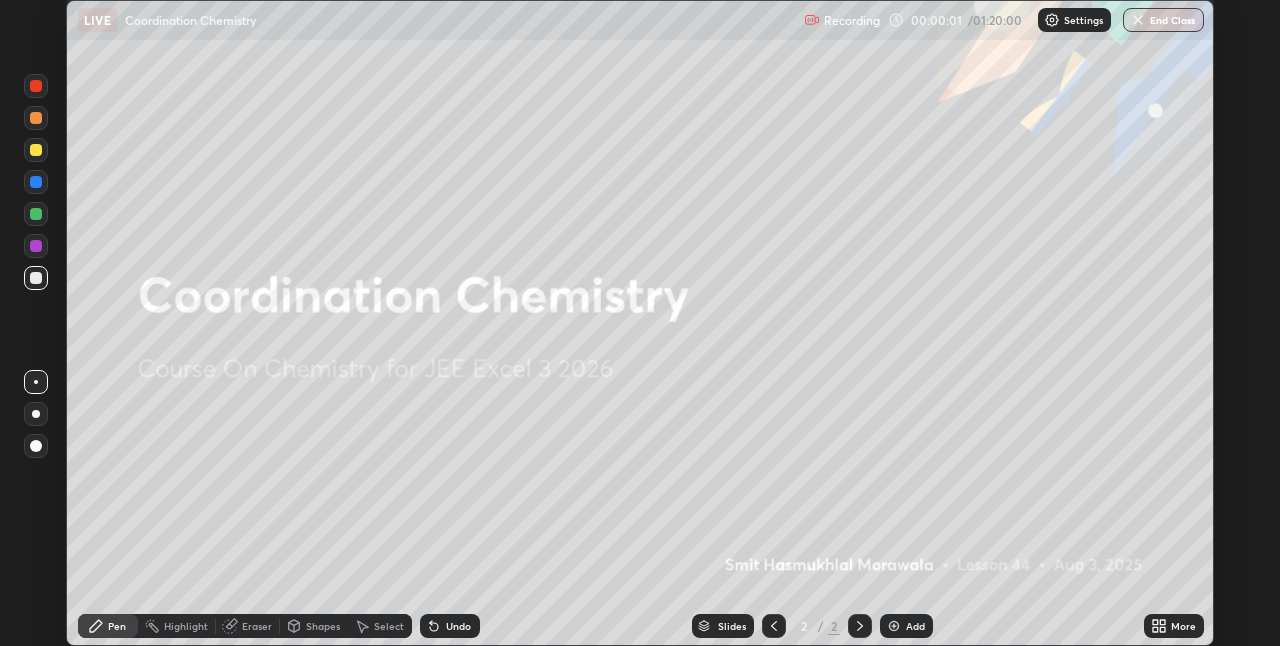 click on "More" at bounding box center [1183, 626] 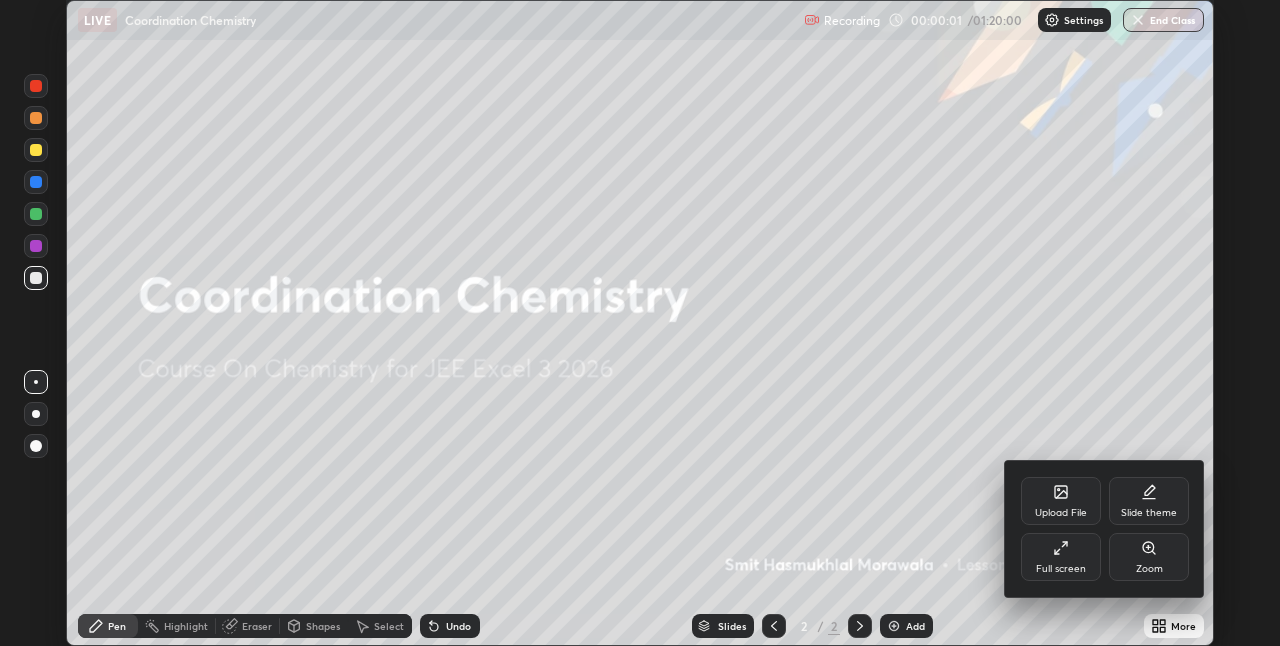 click on "Upload File" at bounding box center (1061, 501) 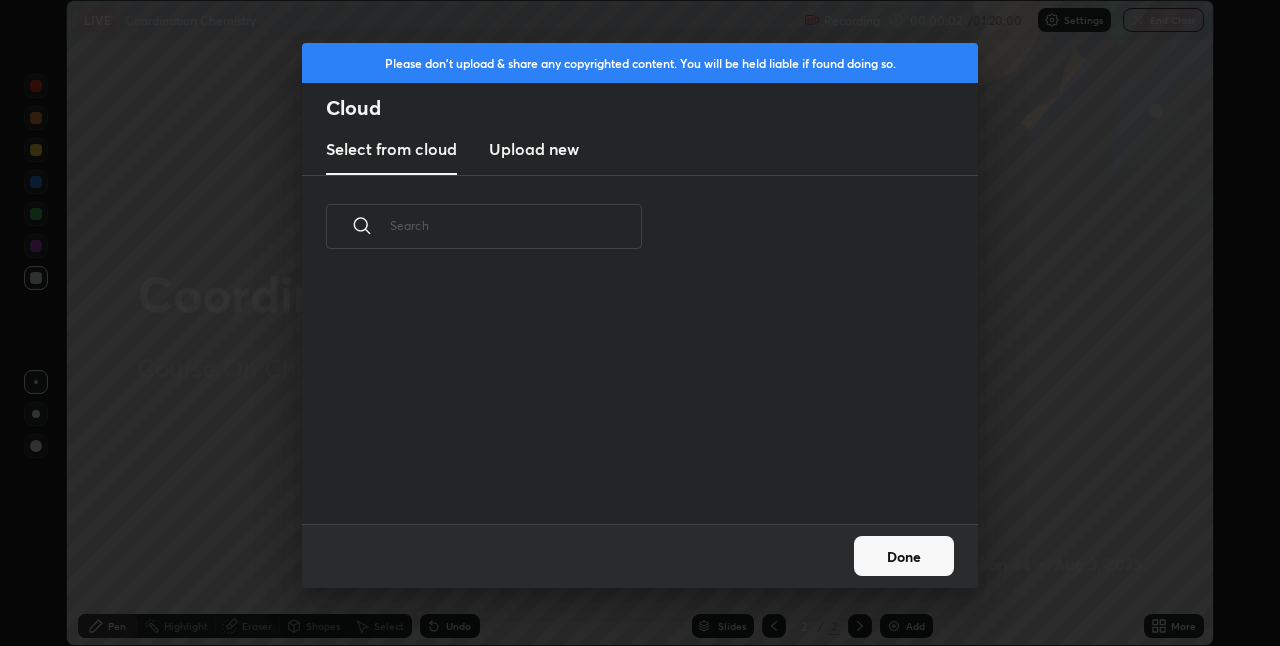 scroll, scrollTop: 7, scrollLeft: 11, axis: both 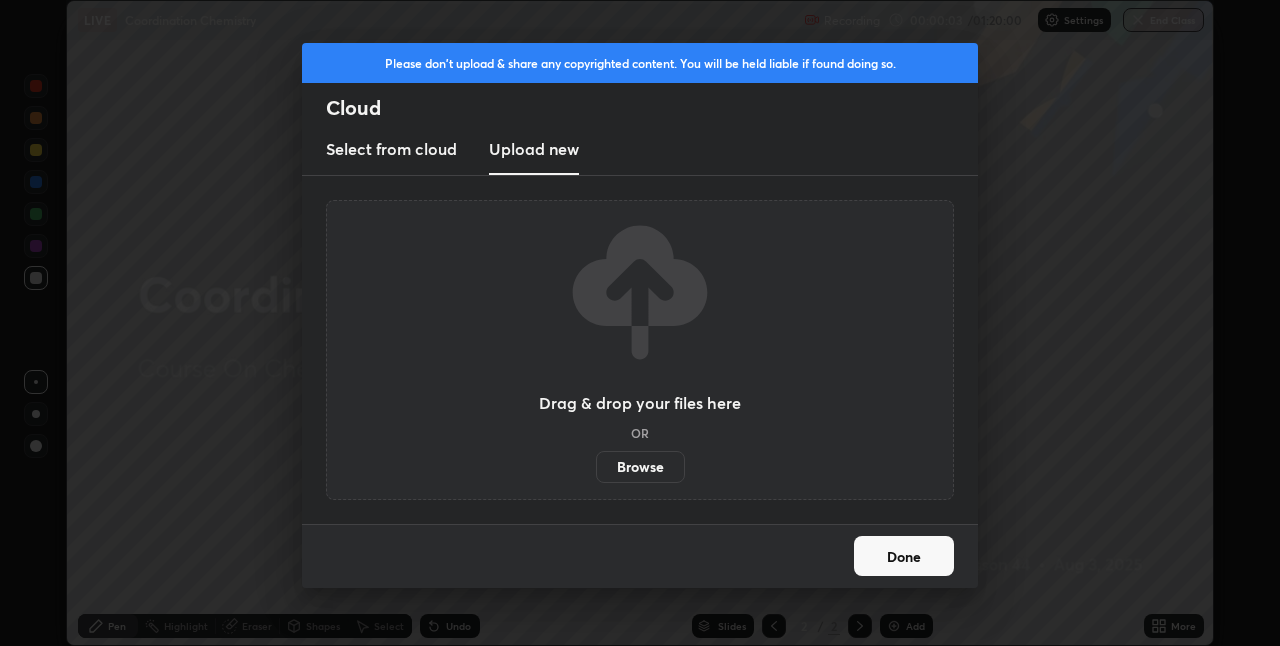 click on "Browse" at bounding box center [640, 467] 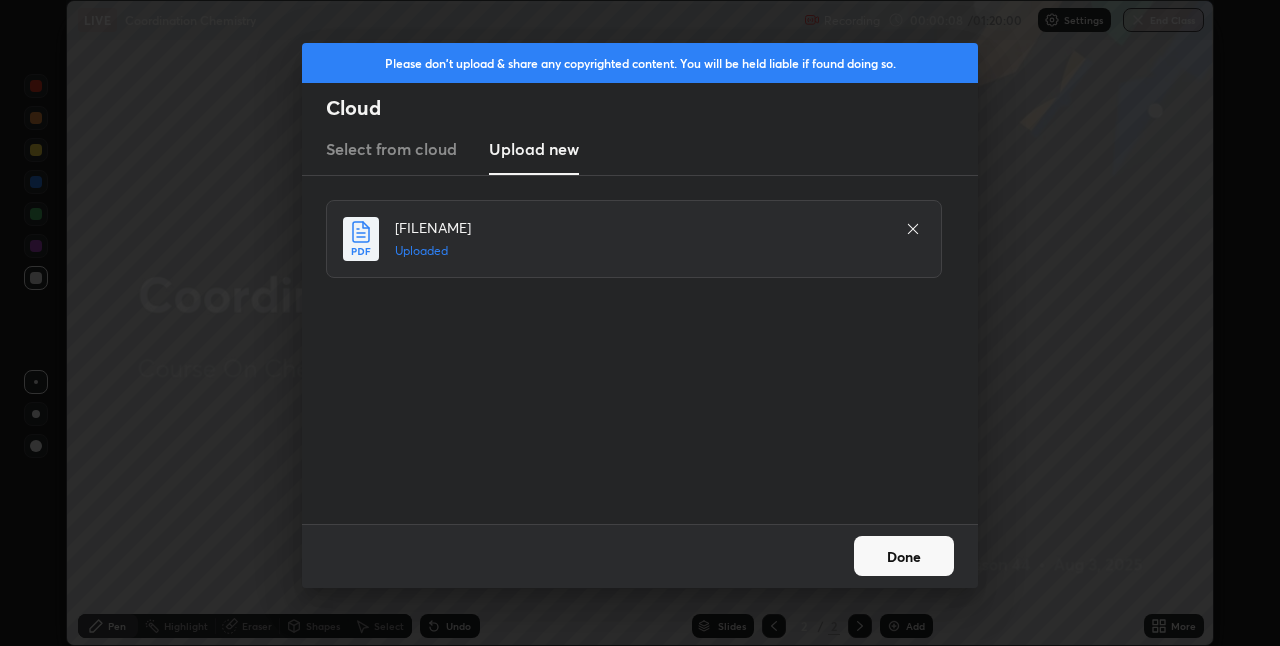 click on "Done" at bounding box center (904, 556) 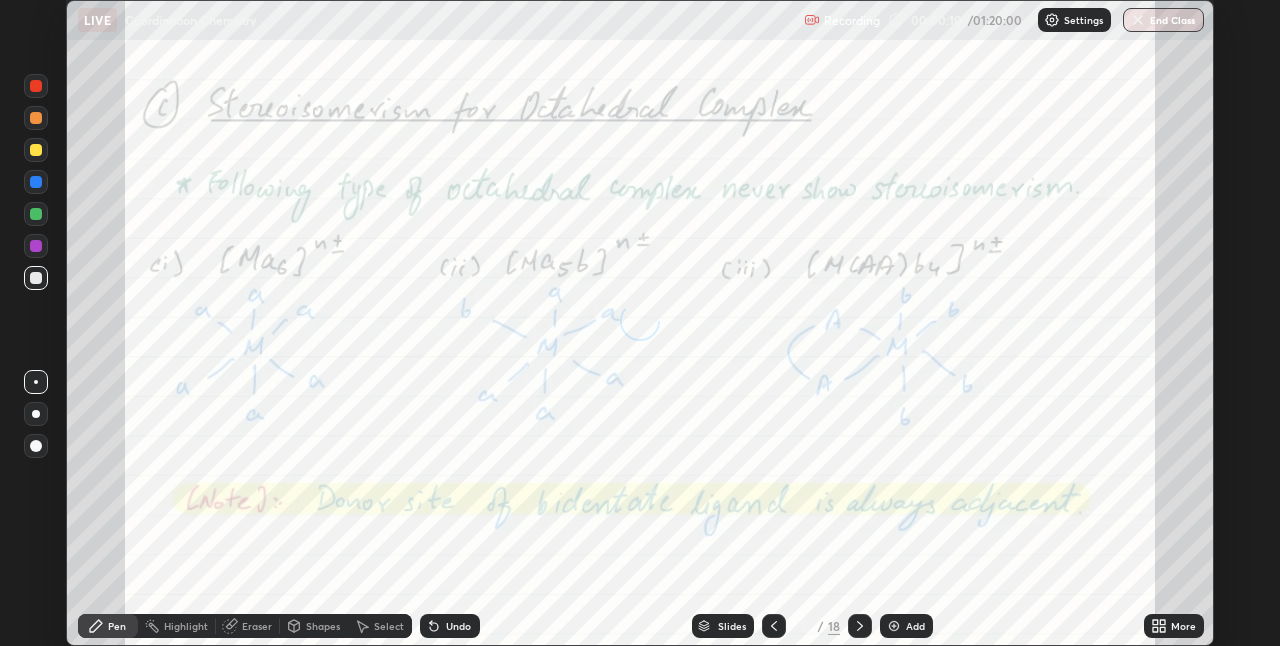 click on "More" at bounding box center [1183, 626] 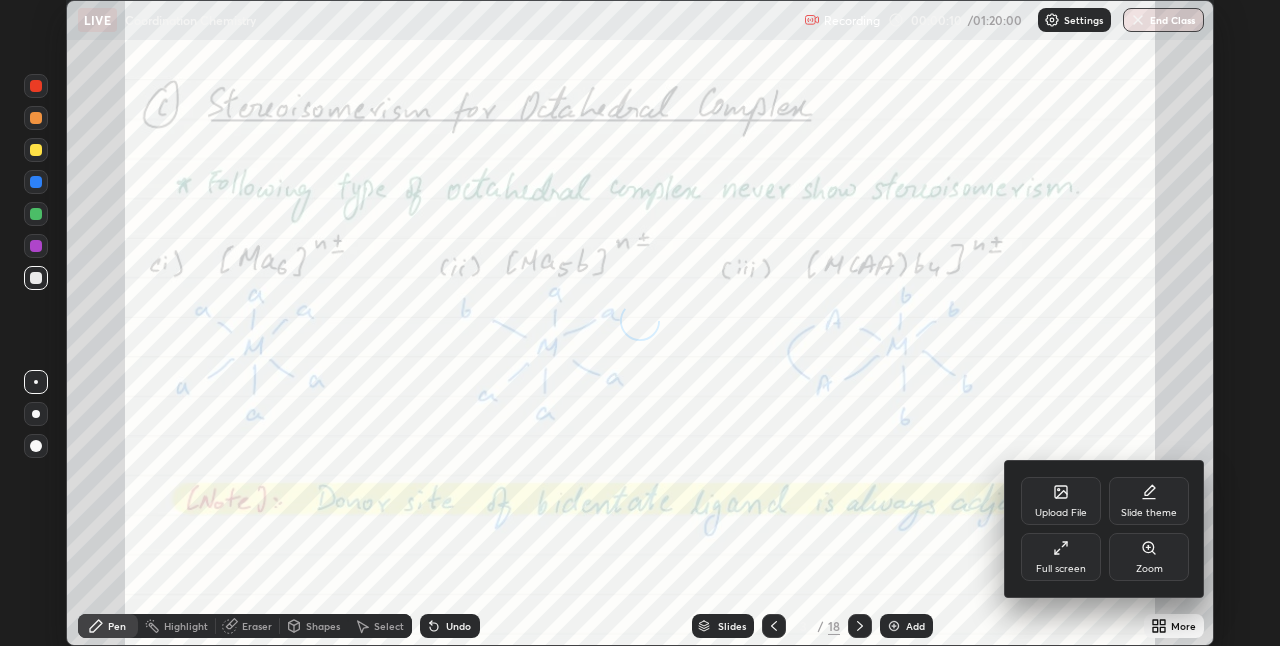 click on "Full screen" at bounding box center (1061, 557) 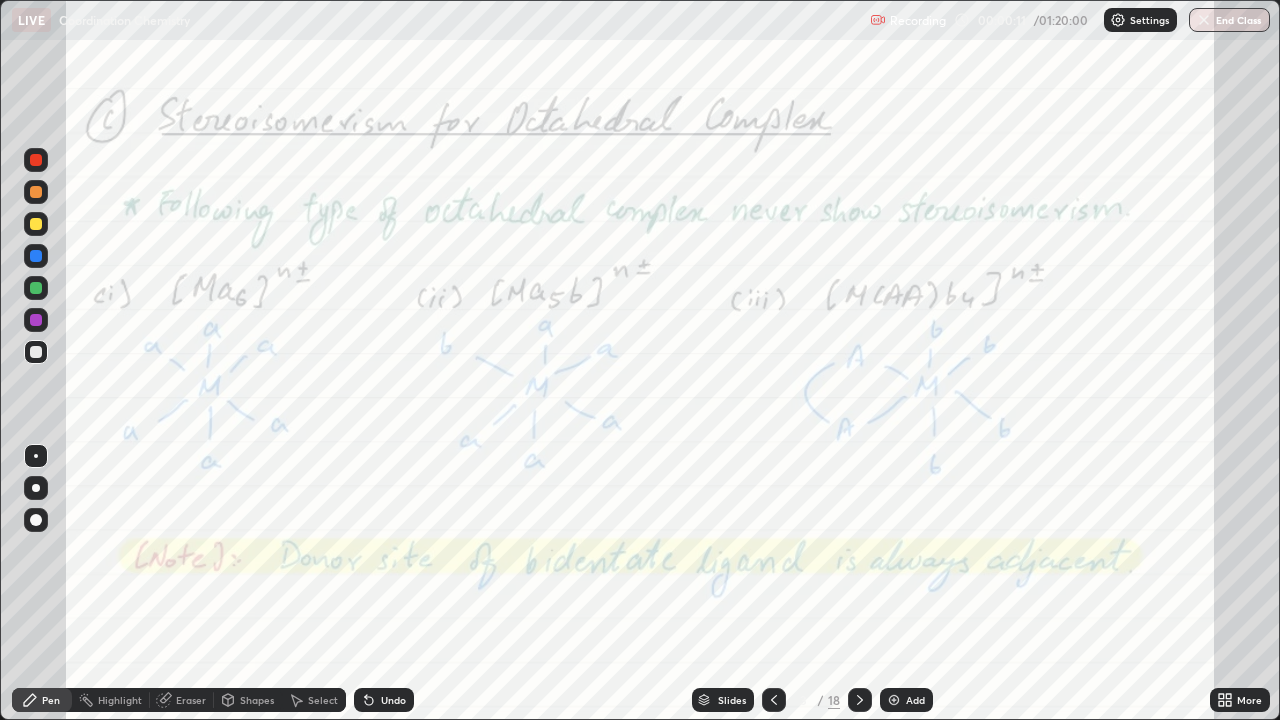 scroll, scrollTop: 99280, scrollLeft: 98720, axis: both 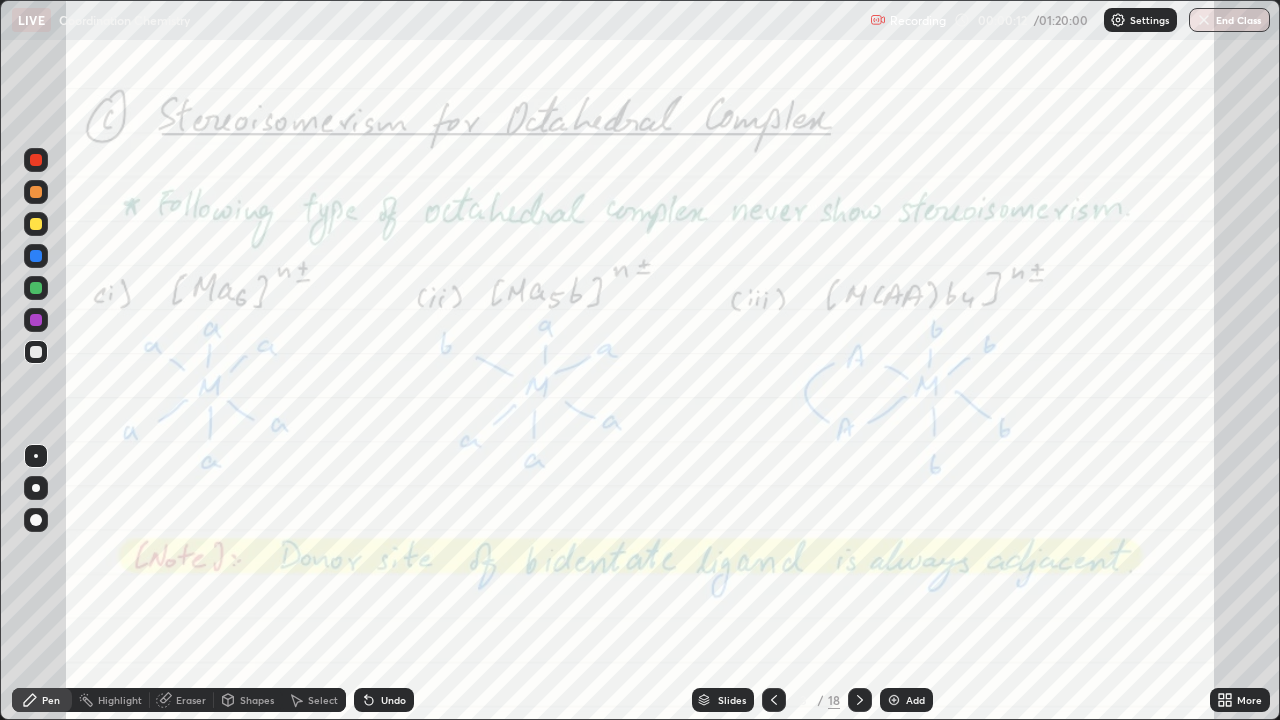 click 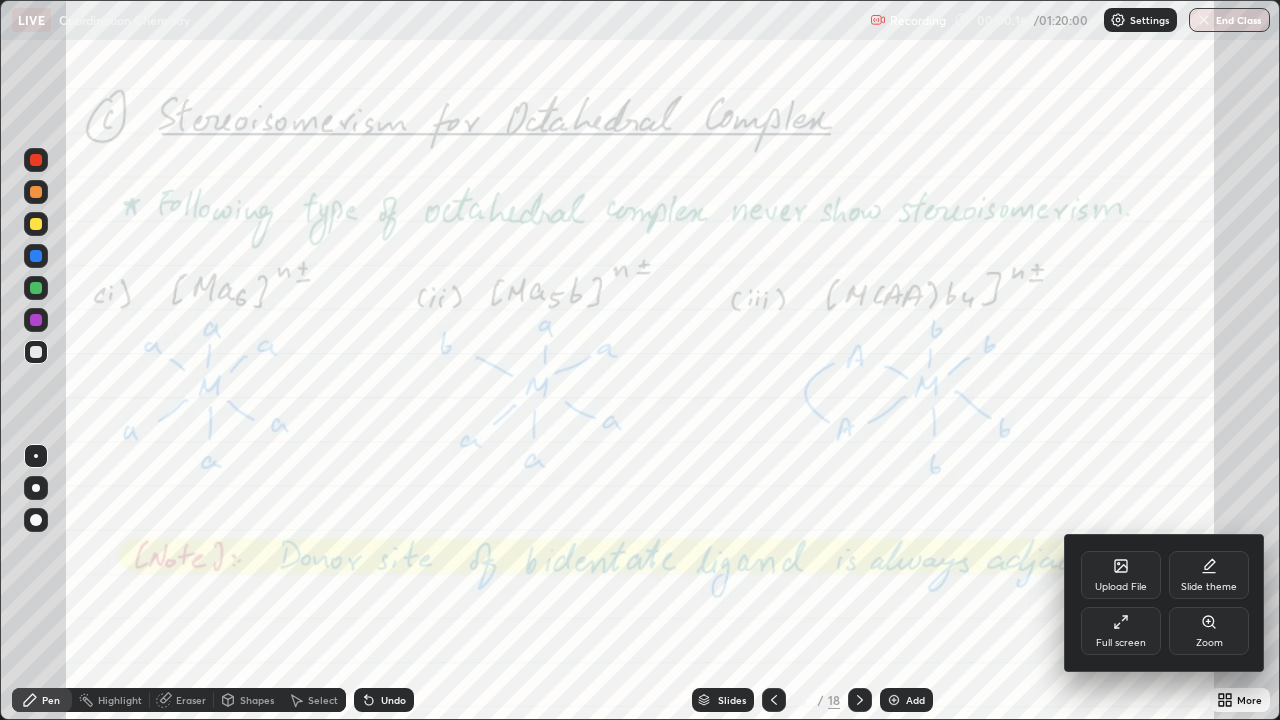 click on "Full screen" at bounding box center [1121, 643] 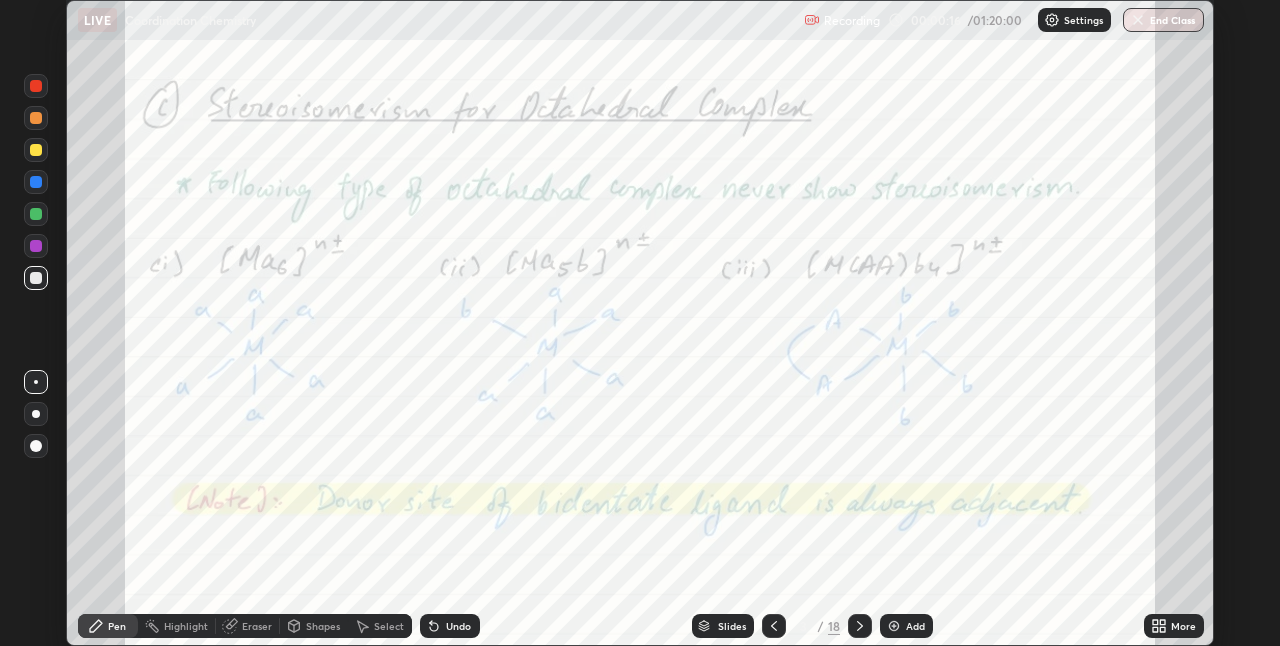scroll, scrollTop: 646, scrollLeft: 1280, axis: both 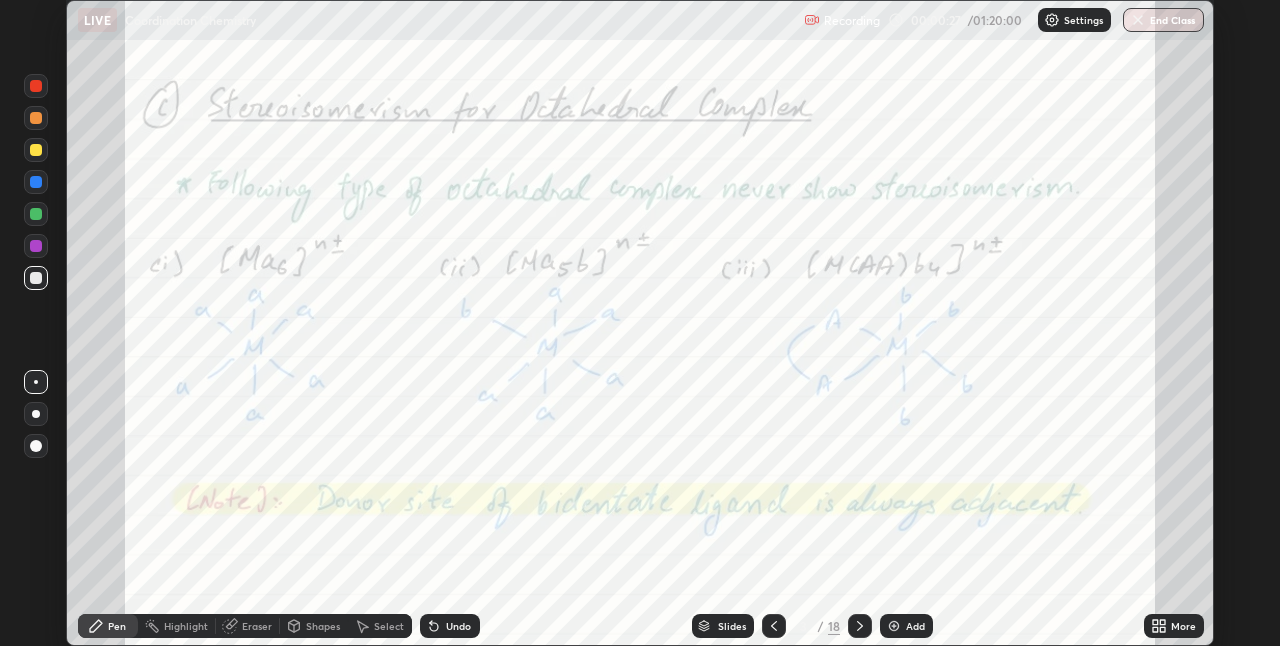 click at bounding box center [860, 626] 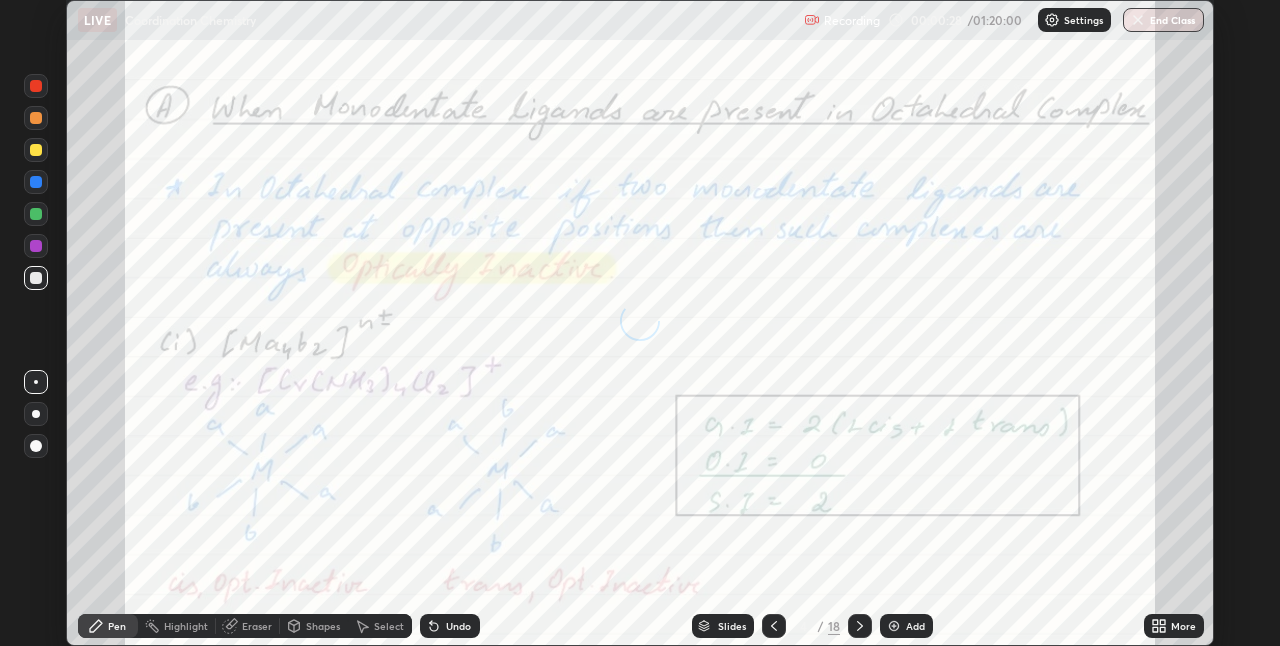 click 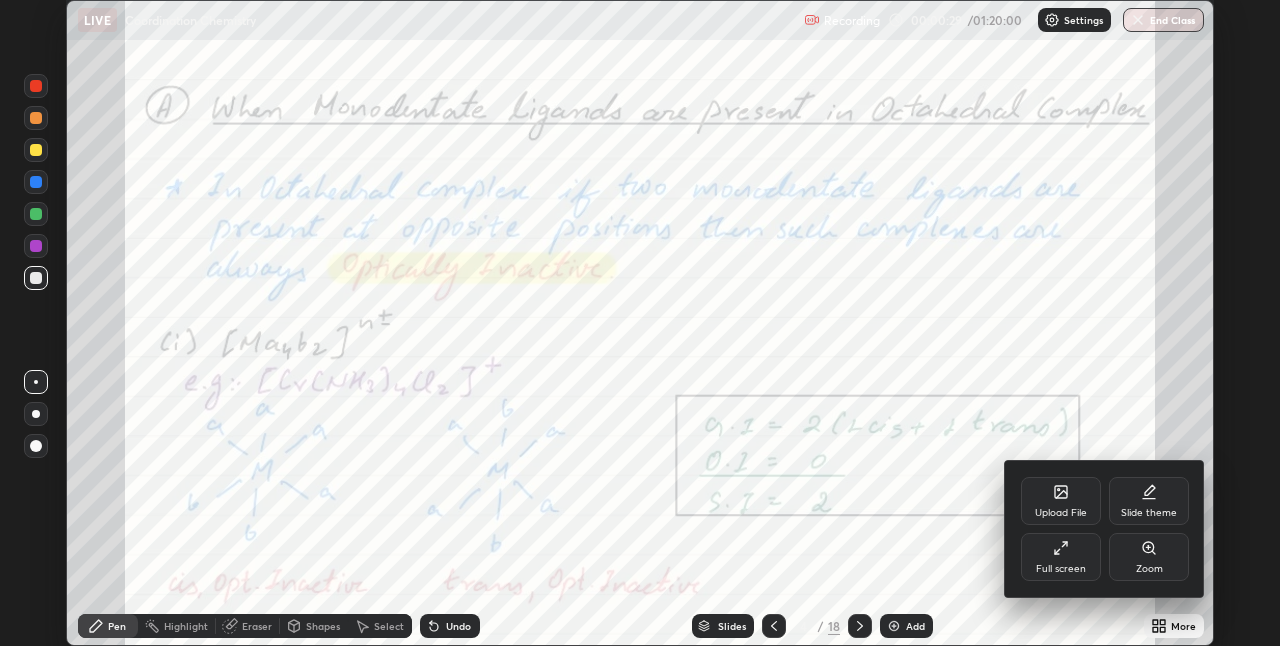 click on "Full screen" at bounding box center [1061, 569] 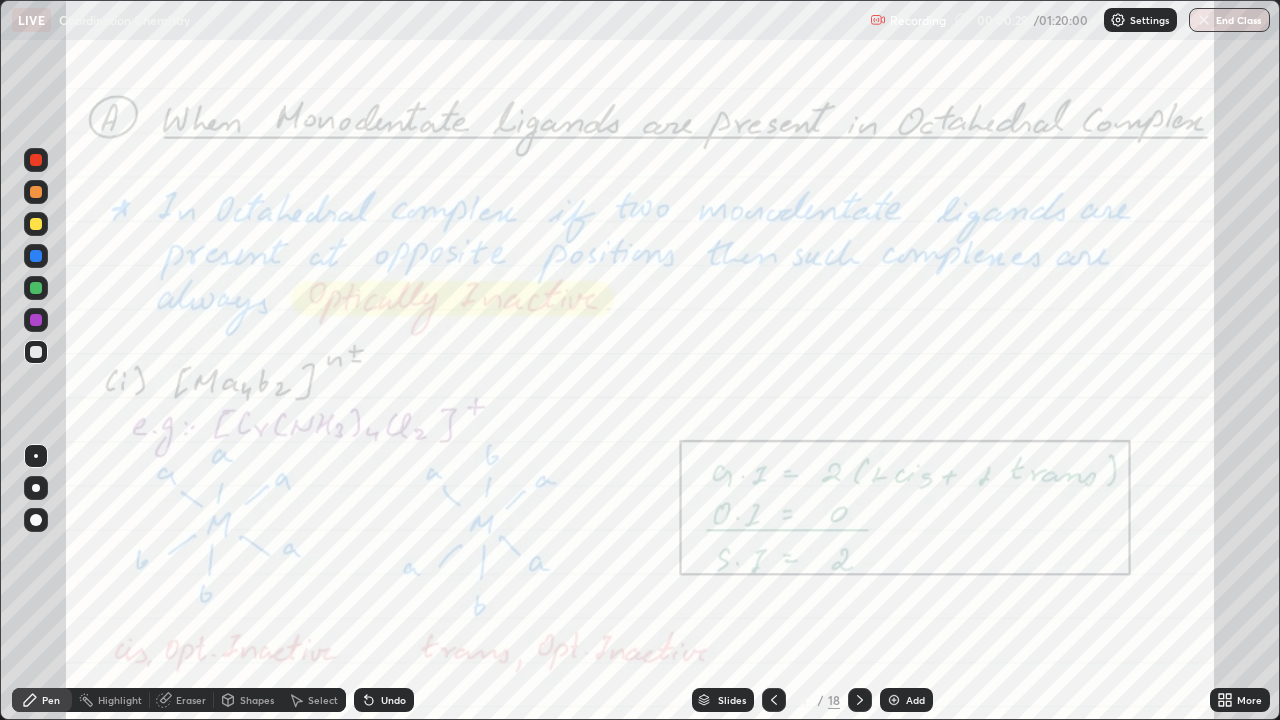 scroll, scrollTop: 99280, scrollLeft: 98720, axis: both 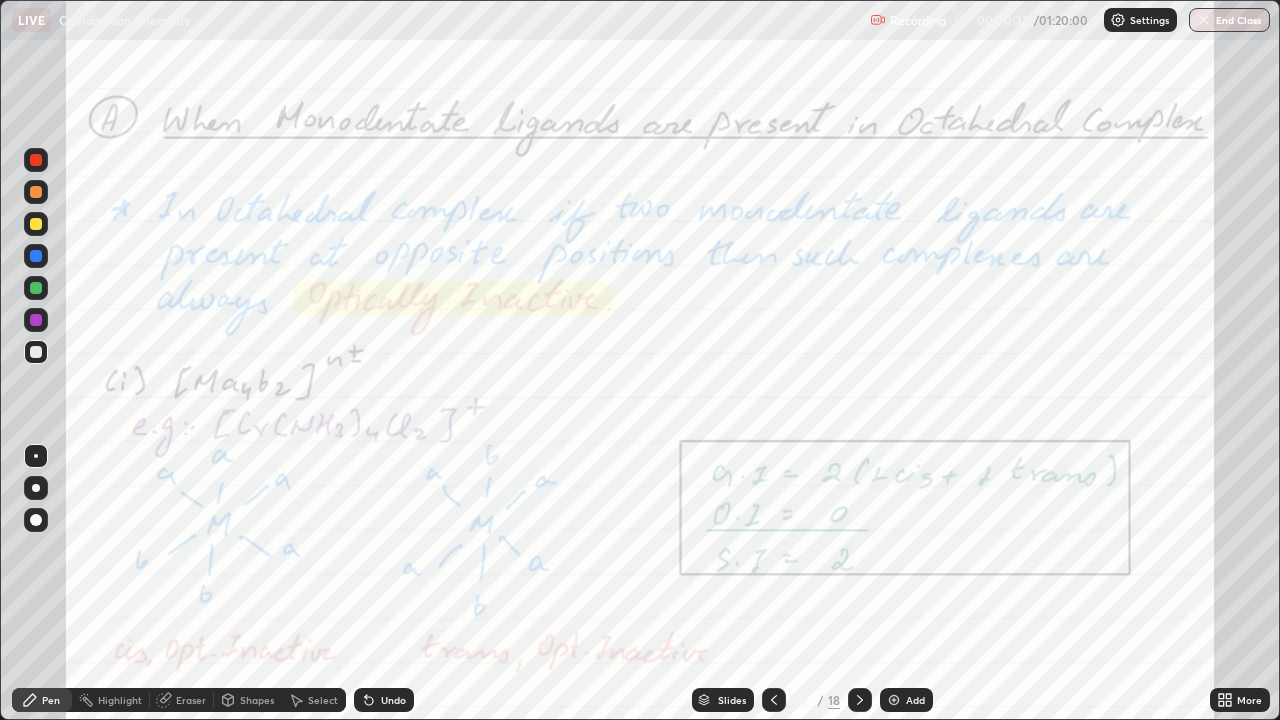 click at bounding box center [860, 700] 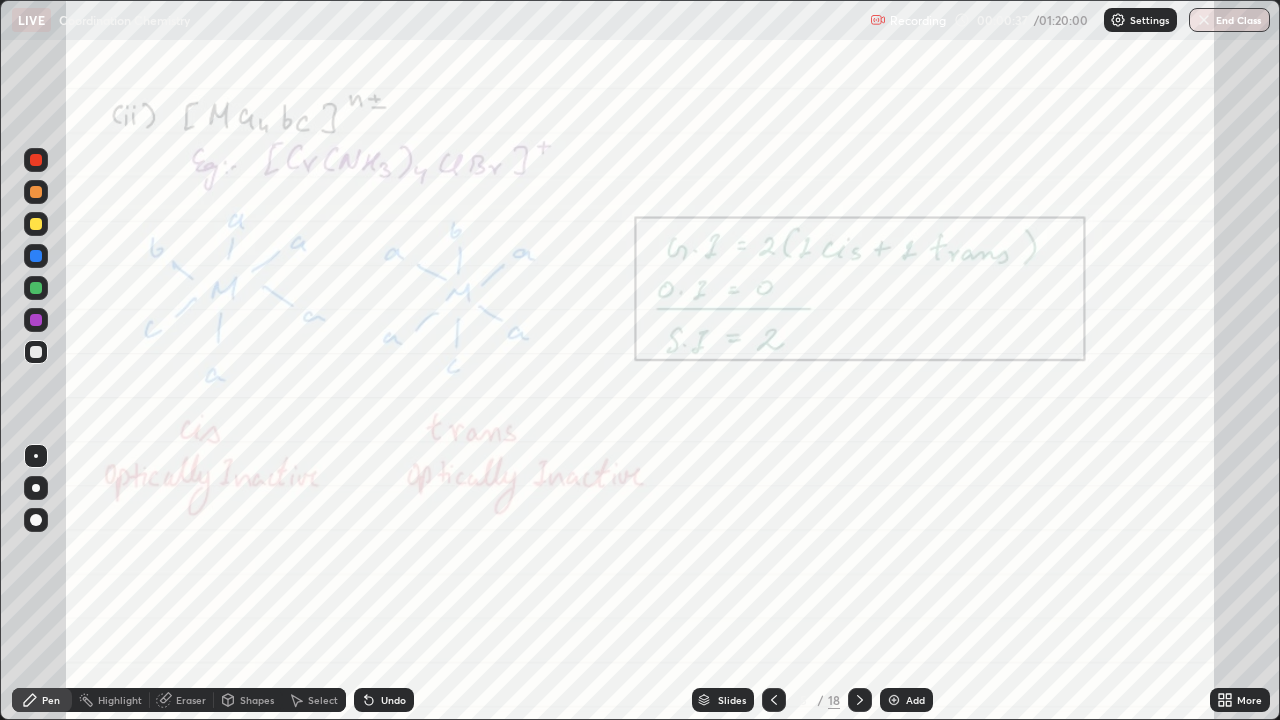 click at bounding box center [860, 700] 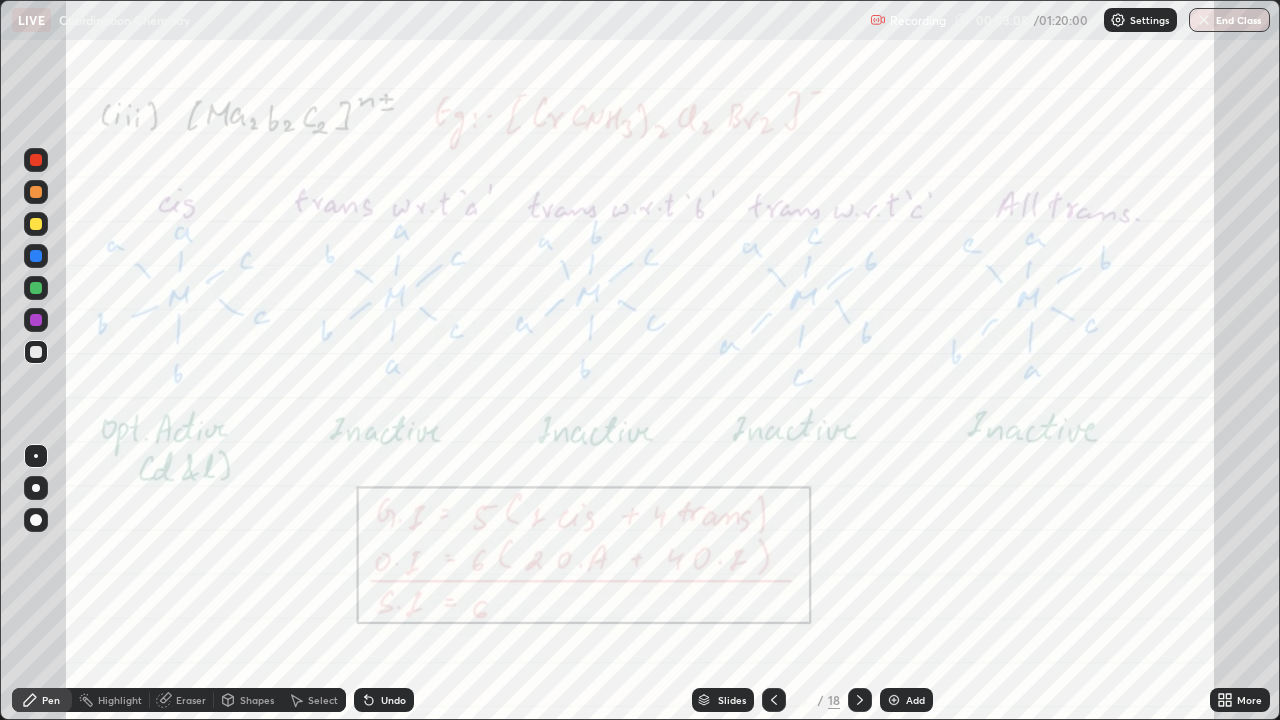 click at bounding box center (36, 488) 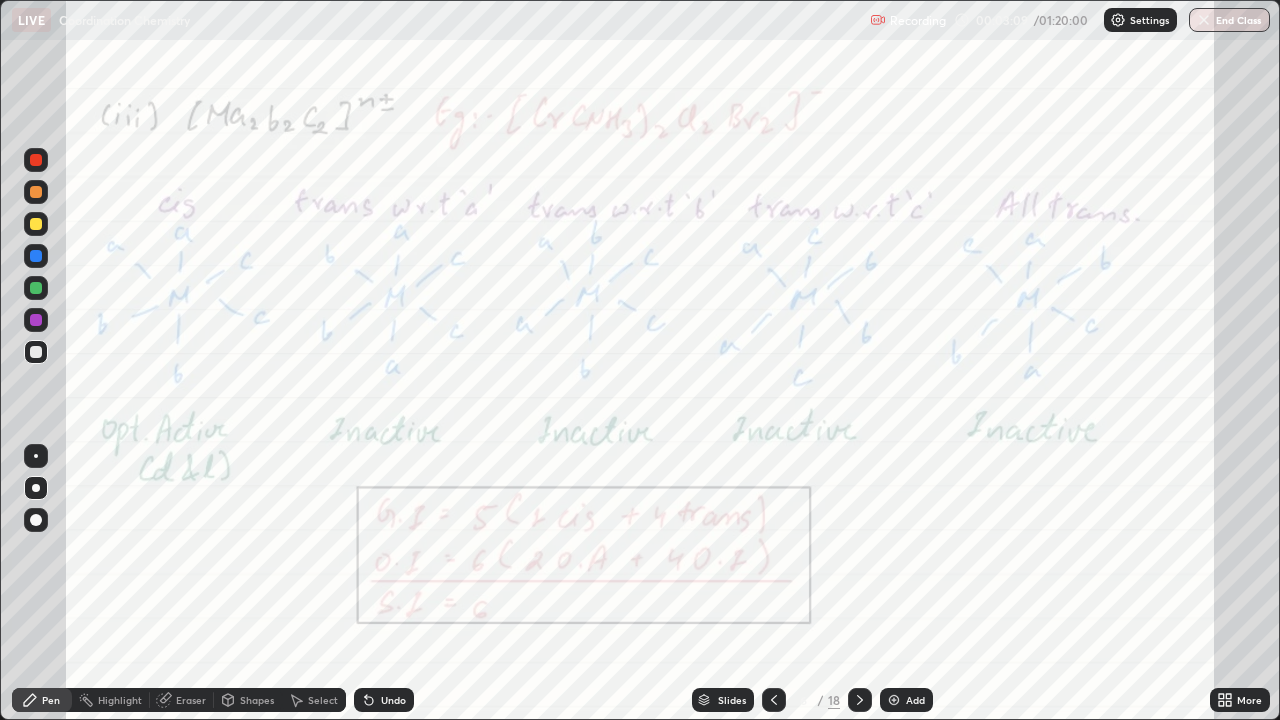 click at bounding box center (36, 320) 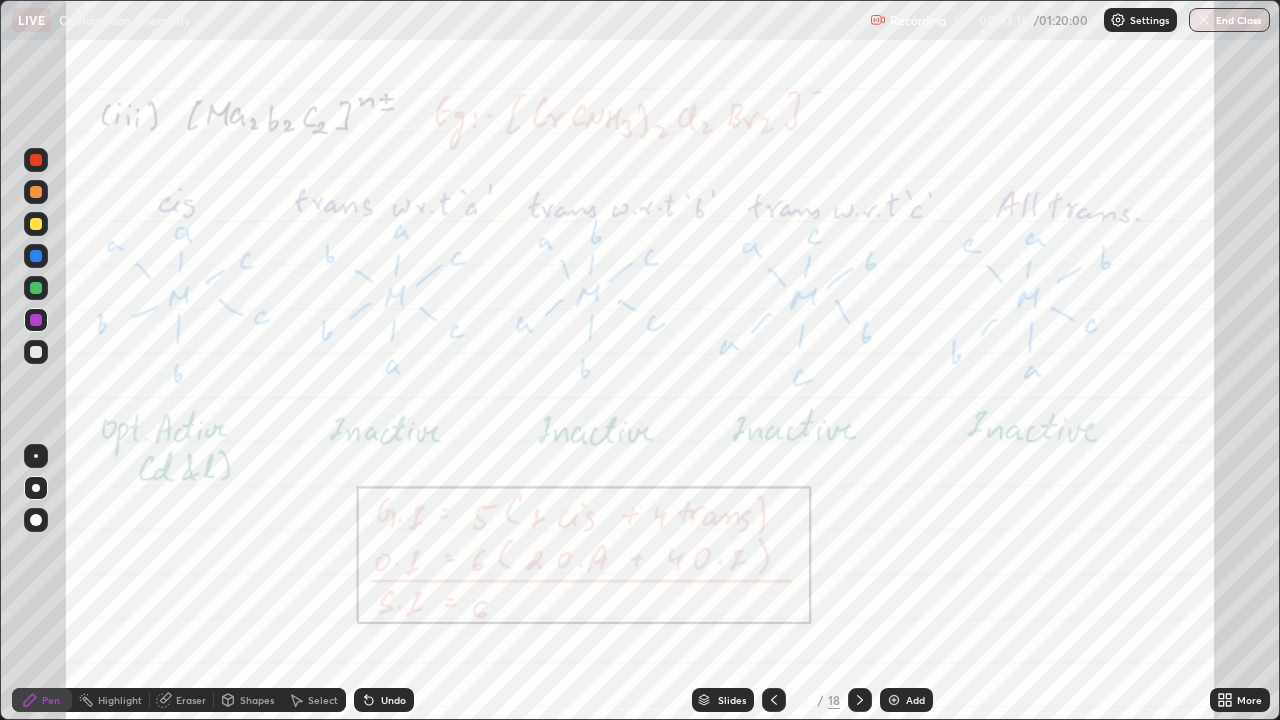 click on "Undo" at bounding box center (393, 700) 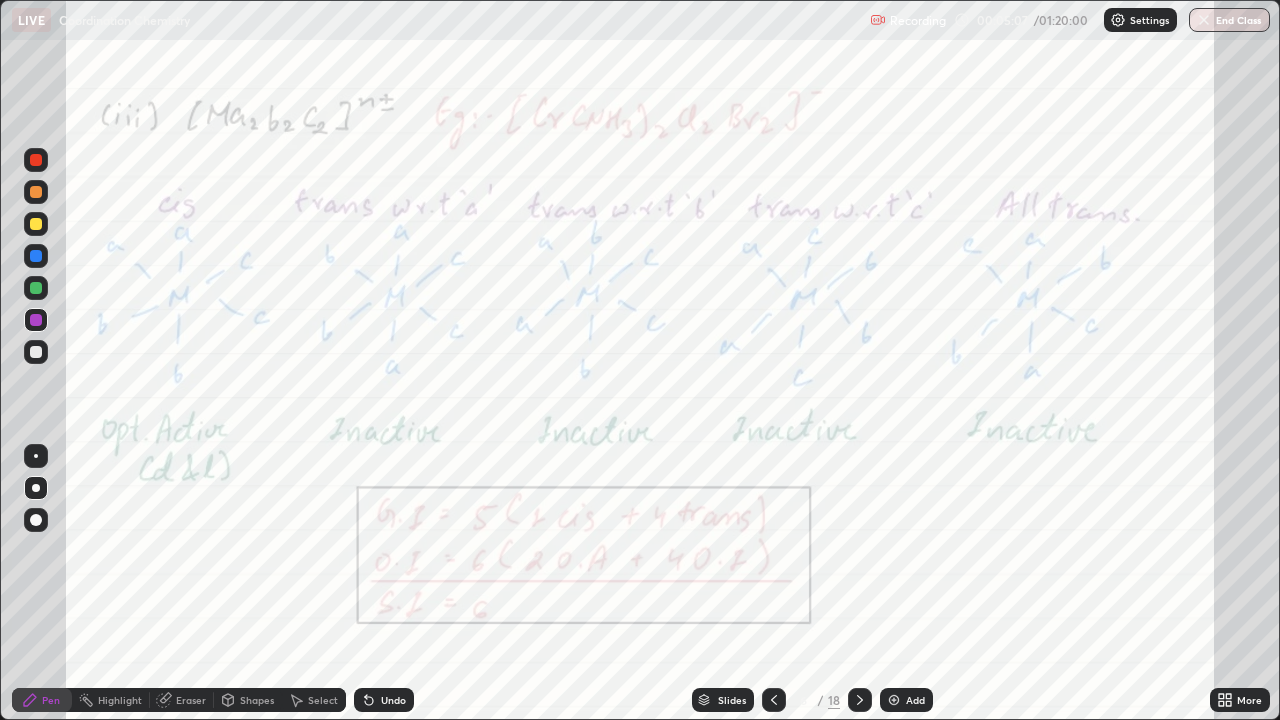click on "Add" at bounding box center (915, 700) 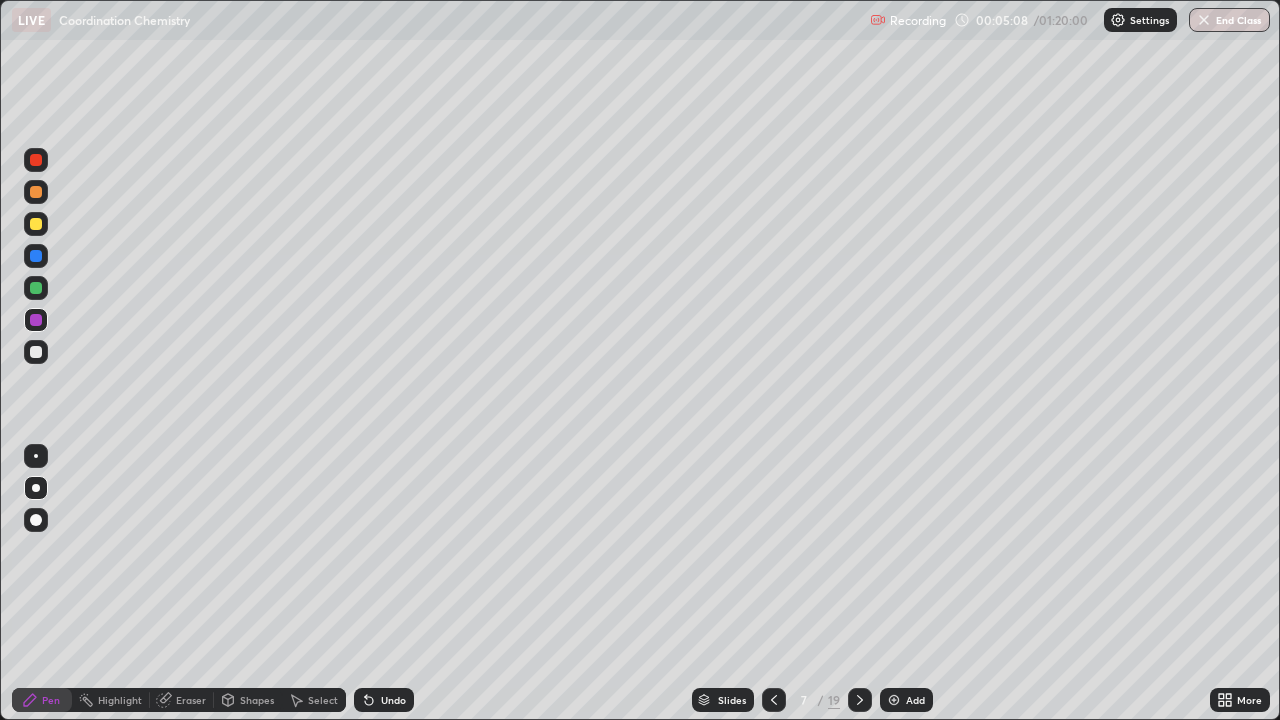 click at bounding box center (36, 224) 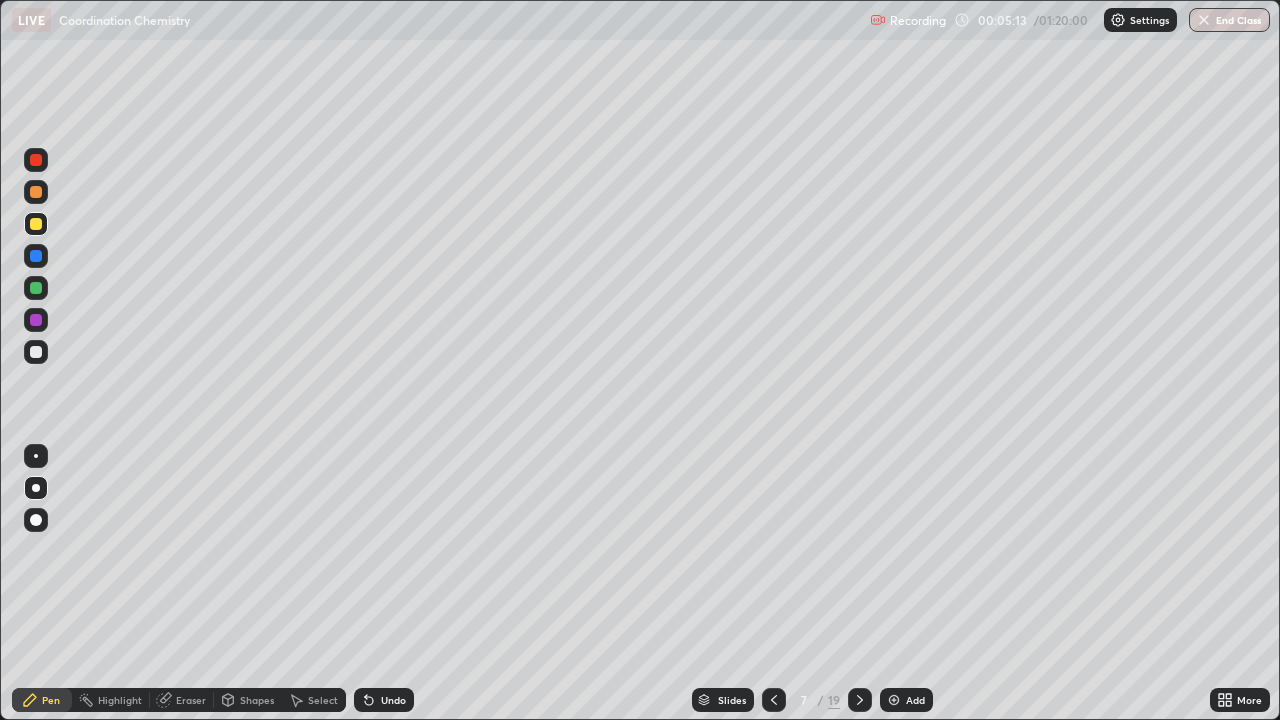 click on "LIVE Coordination Chemistry" at bounding box center [437, 20] 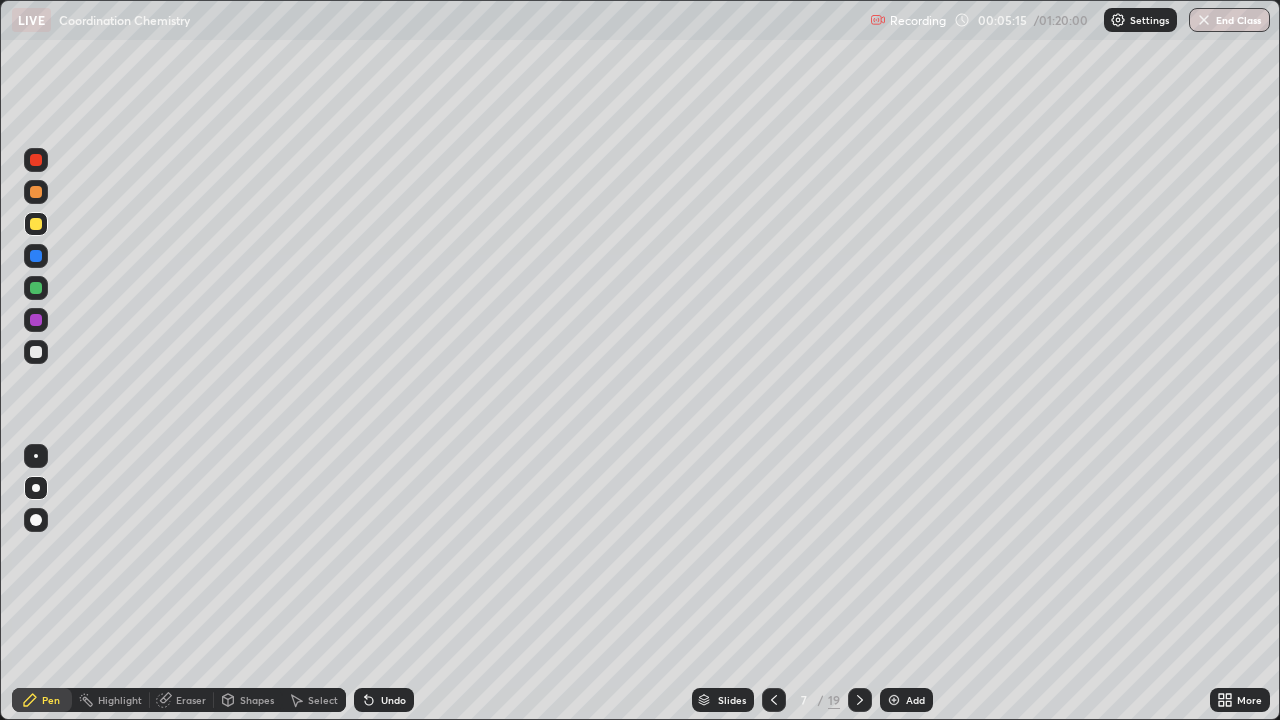 click at bounding box center (36, 352) 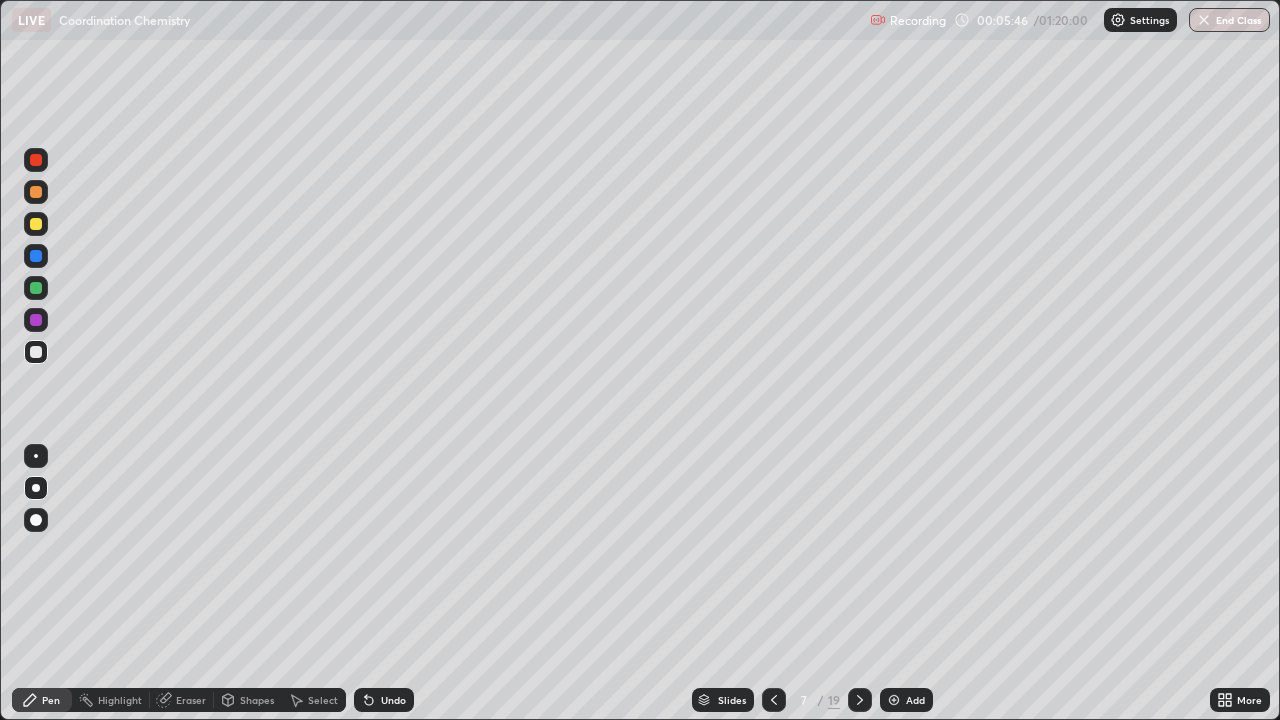 click on "Undo" at bounding box center [393, 700] 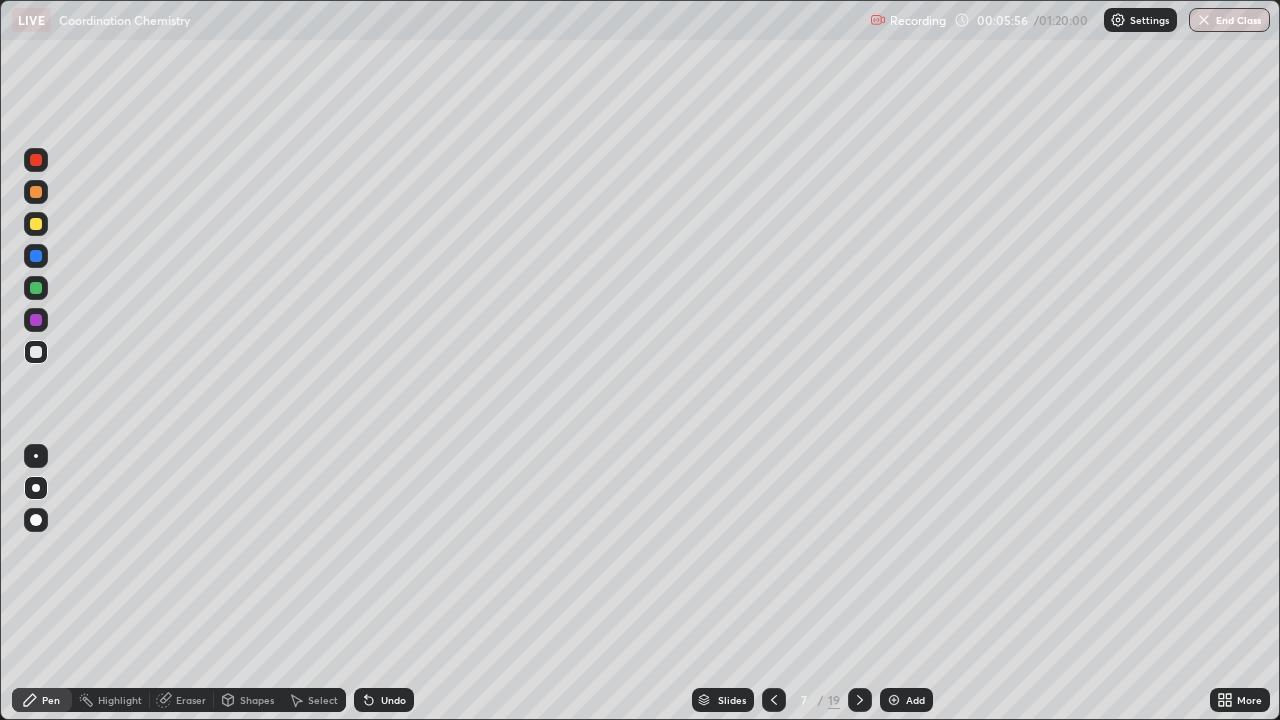 click on "Highlight" at bounding box center (120, 700) 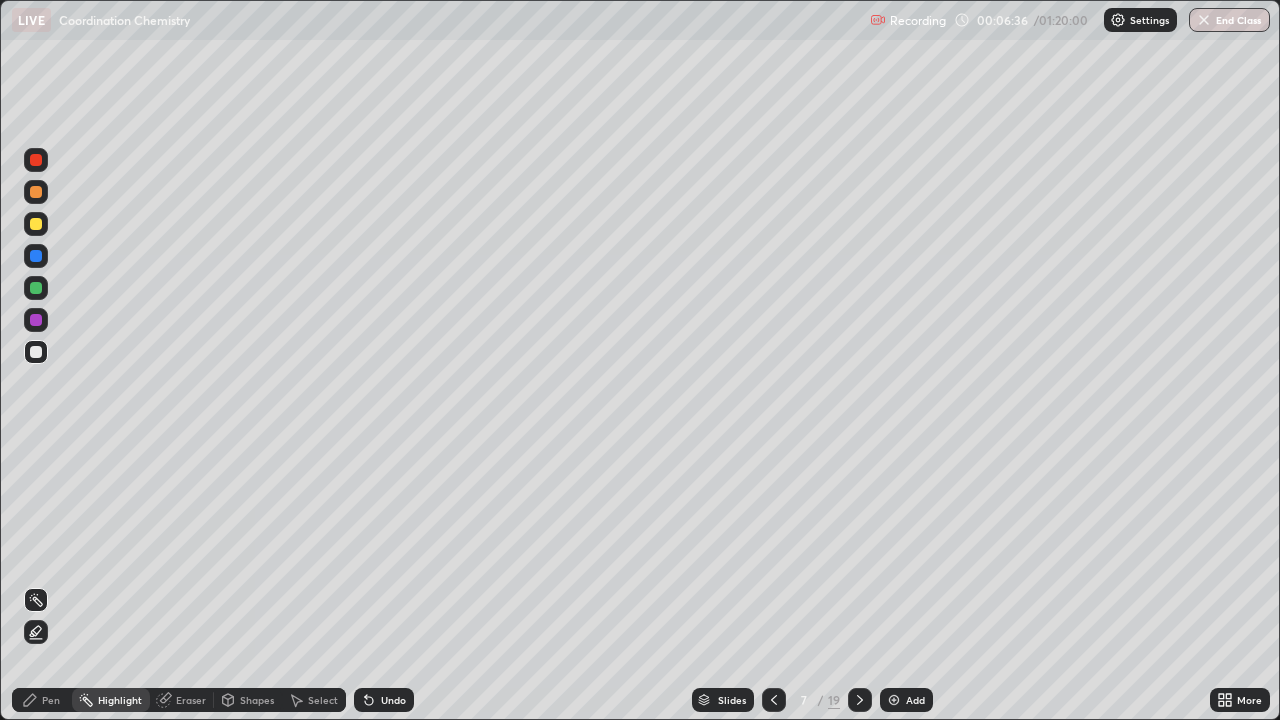 click on "Pen" at bounding box center (51, 700) 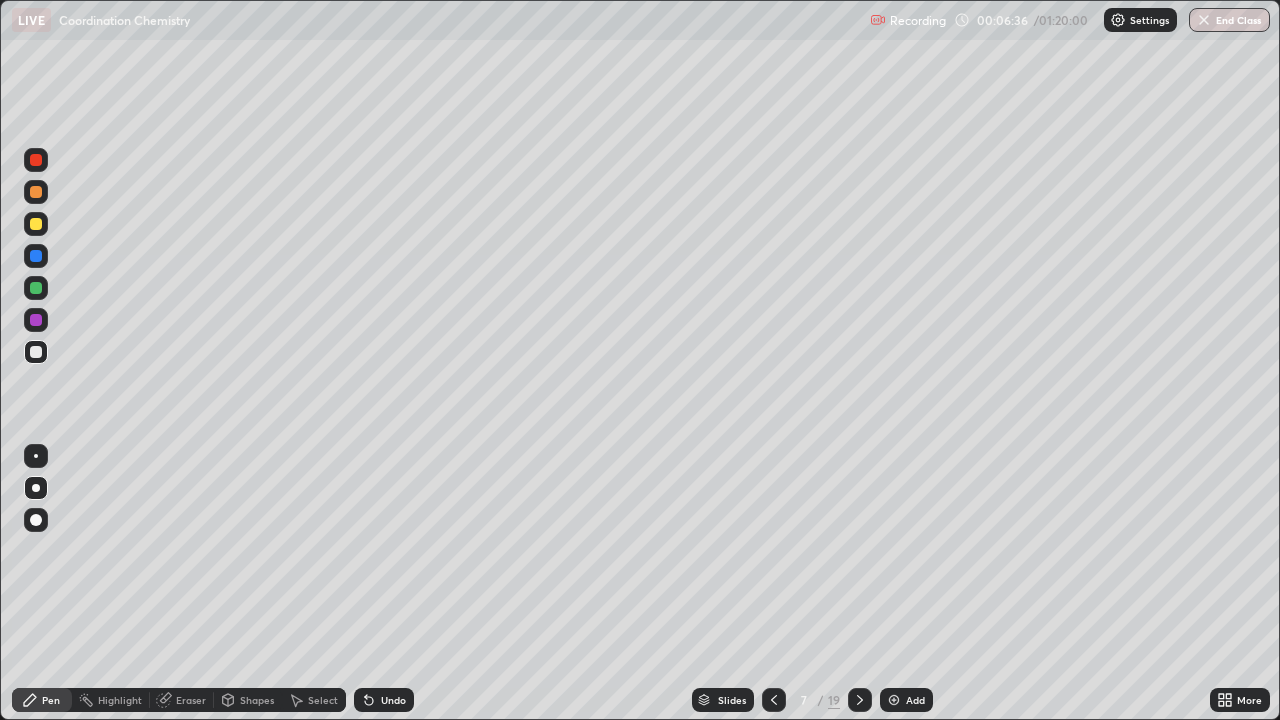 click at bounding box center (36, 352) 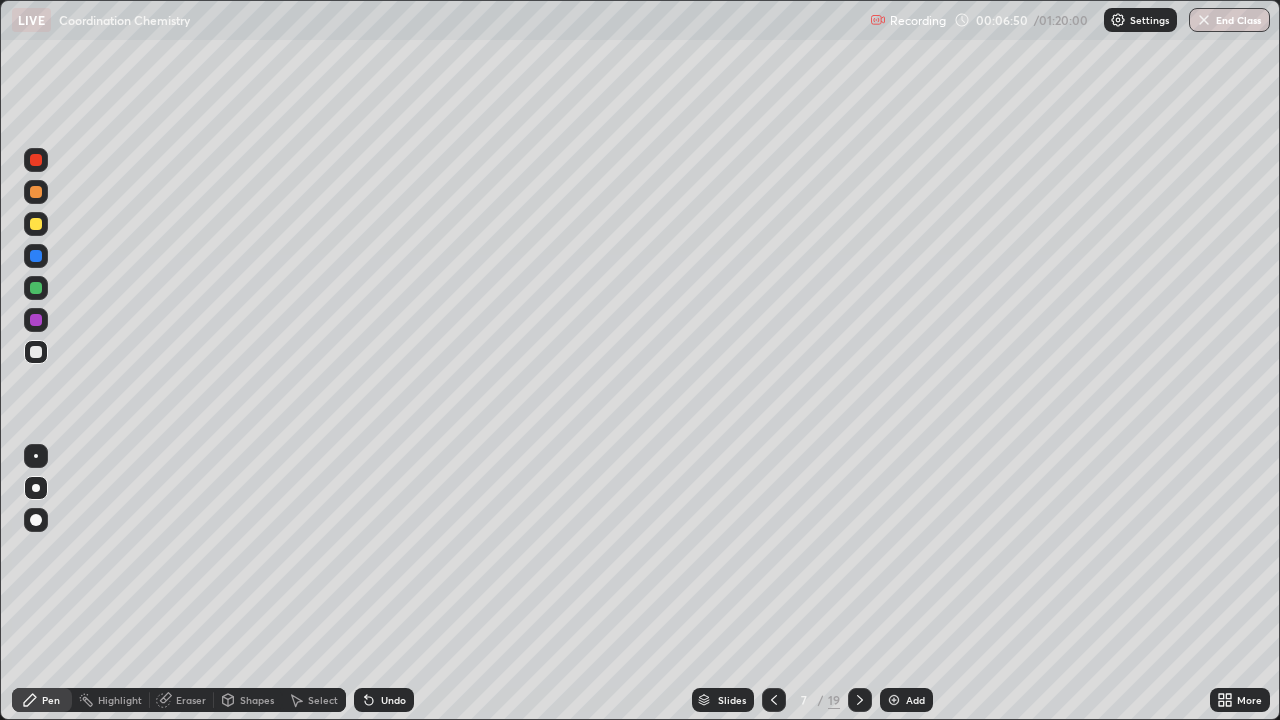 click on "Highlight" at bounding box center (120, 700) 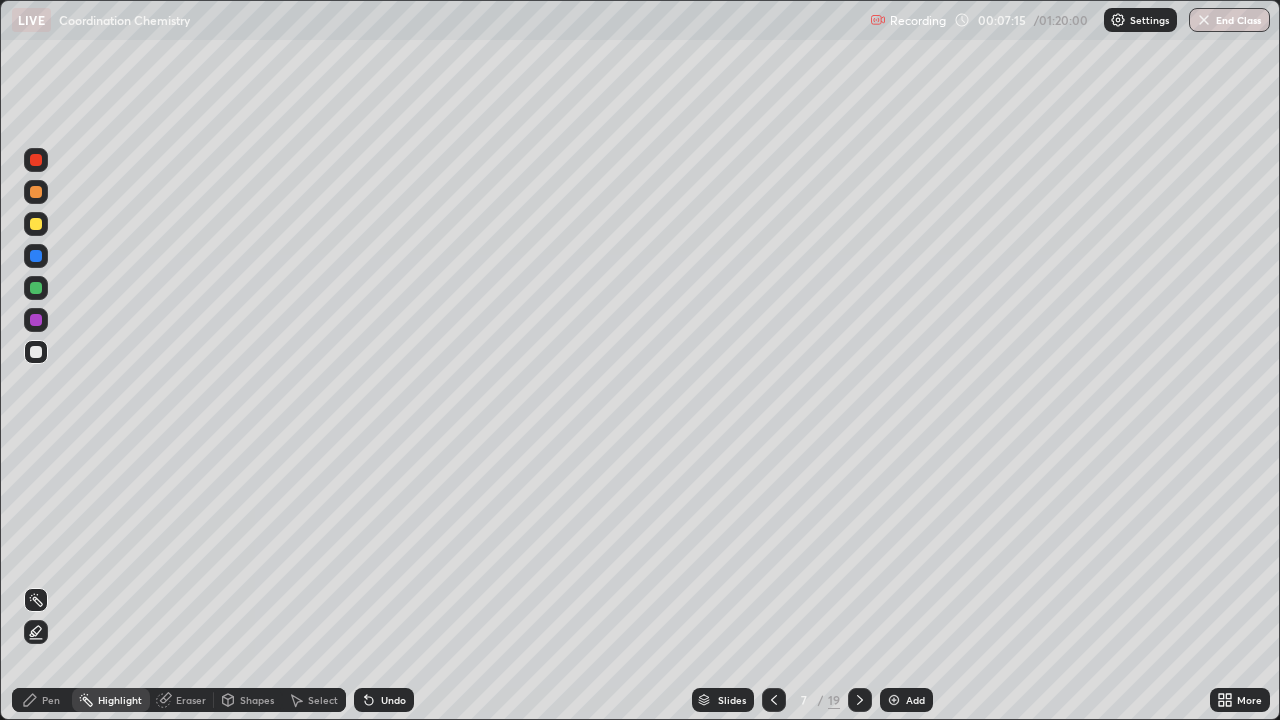 click on "Pen" at bounding box center (42, 700) 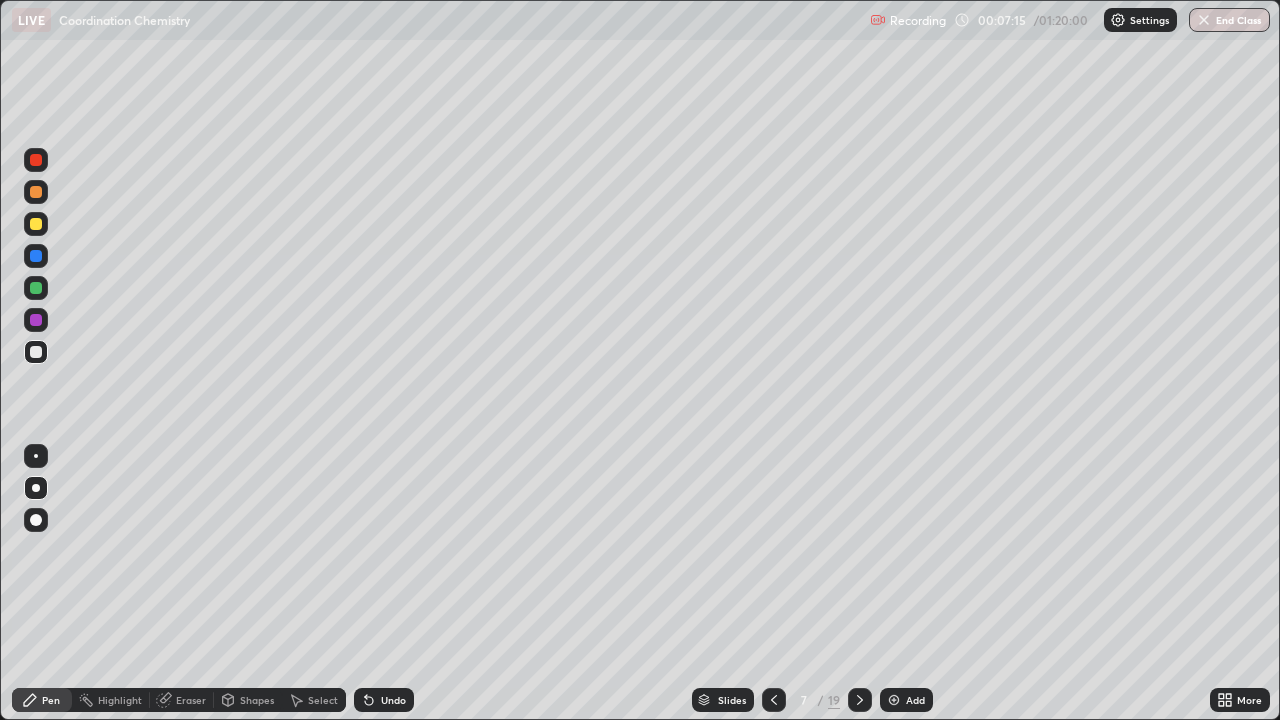 click at bounding box center (36, 288) 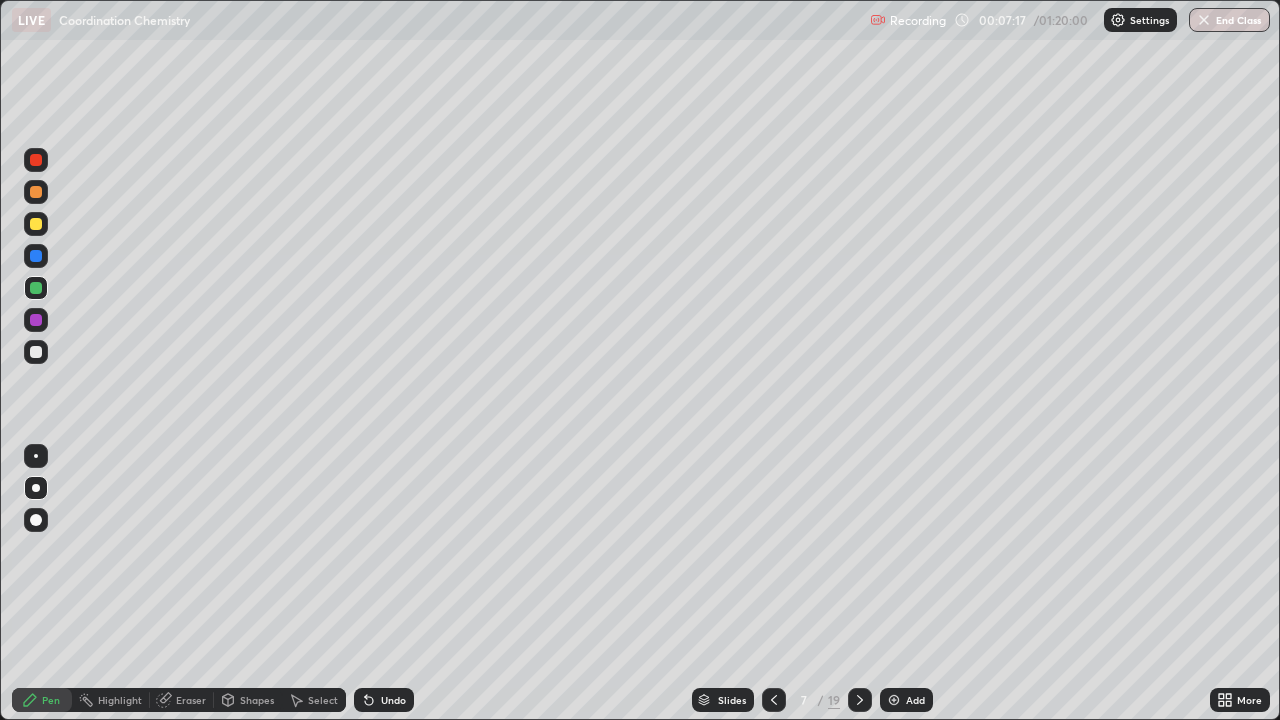 click on "Undo" at bounding box center [384, 700] 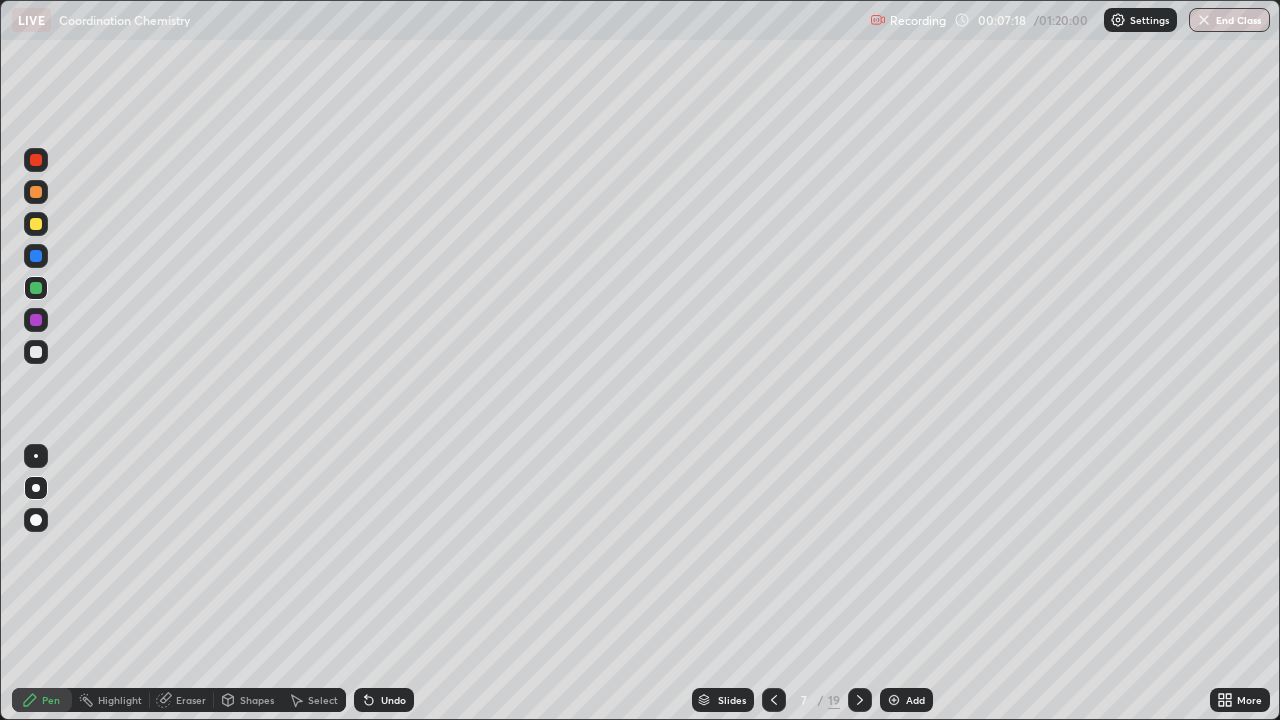 click on "Undo" at bounding box center (393, 700) 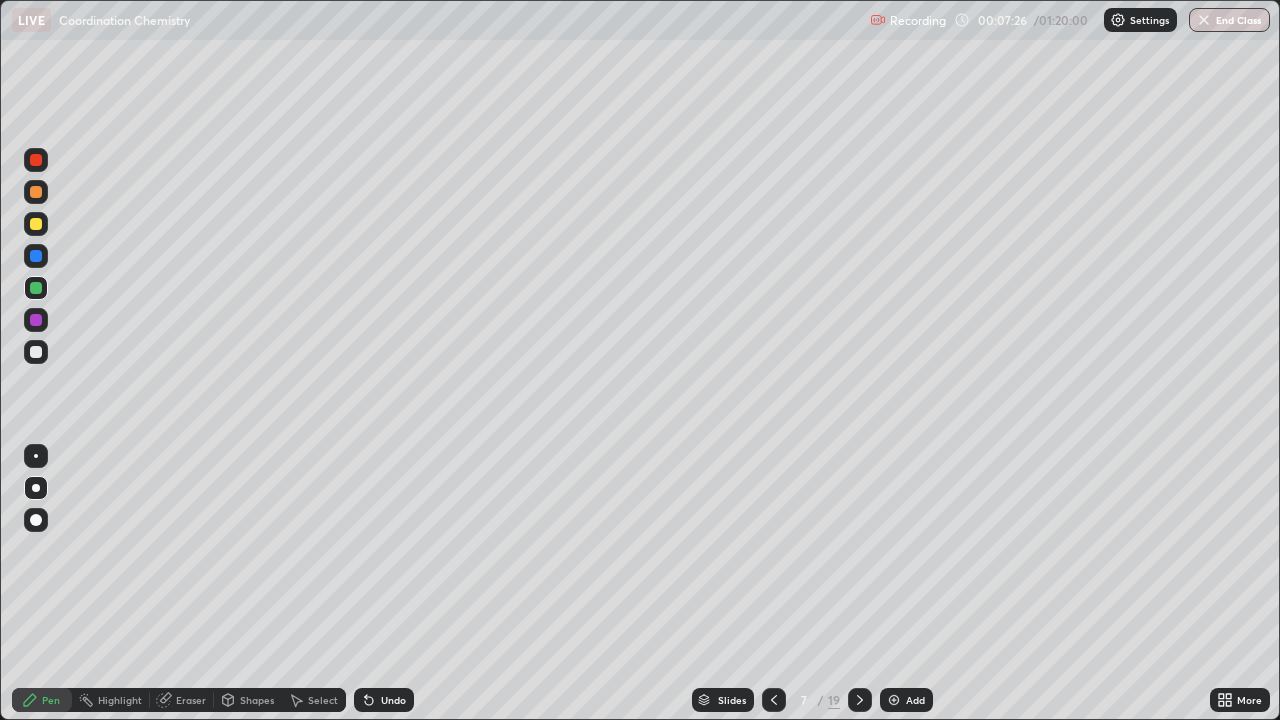 click at bounding box center (36, 352) 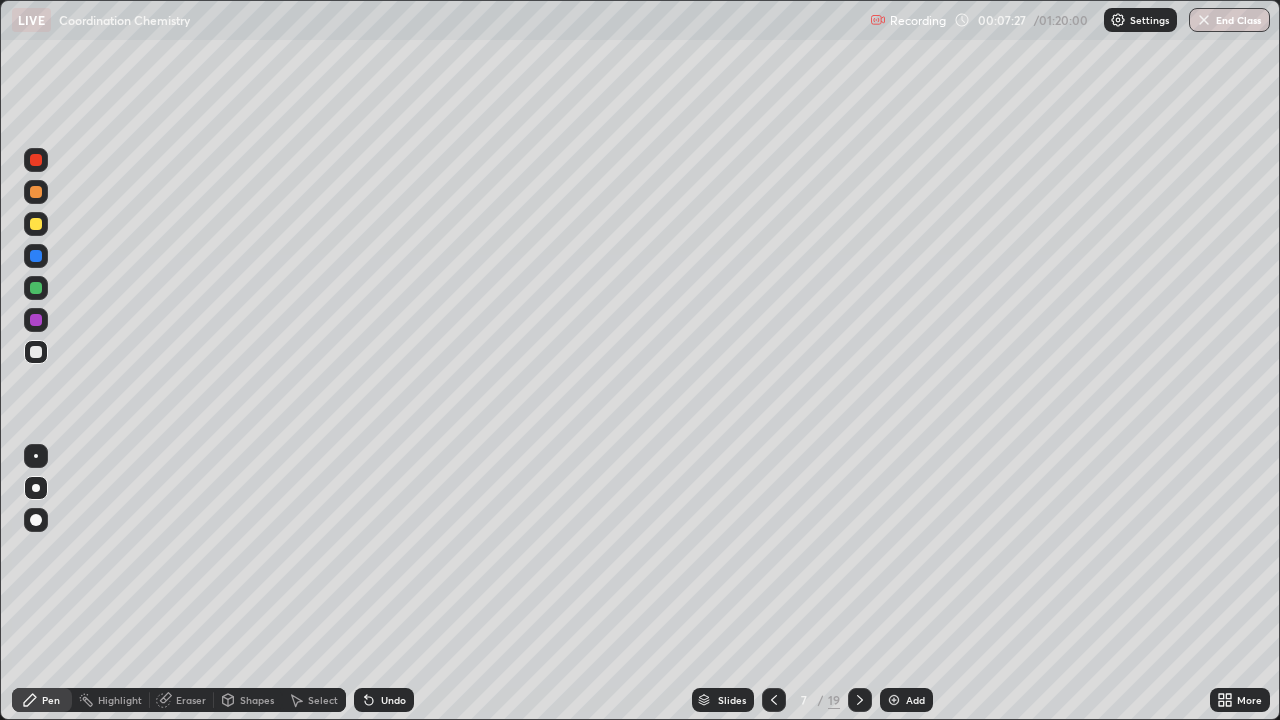 click at bounding box center (36, 192) 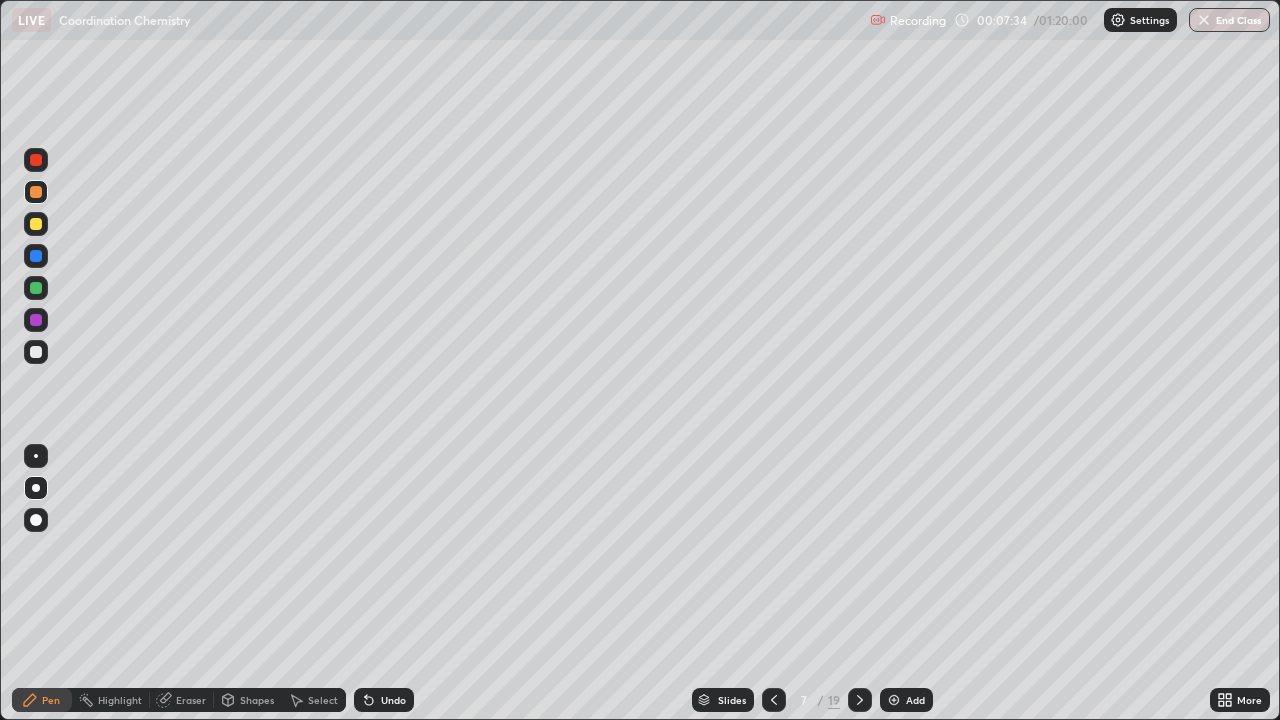 click at bounding box center [36, 352] 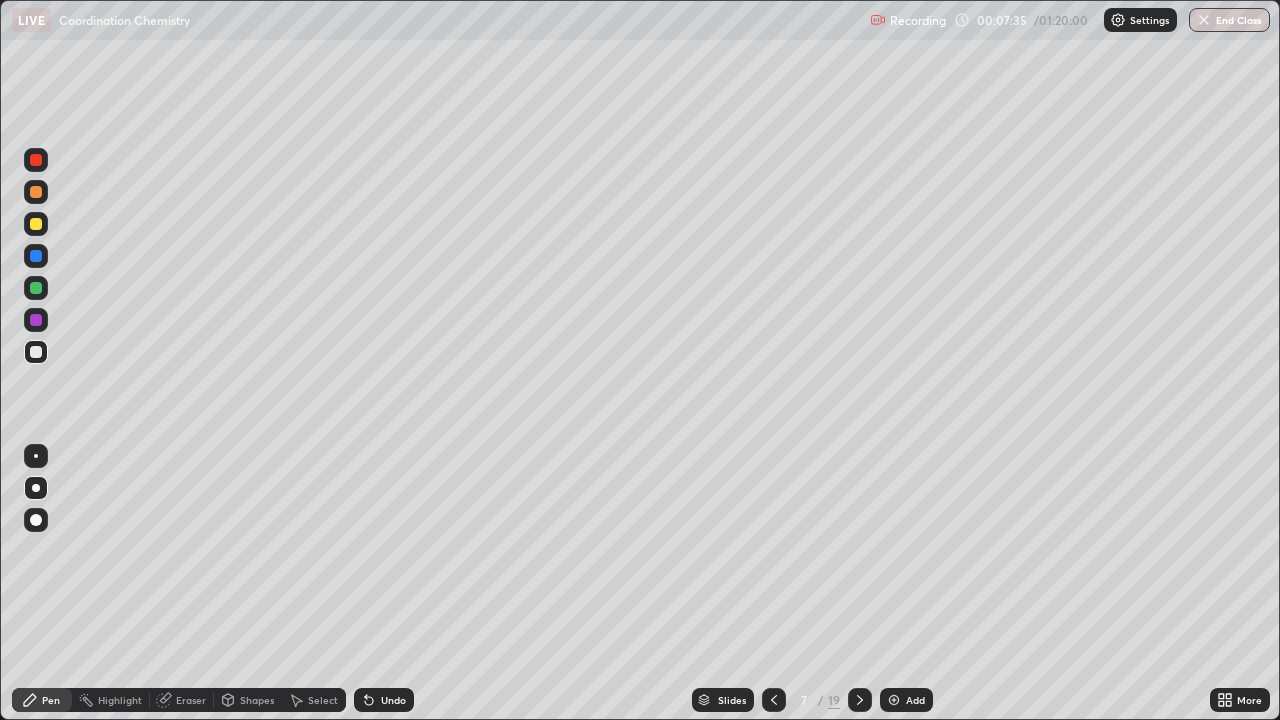 click at bounding box center [36, 192] 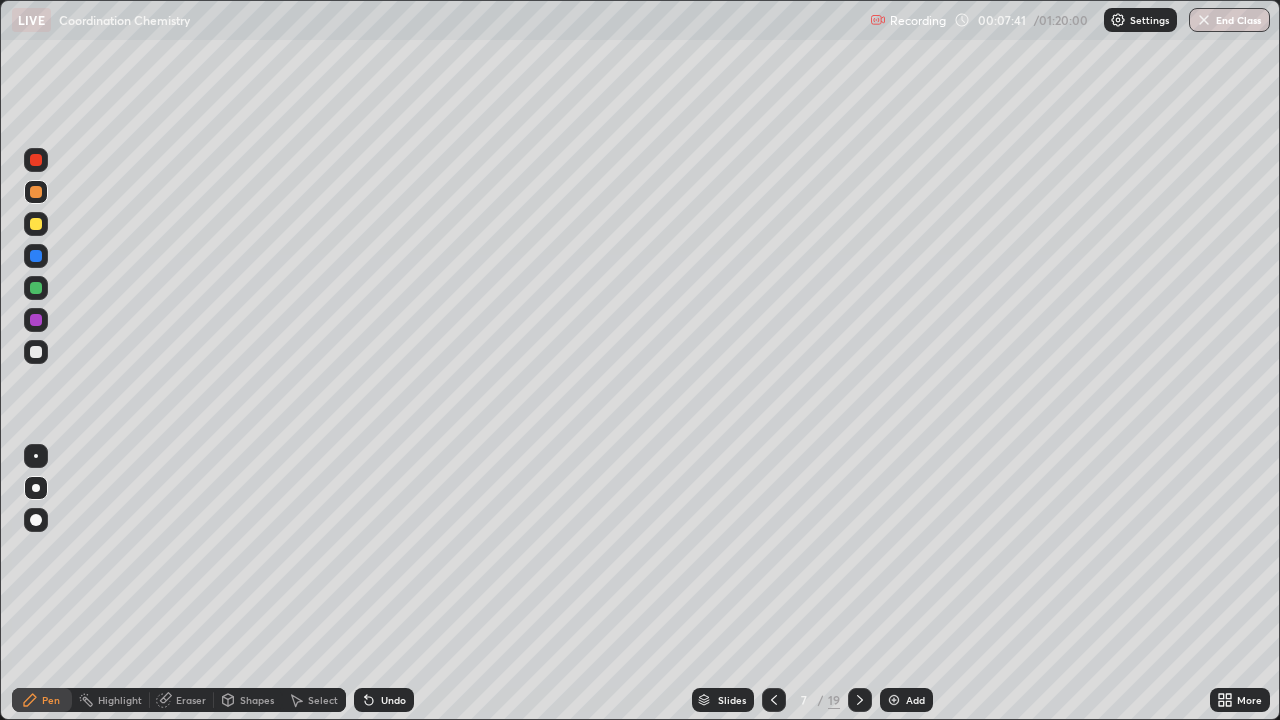 click on "Undo" at bounding box center (384, 700) 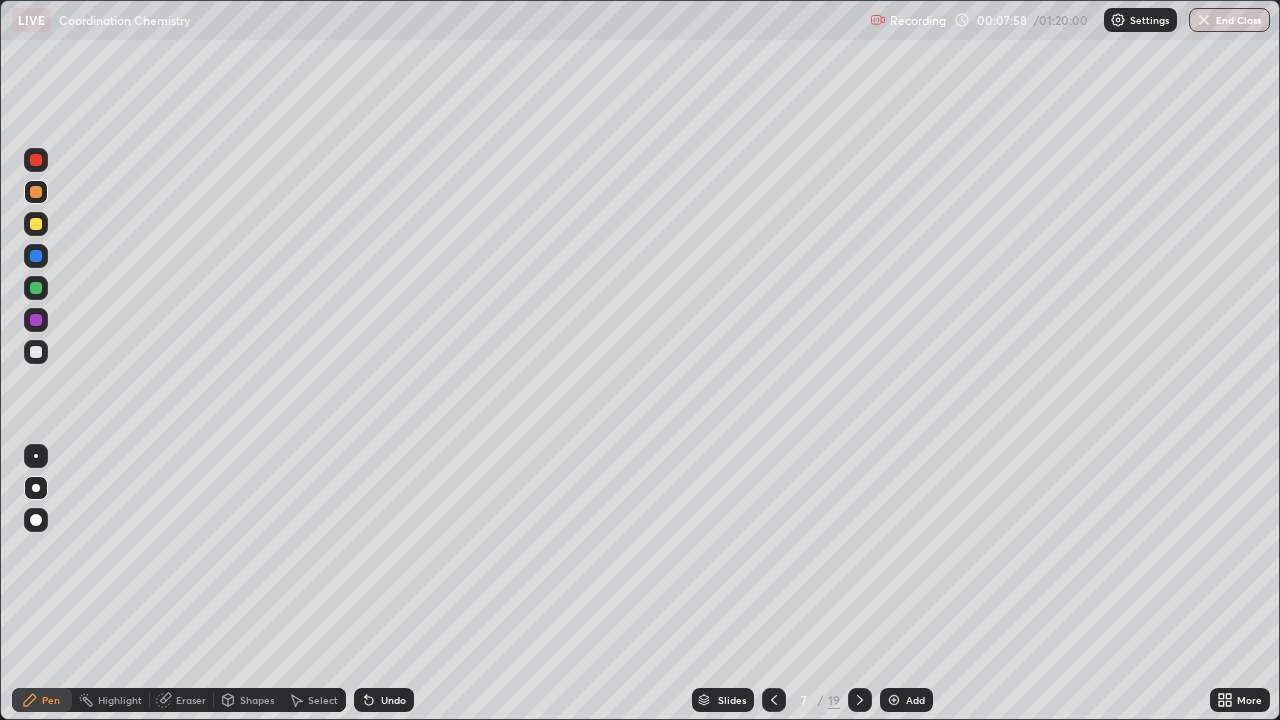 click on "Pen" at bounding box center (51, 700) 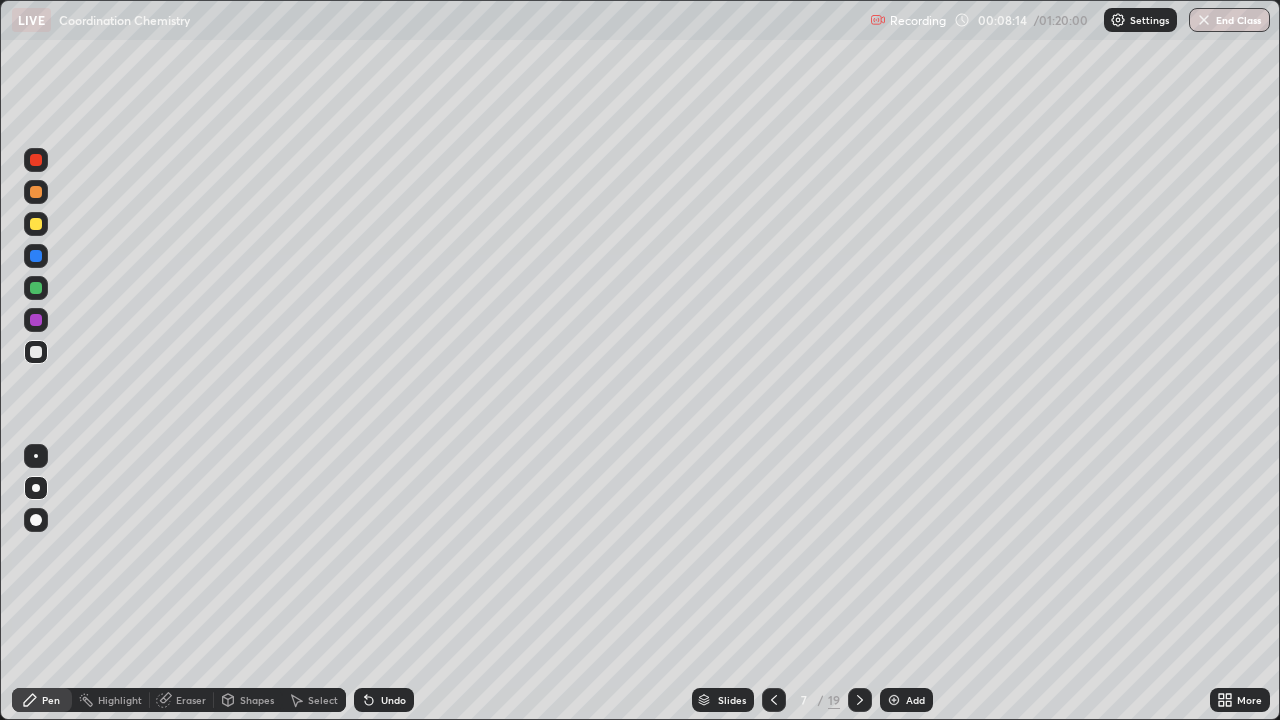click at bounding box center [36, 288] 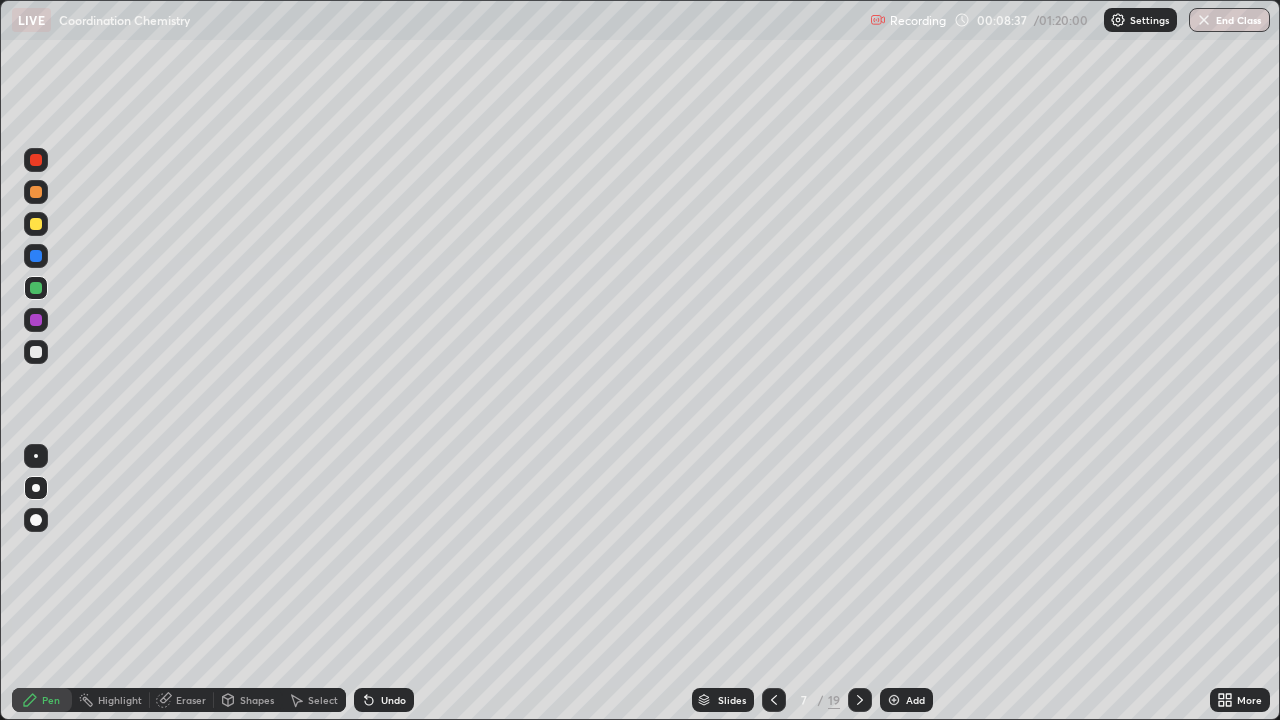 click on "Undo" at bounding box center (384, 700) 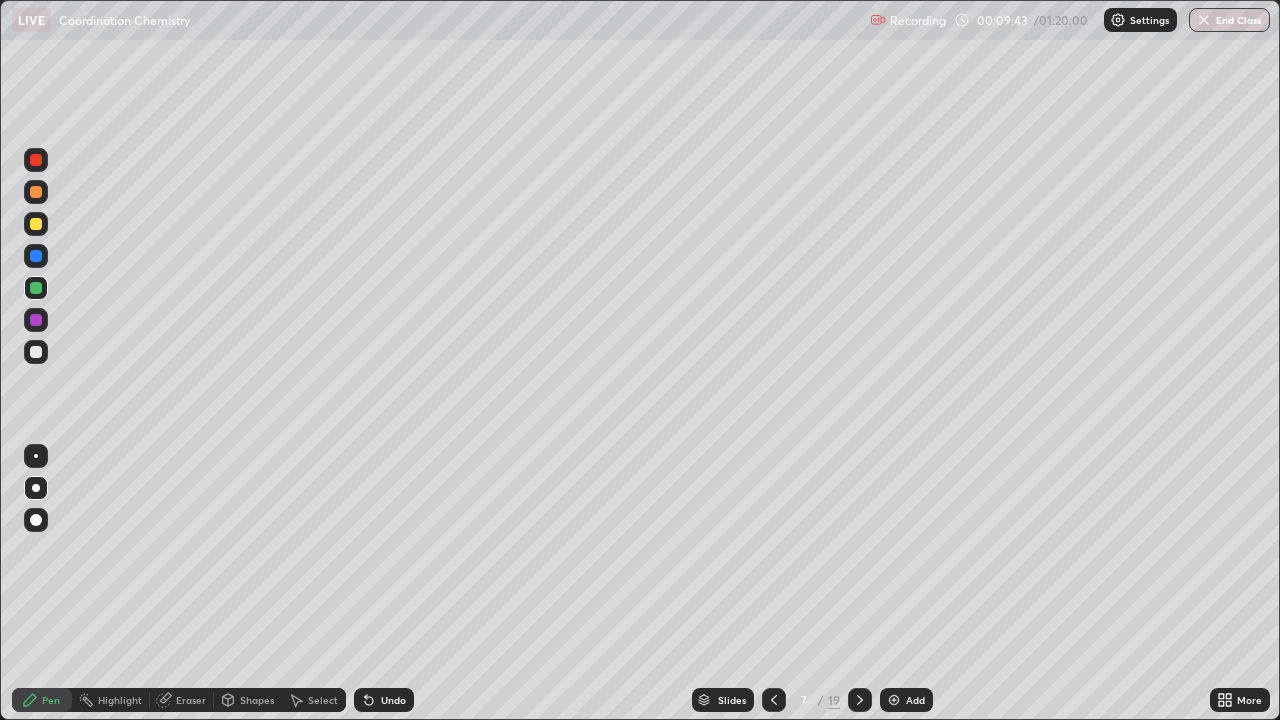 click at bounding box center (36, 320) 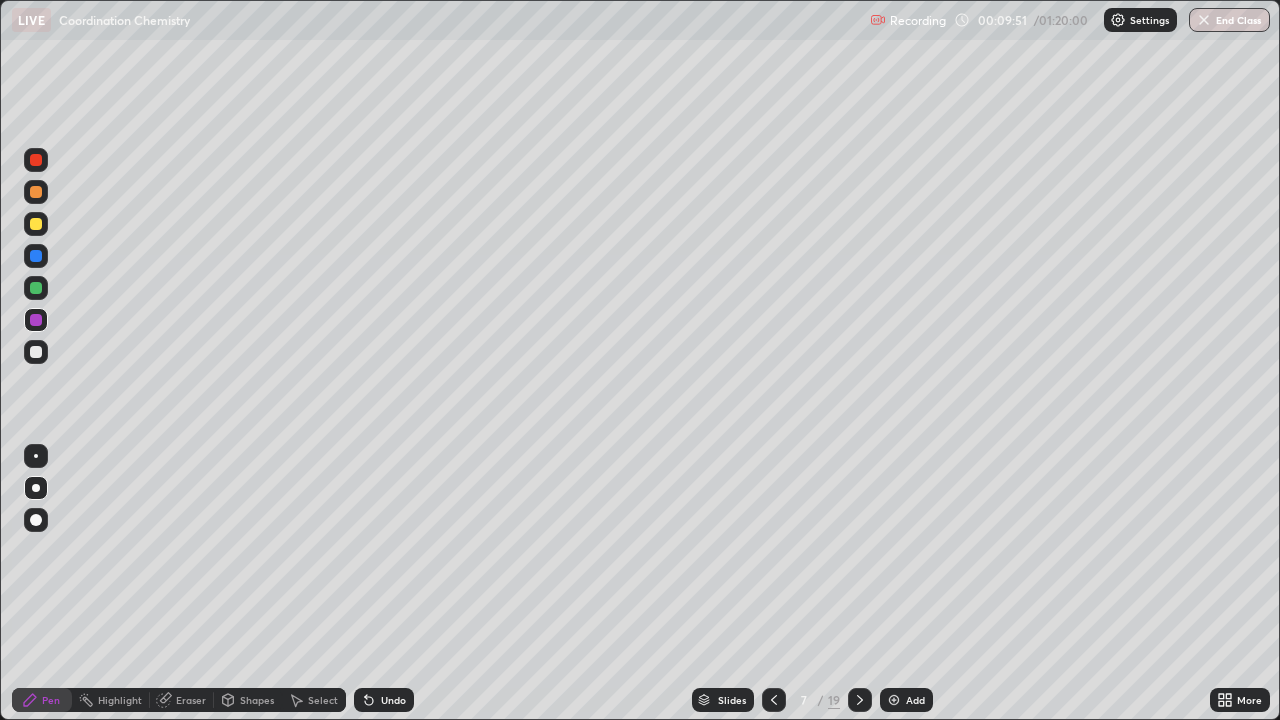 click on "Undo" at bounding box center (393, 700) 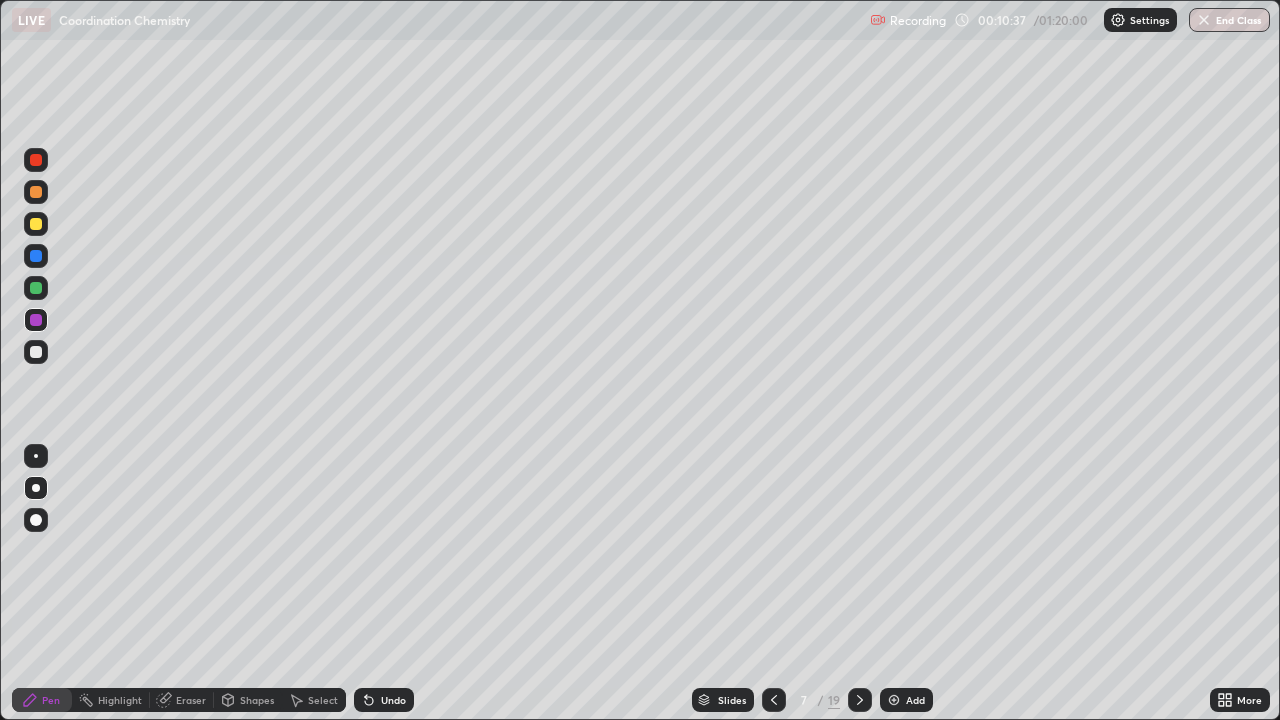 click on "Undo" at bounding box center (384, 700) 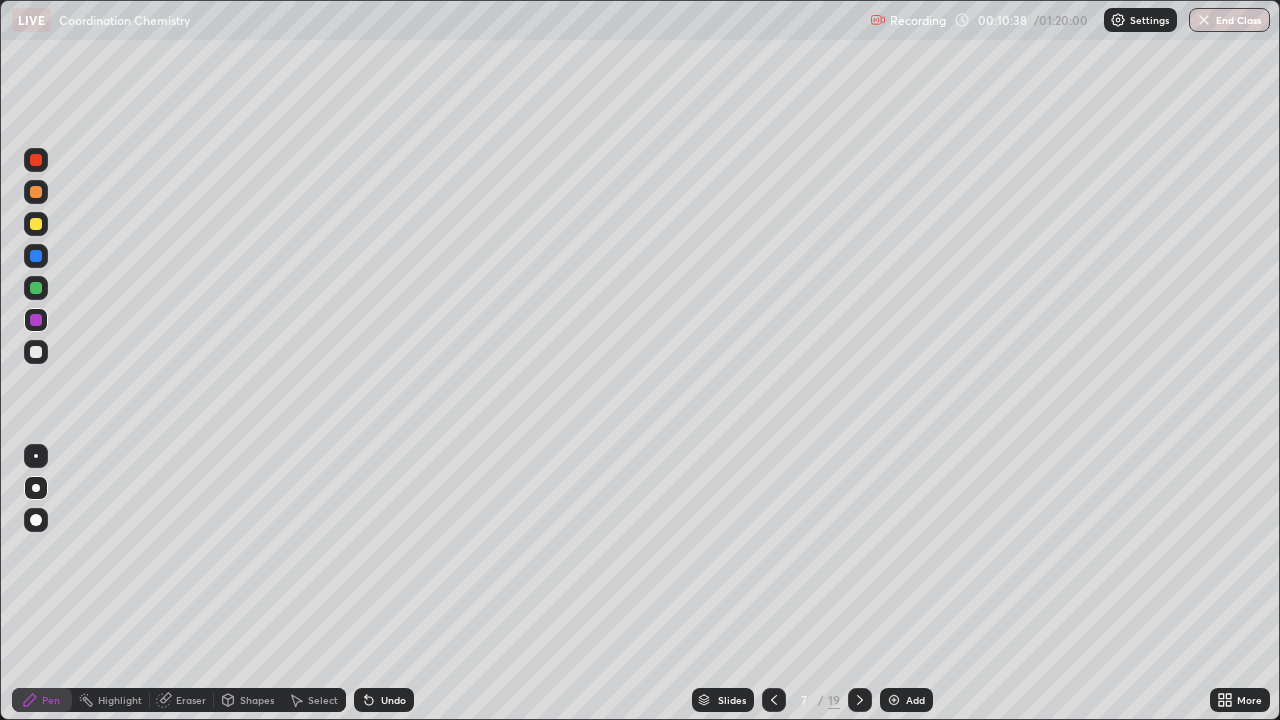 click on "Undo" at bounding box center (393, 700) 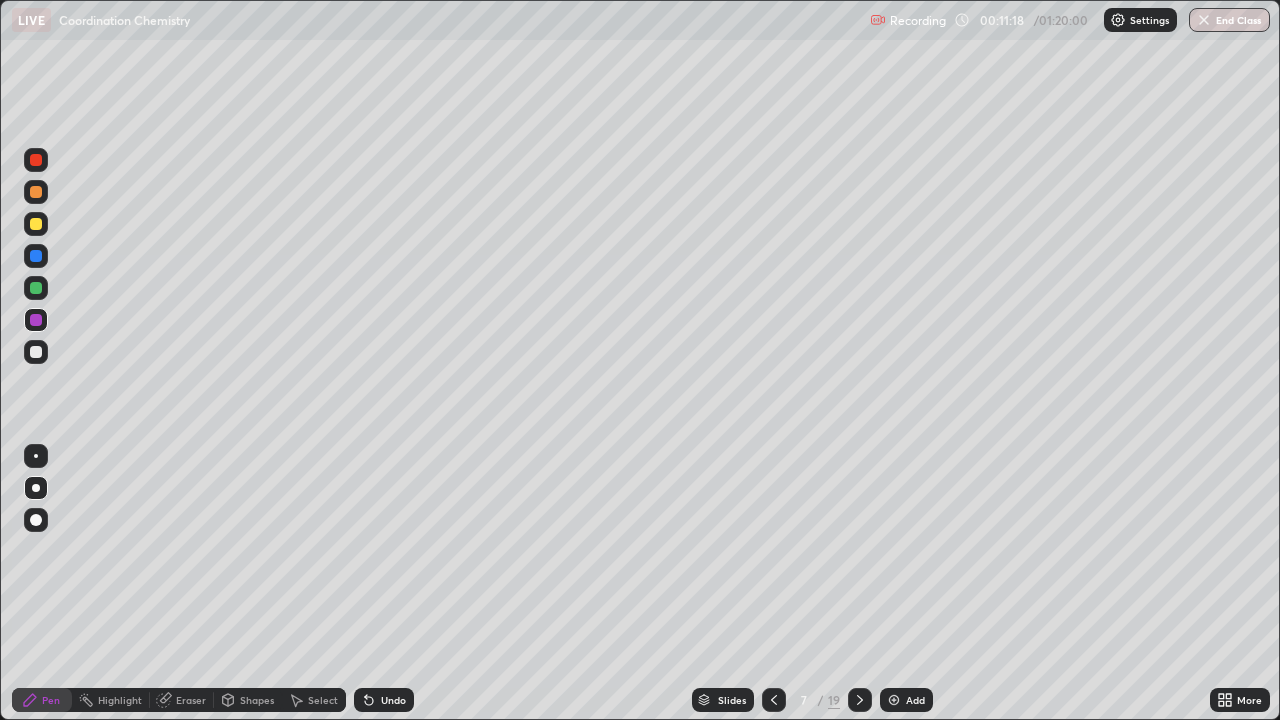 click at bounding box center (860, 700) 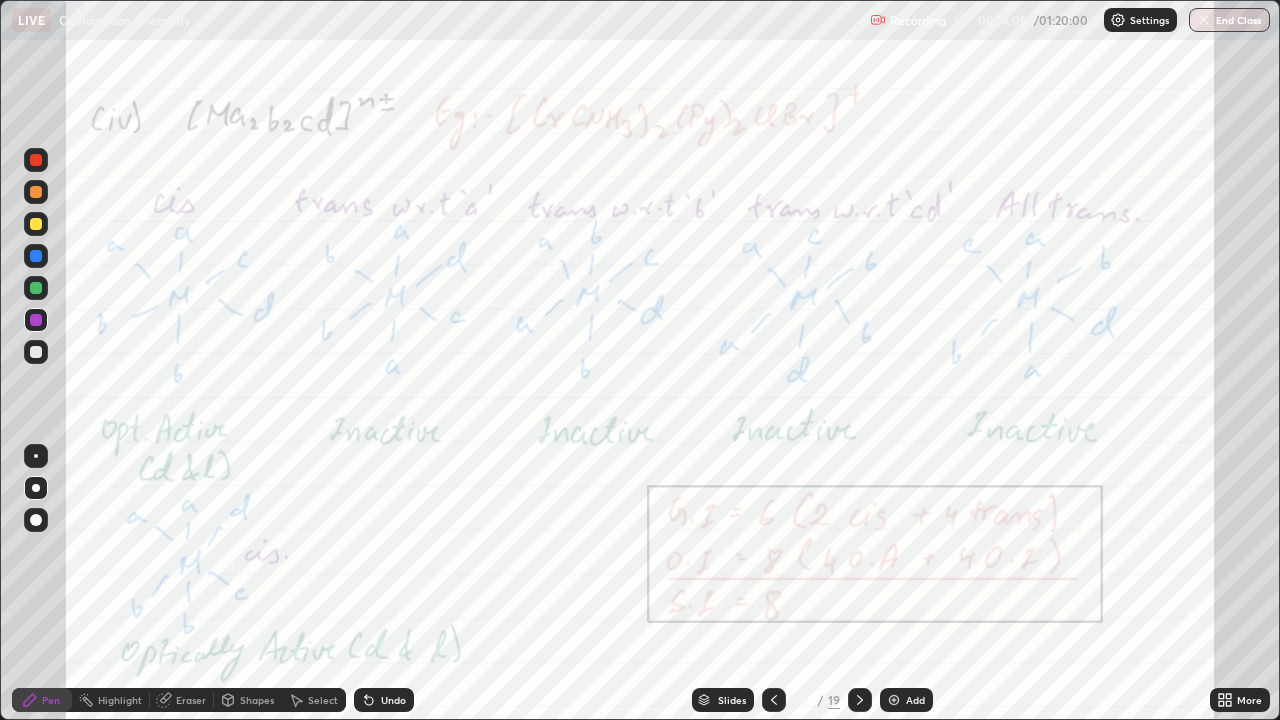 click on "Eraser" at bounding box center (191, 700) 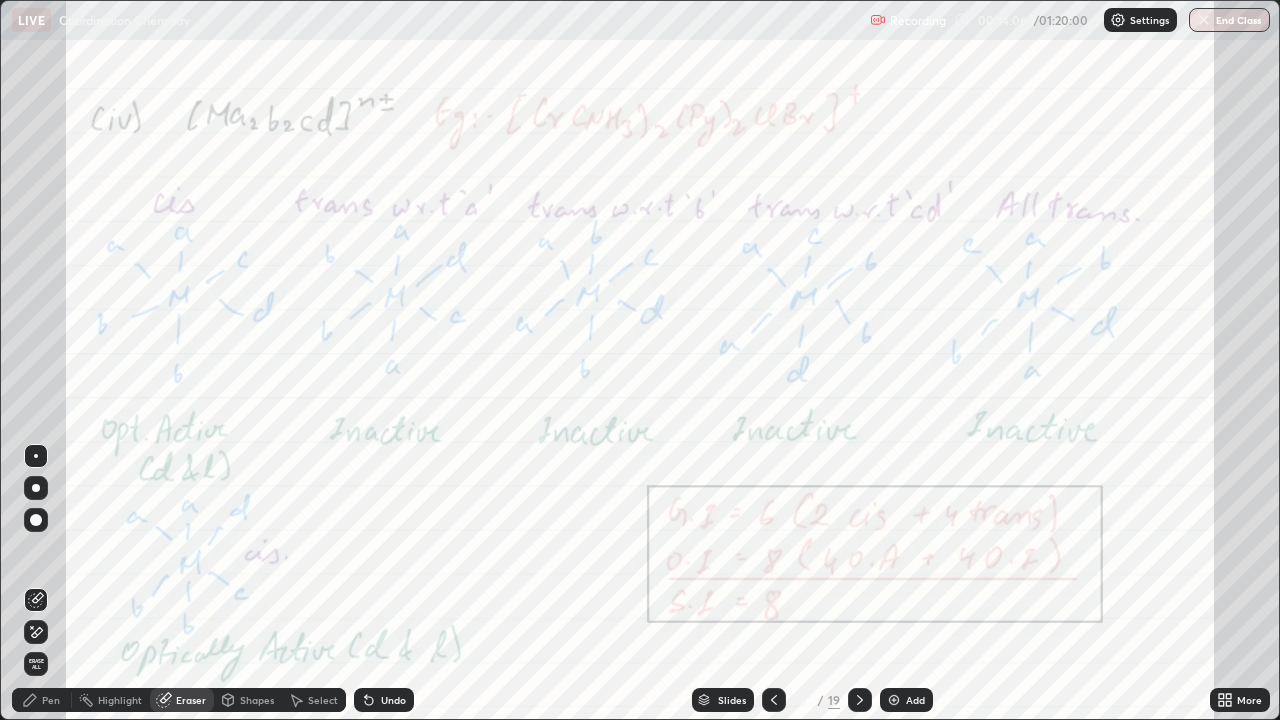 click on "Highlight" at bounding box center [120, 700] 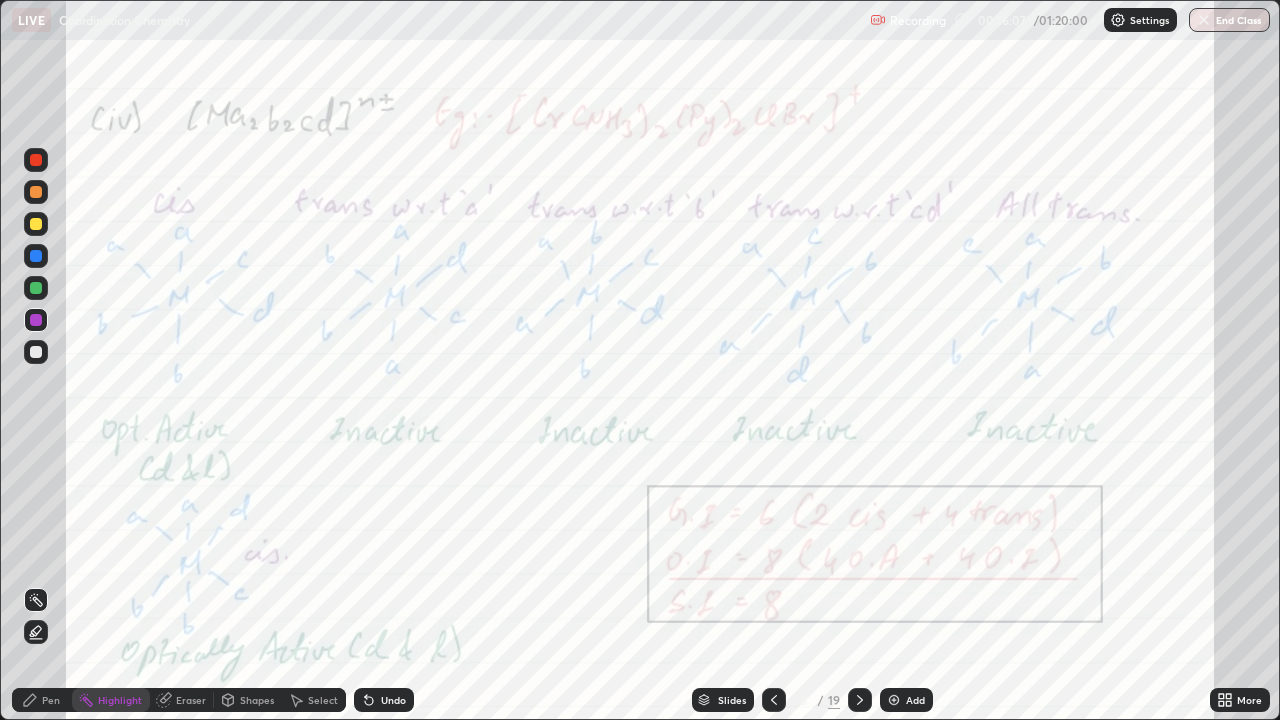 click on "Add" at bounding box center [915, 700] 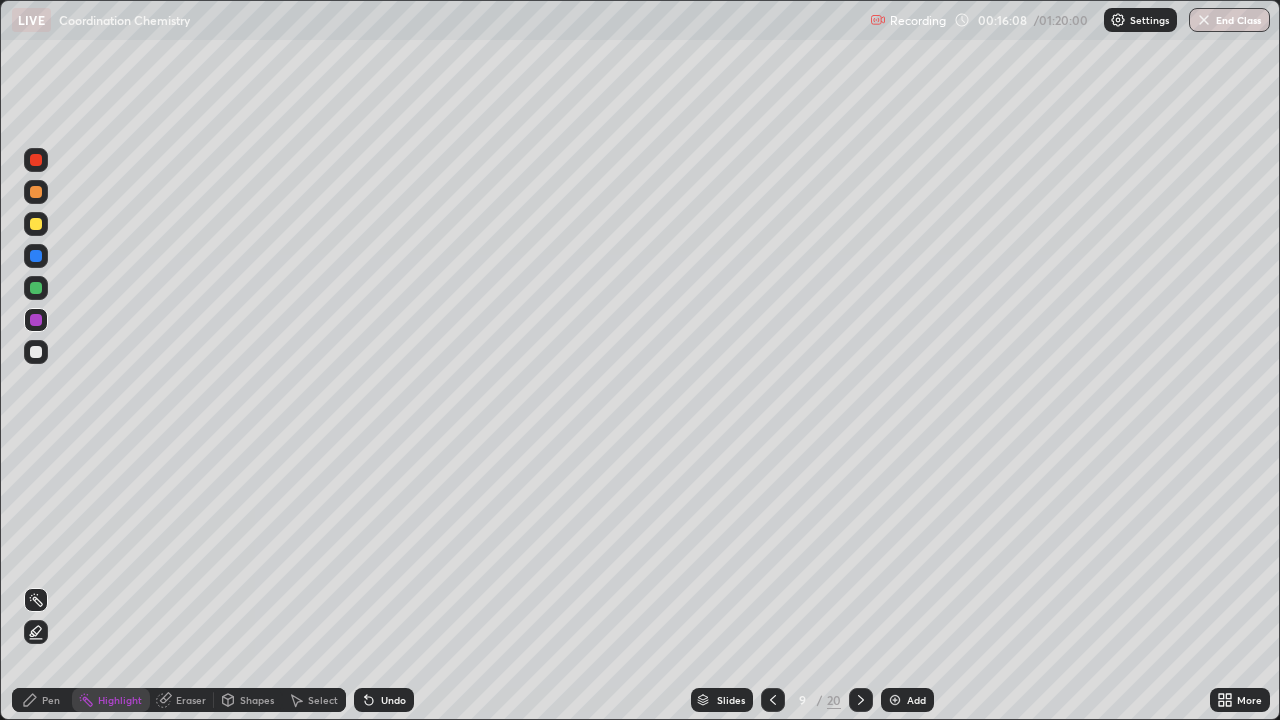 click at bounding box center (36, 192) 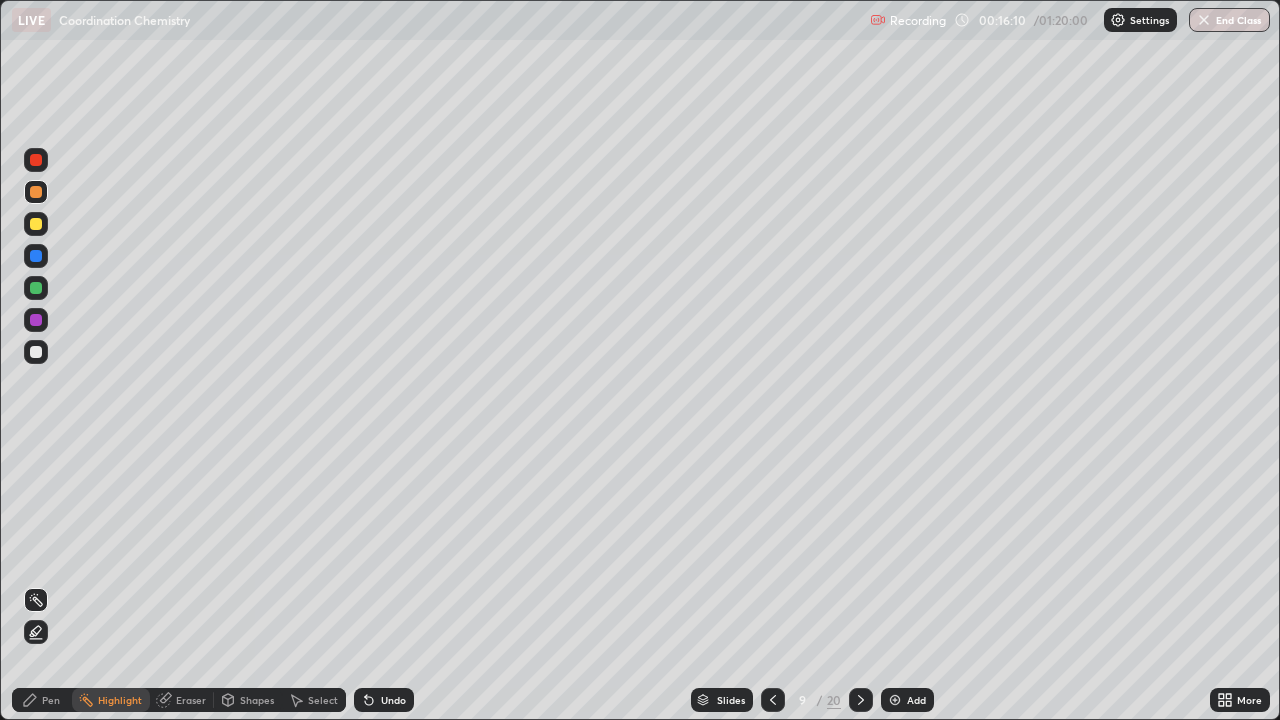 click on "Pen" at bounding box center [51, 700] 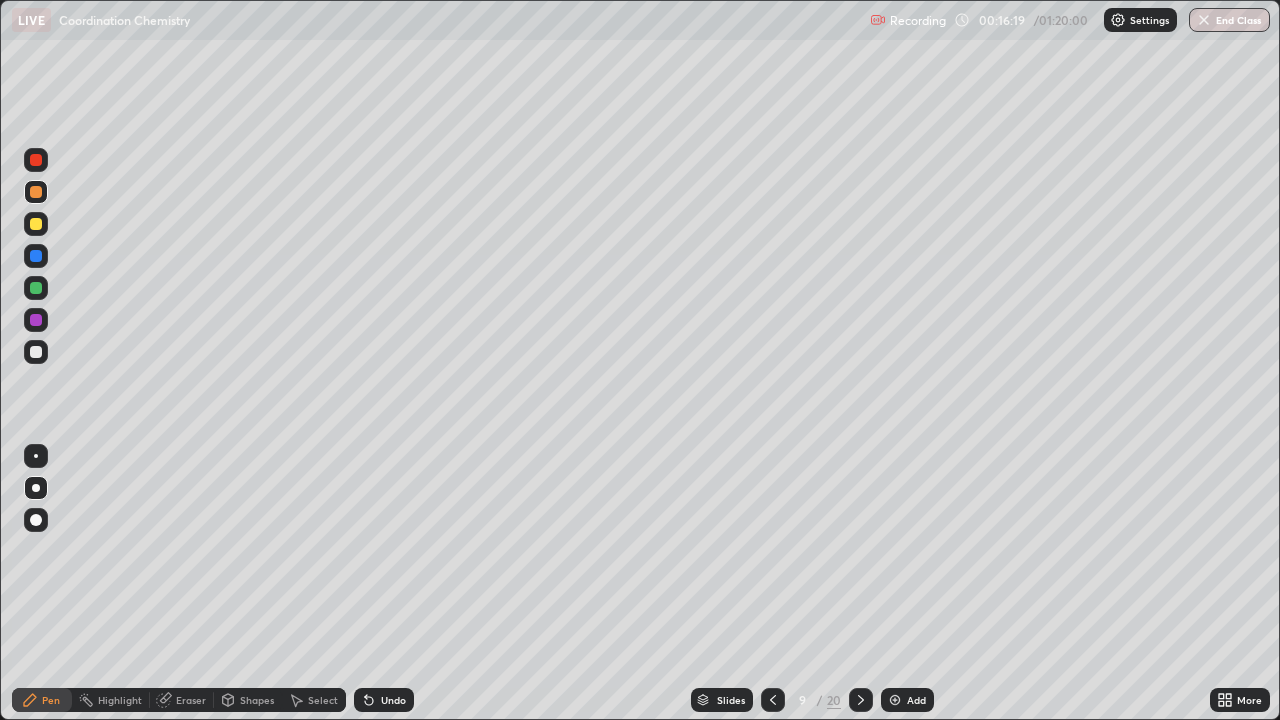 click at bounding box center [36, 352] 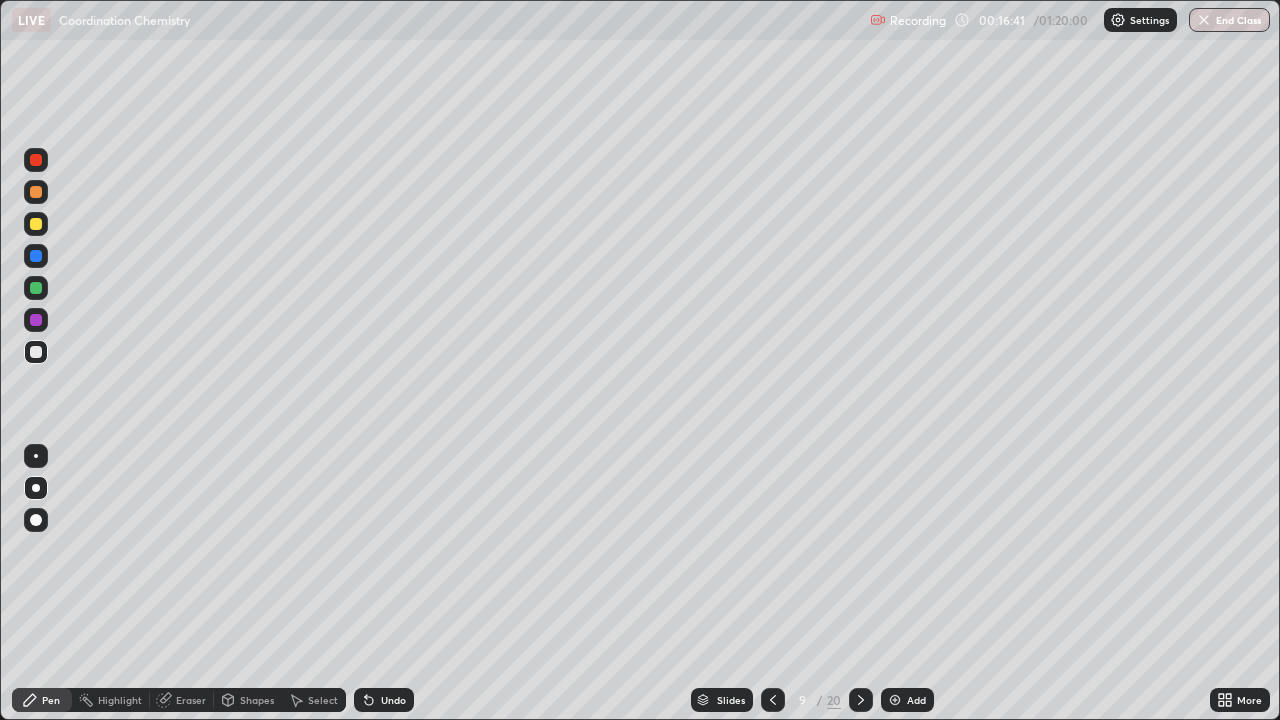 click on "Eraser" at bounding box center [191, 700] 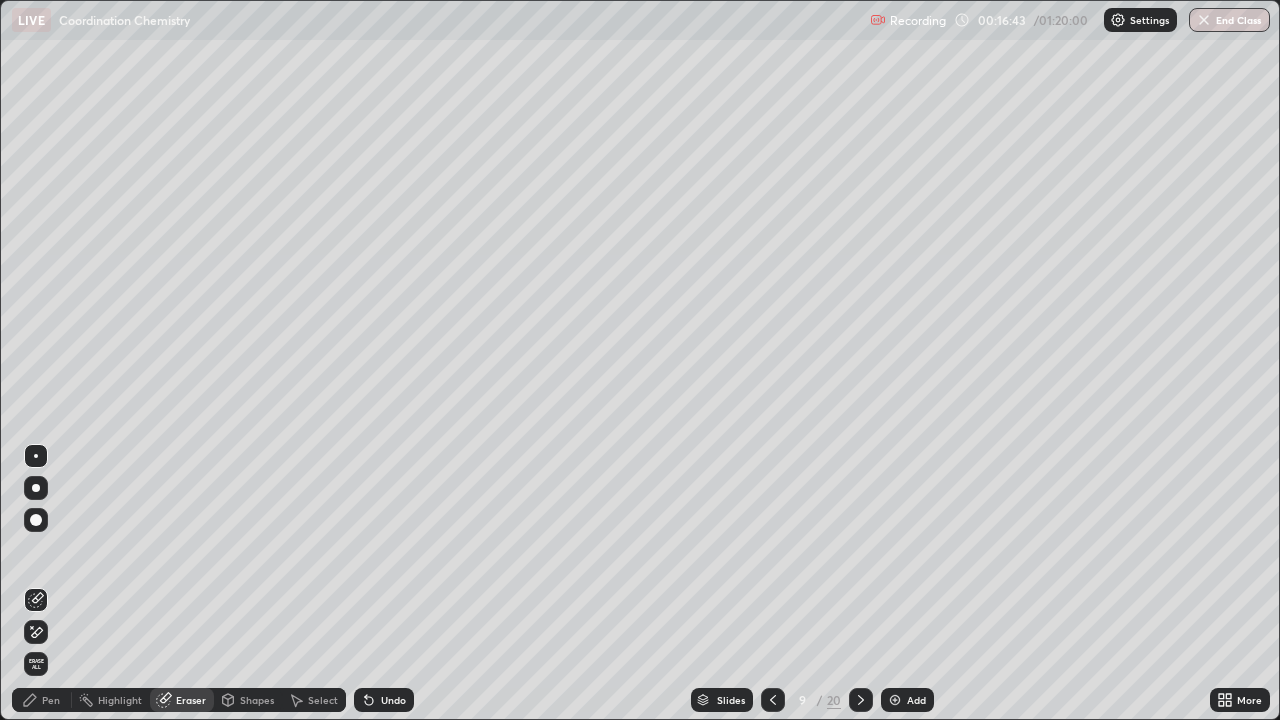 click on "Pen" at bounding box center (51, 700) 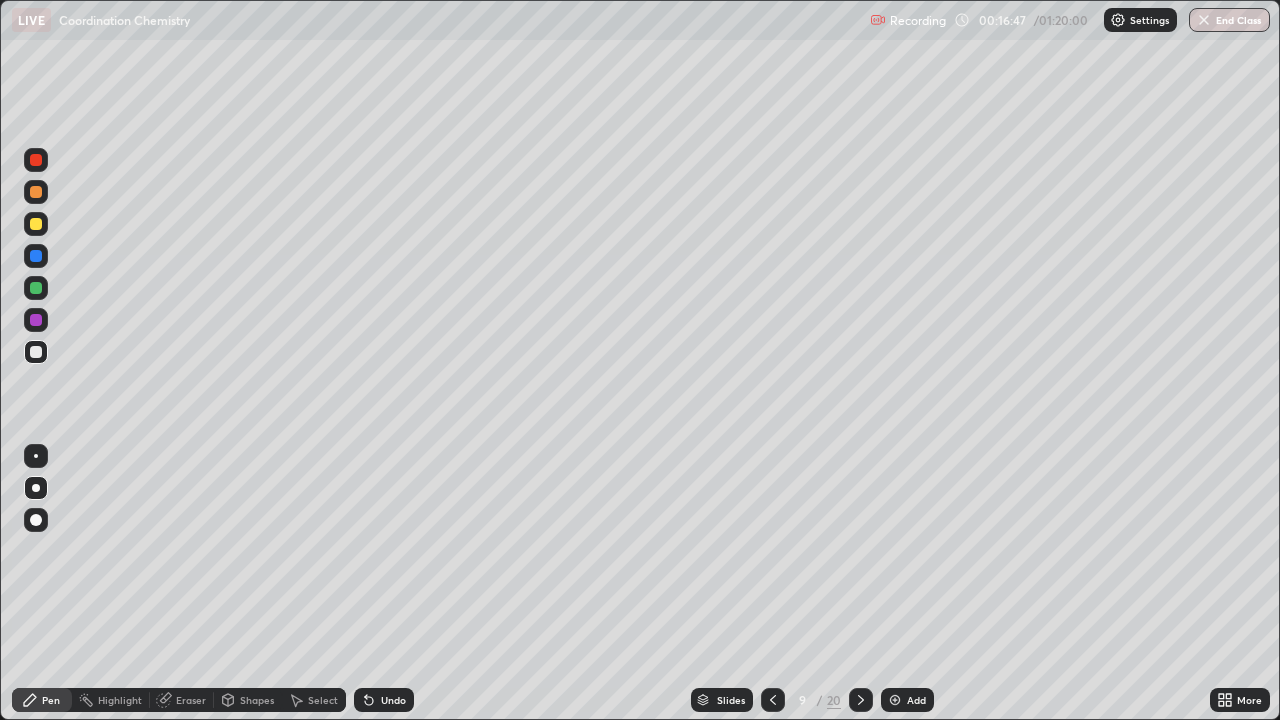 click at bounding box center (36, 224) 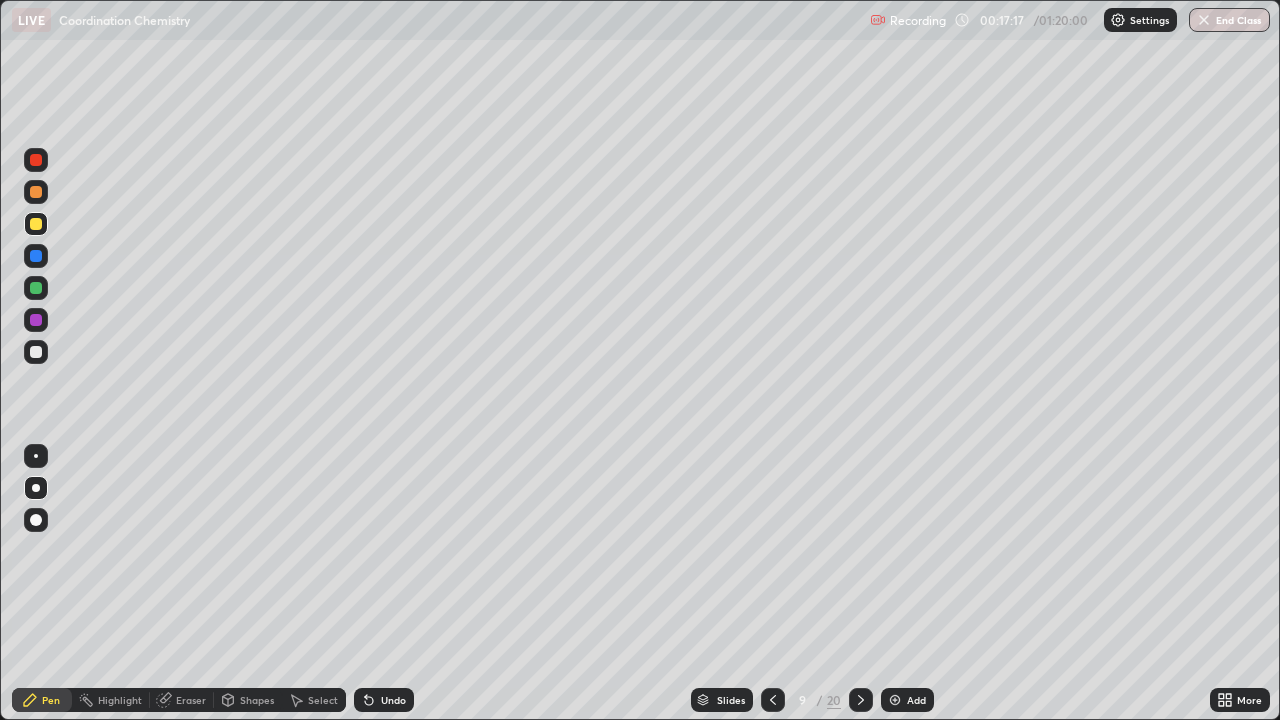 click at bounding box center [36, 192] 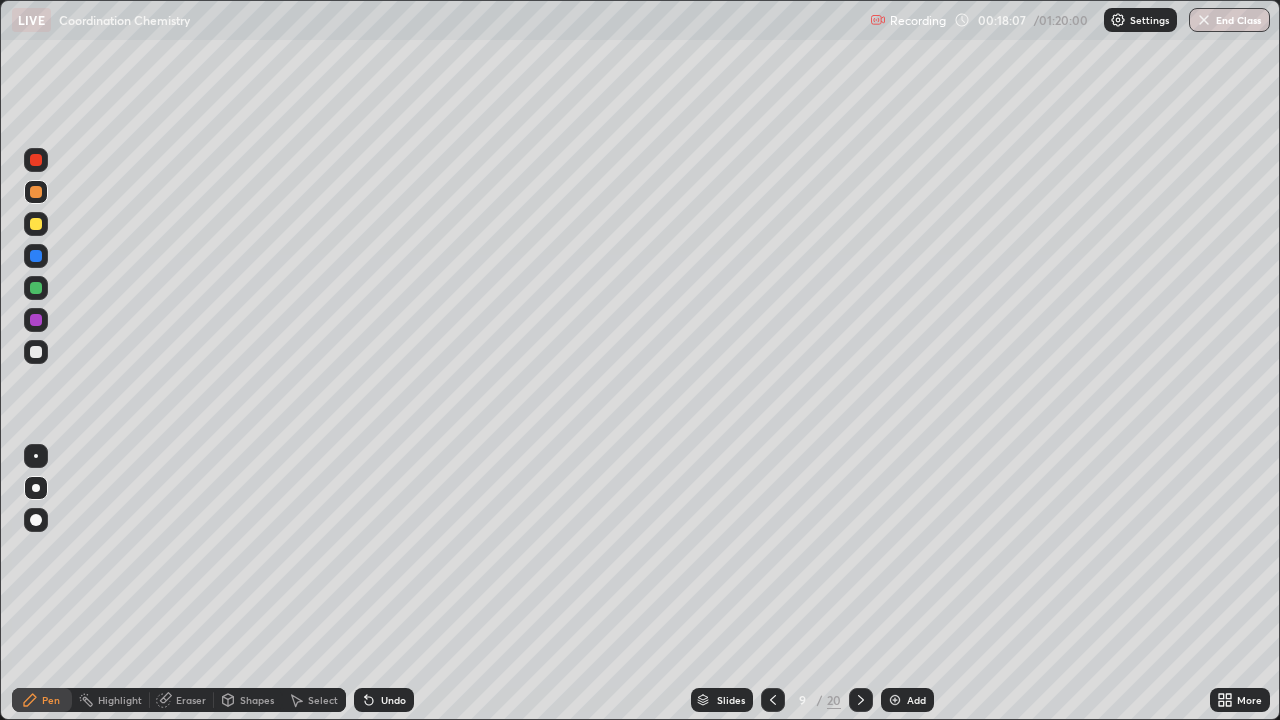 click on "Undo" at bounding box center (384, 700) 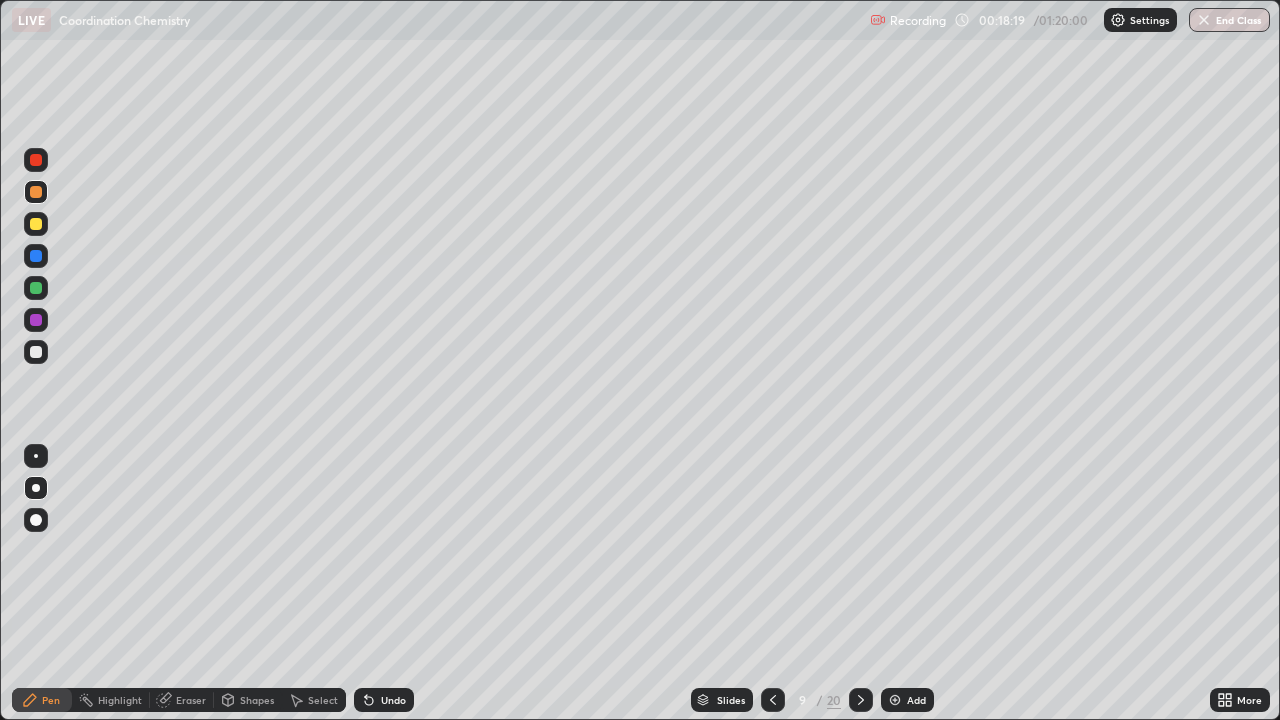 click at bounding box center [36, 352] 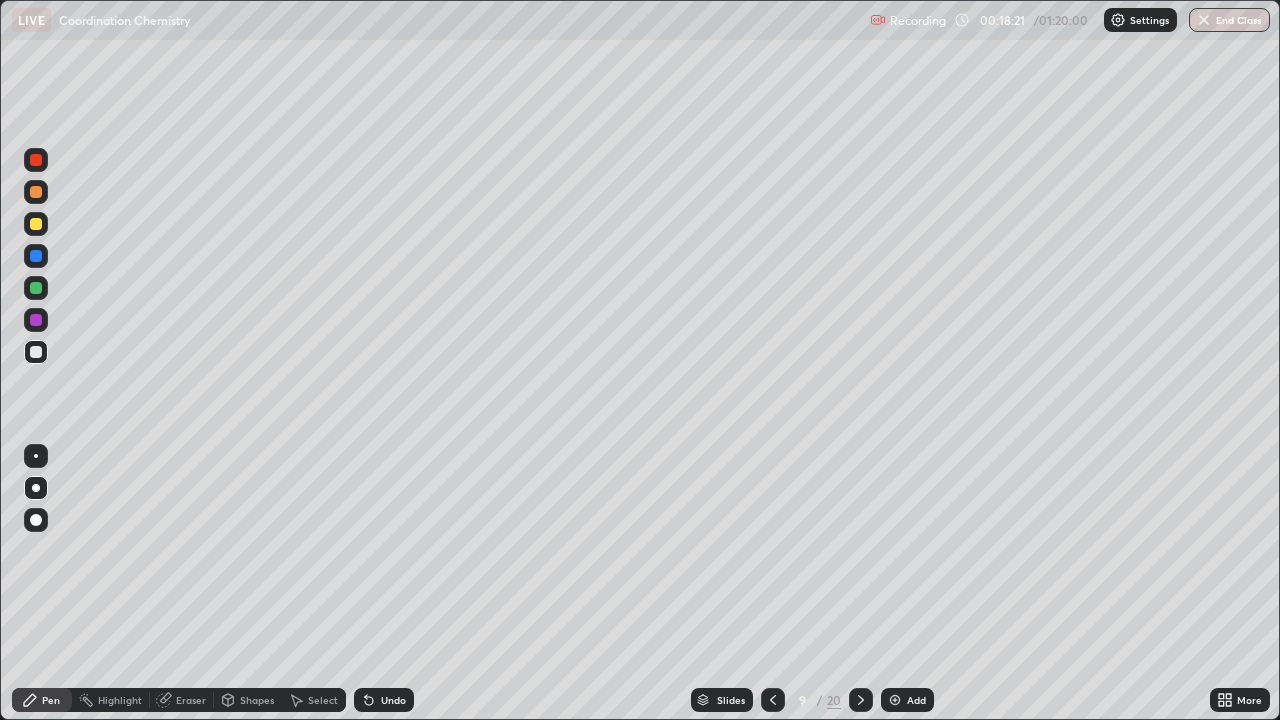 click at bounding box center [36, 192] 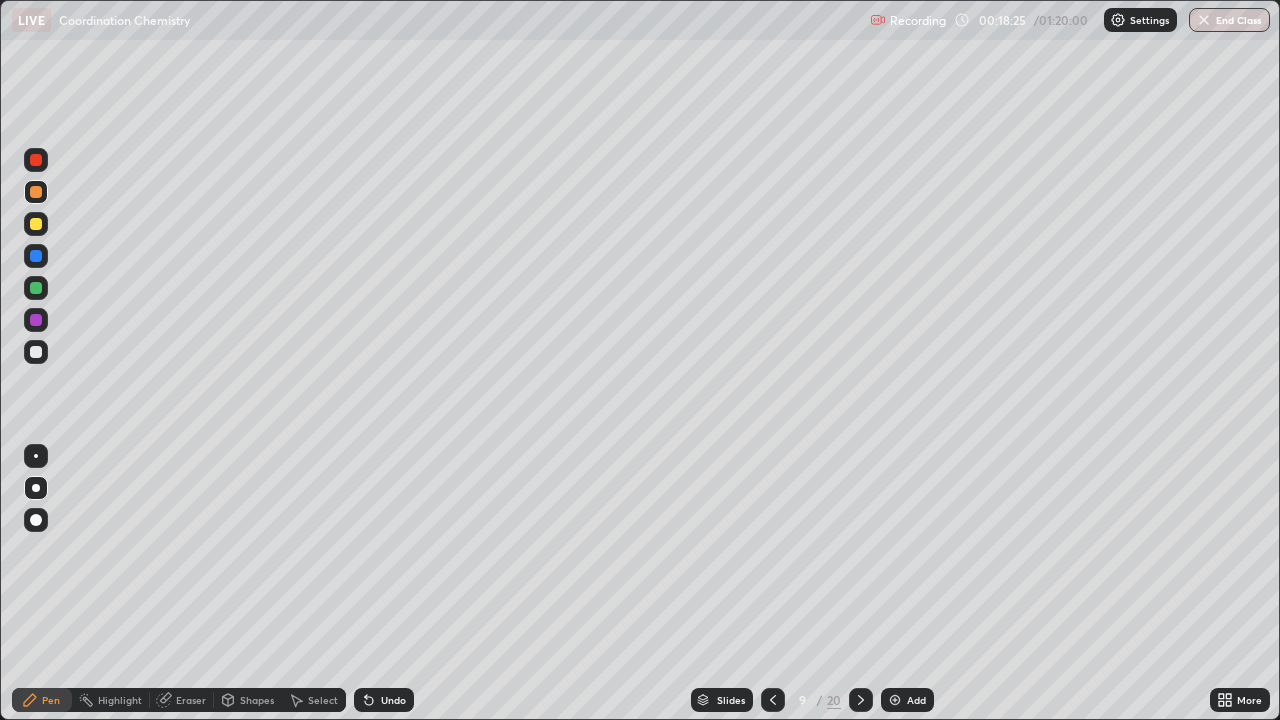 click at bounding box center [36, 352] 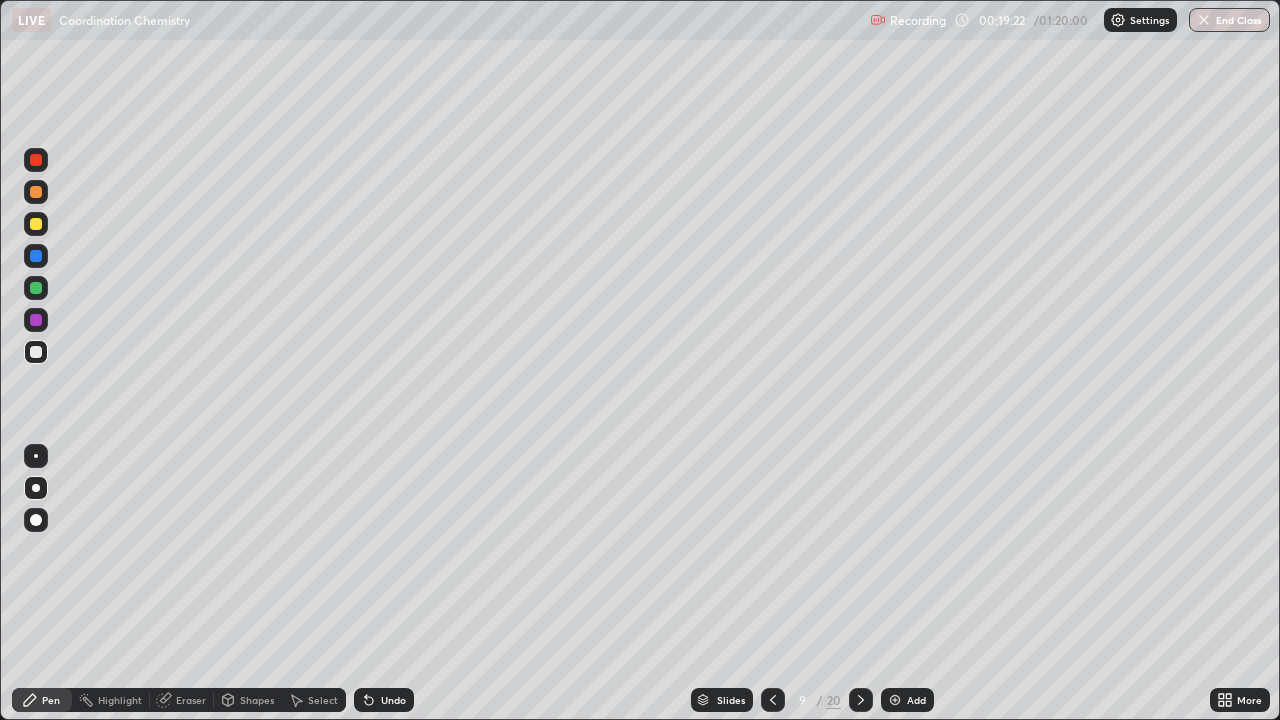 click on "Undo" at bounding box center (393, 700) 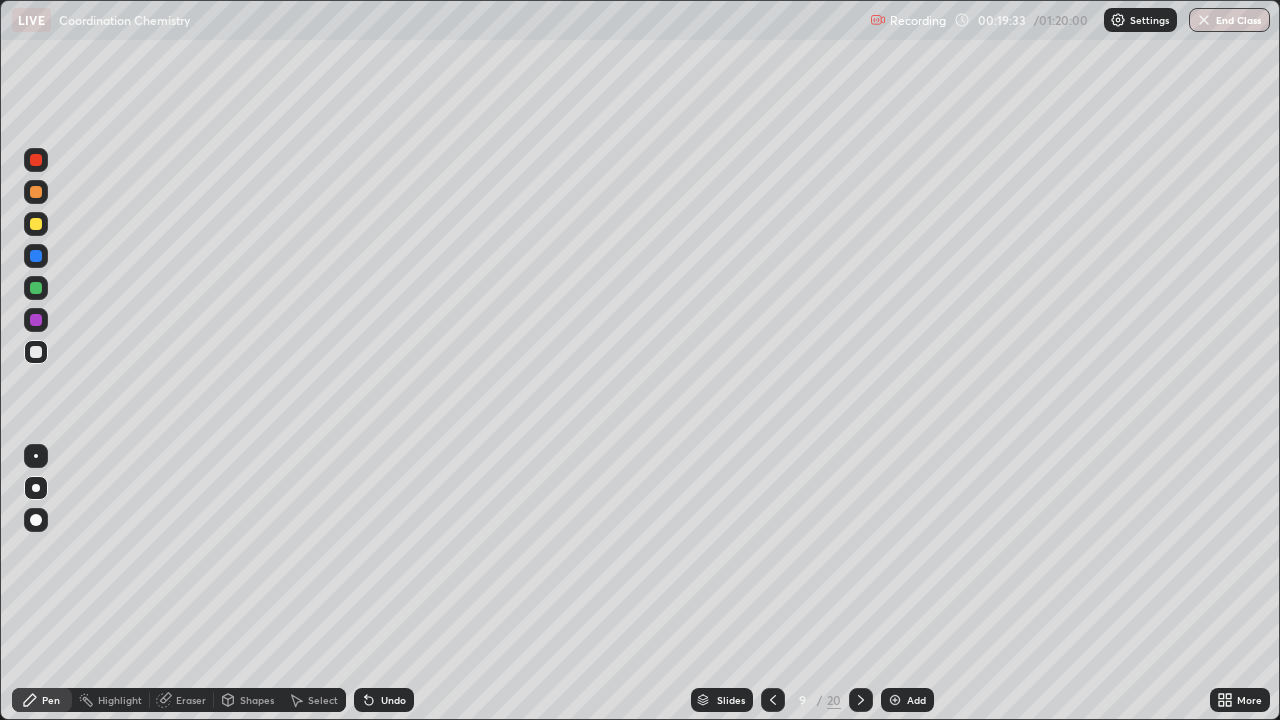 click at bounding box center [36, 224] 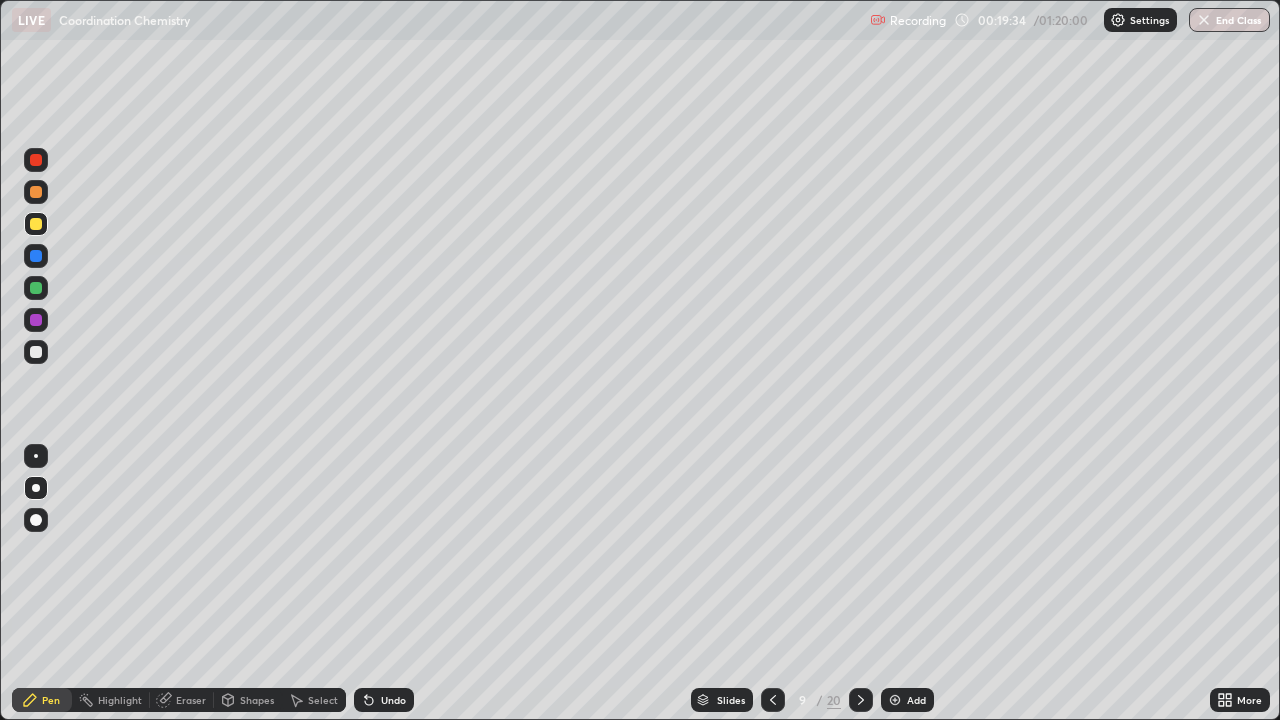 click at bounding box center [36, 192] 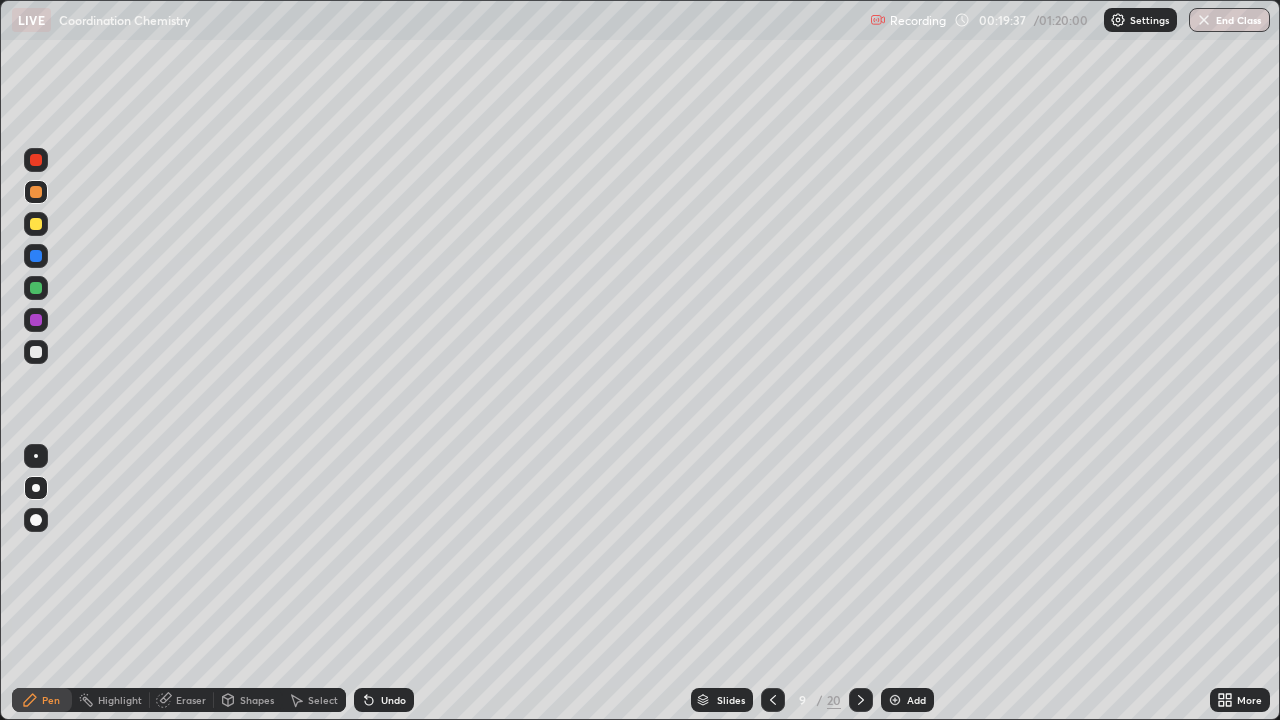 click on "Eraser" at bounding box center [191, 700] 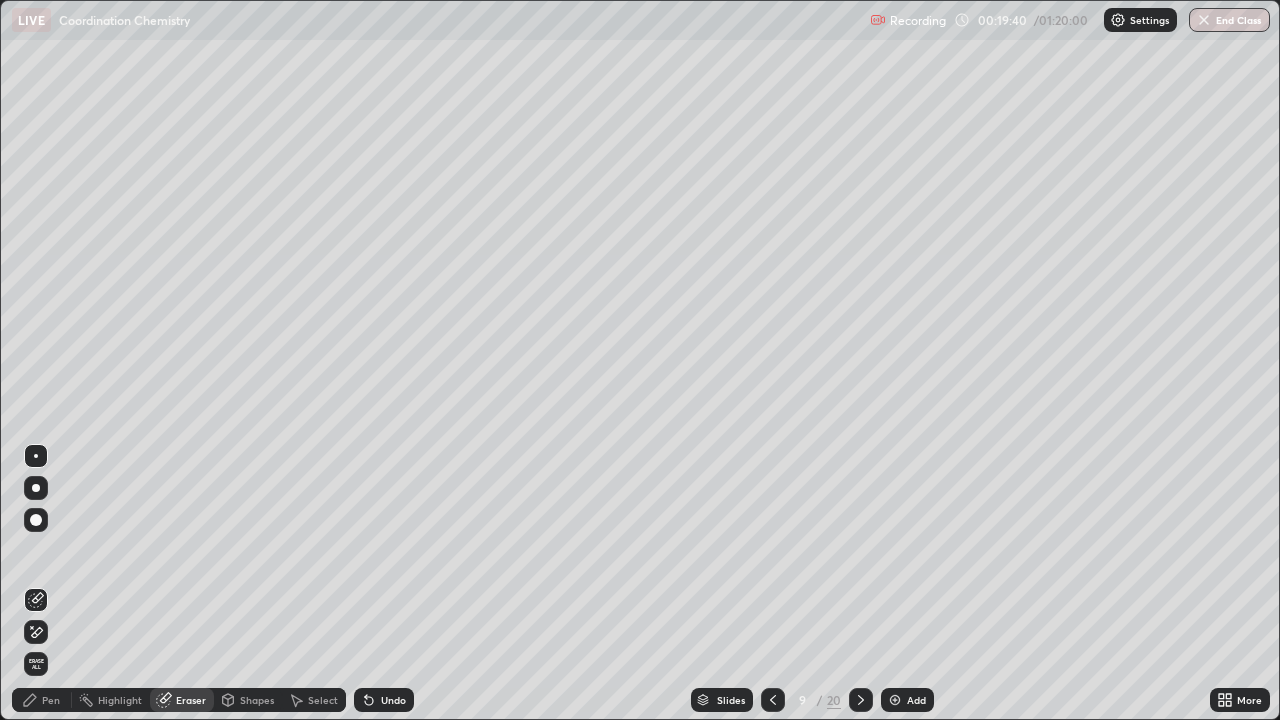 click on "Pen" at bounding box center (51, 700) 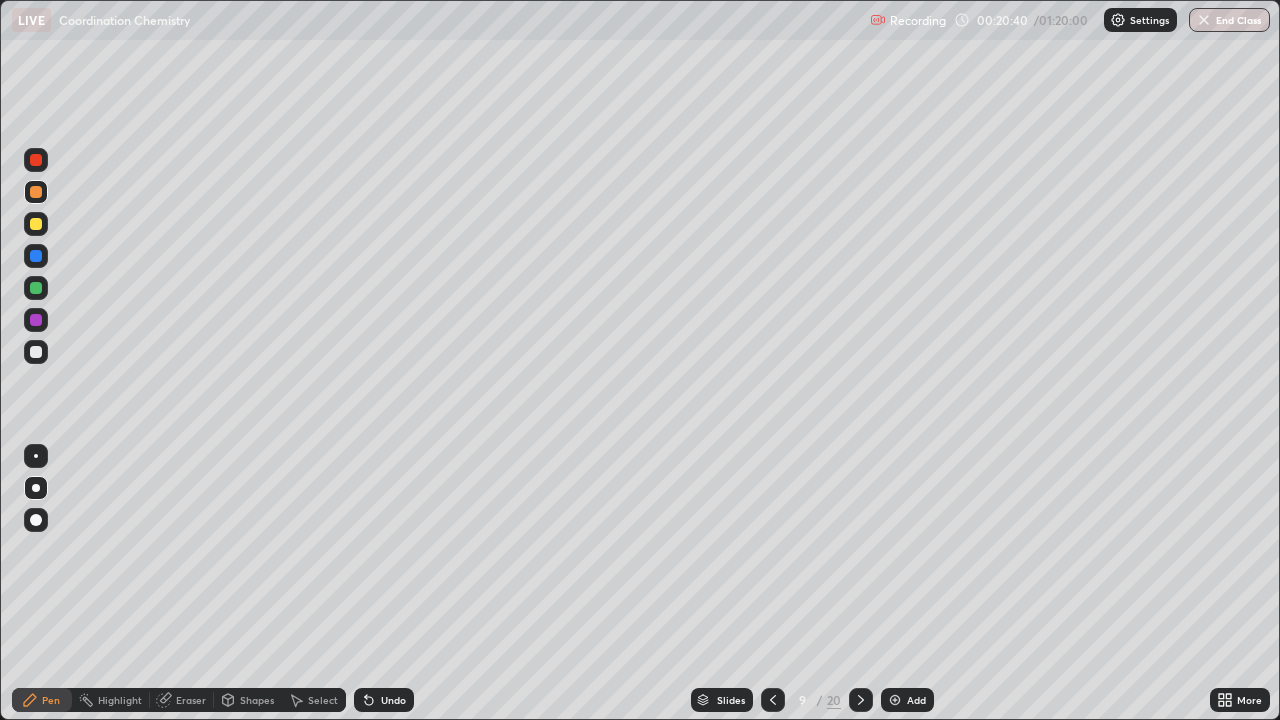 click on "Add" at bounding box center [907, 700] 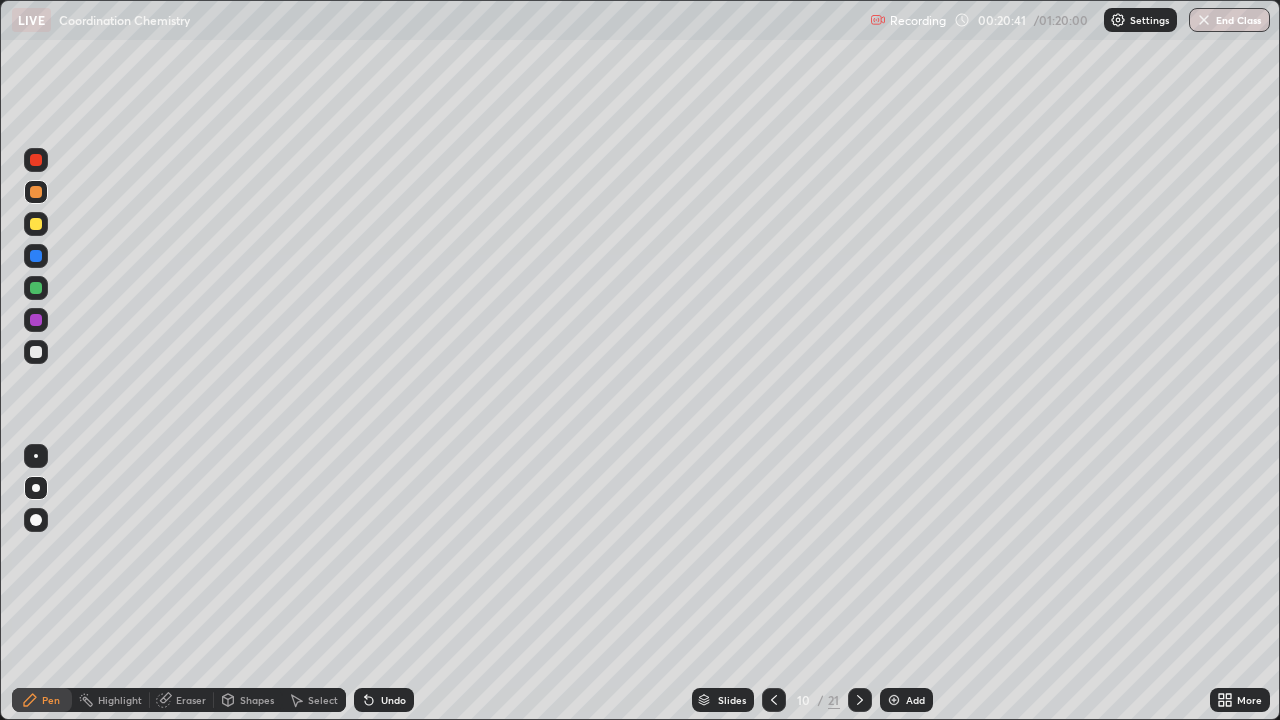 click at bounding box center [36, 288] 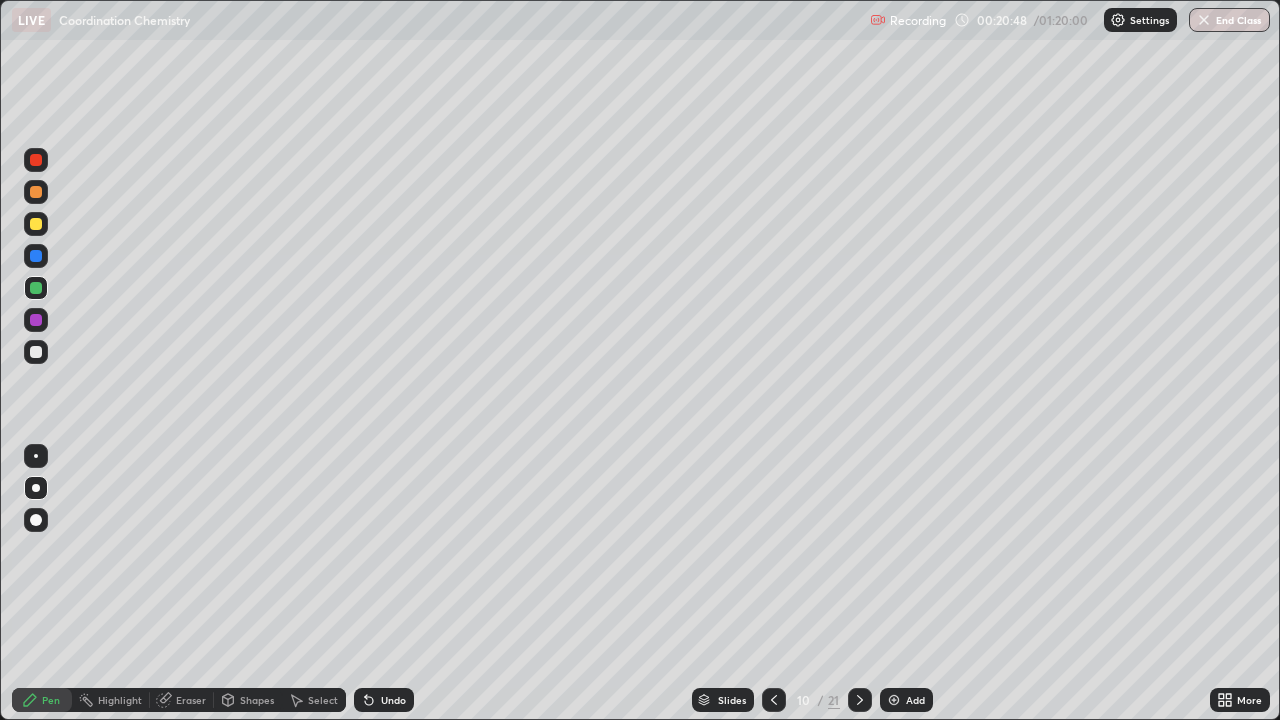 click at bounding box center [36, 352] 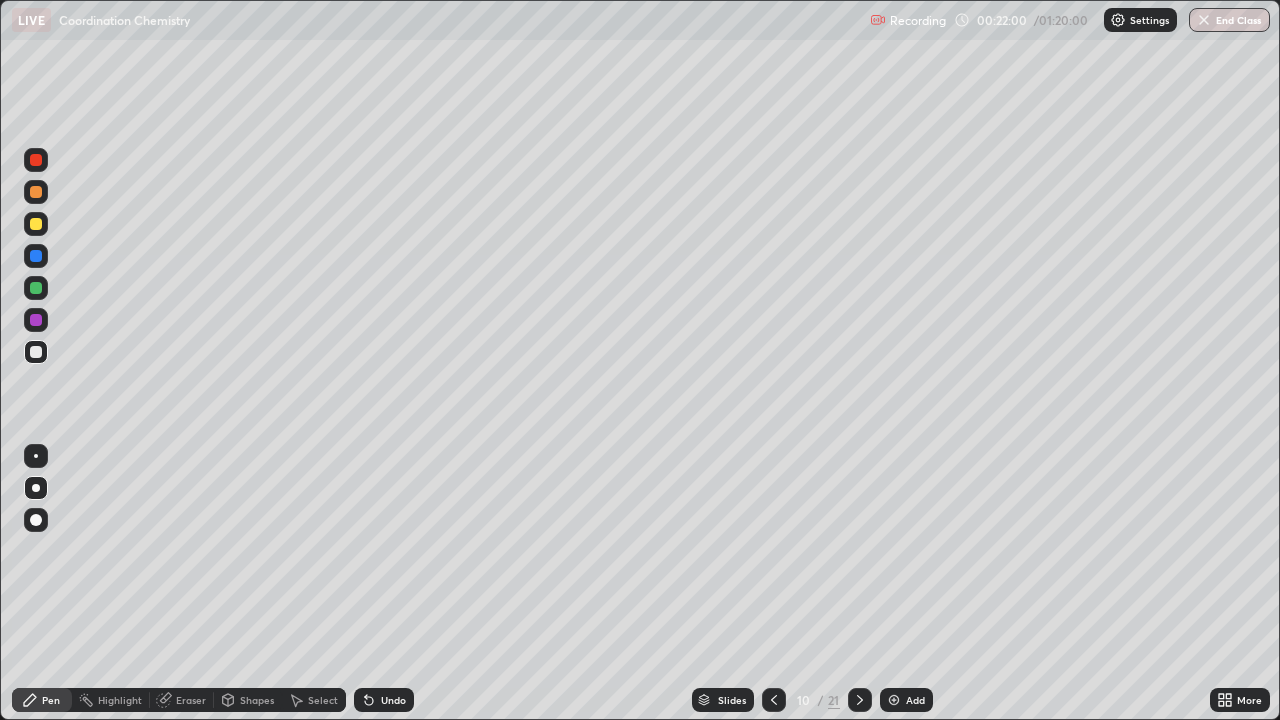 click at bounding box center (36, 224) 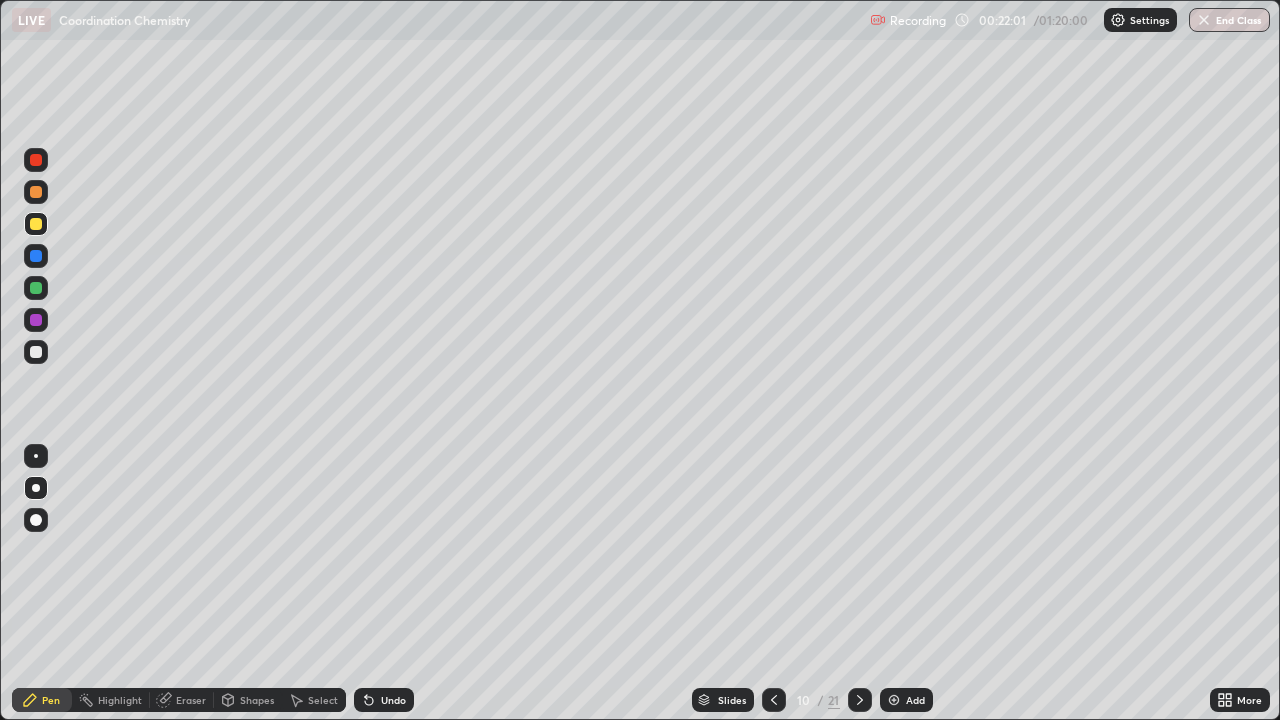 click at bounding box center [36, 352] 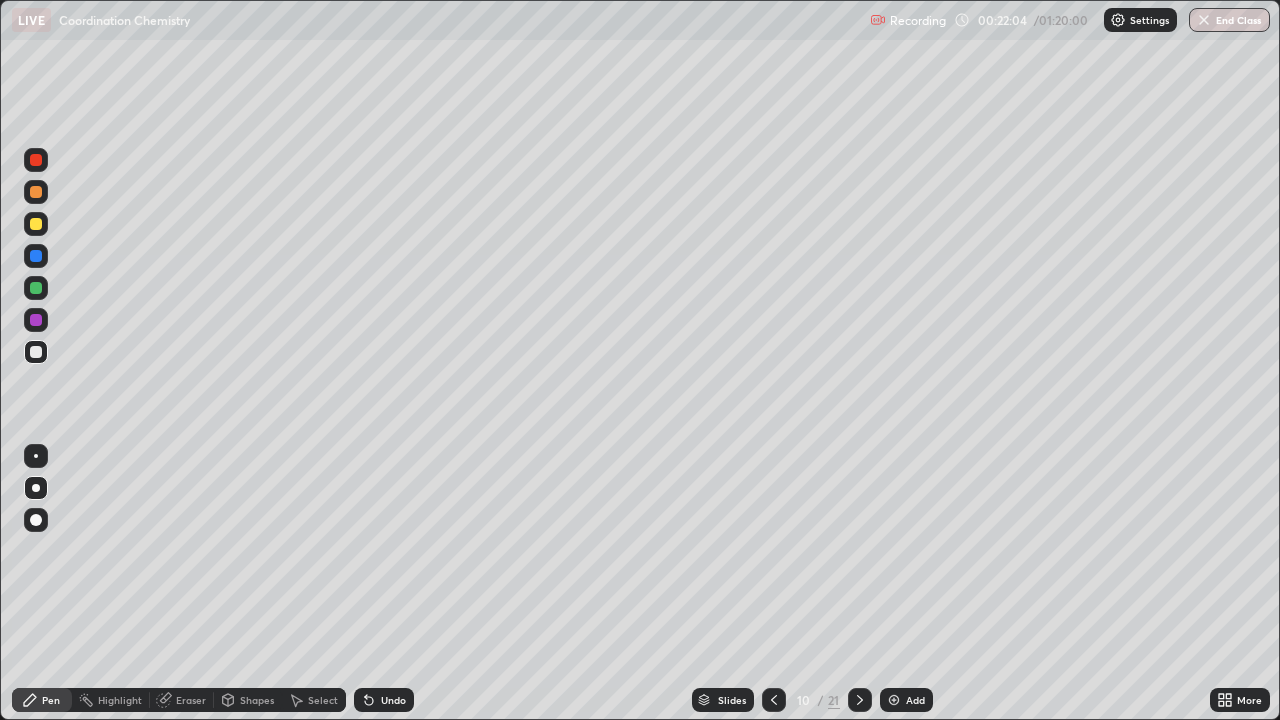 click on "Undo" at bounding box center (384, 700) 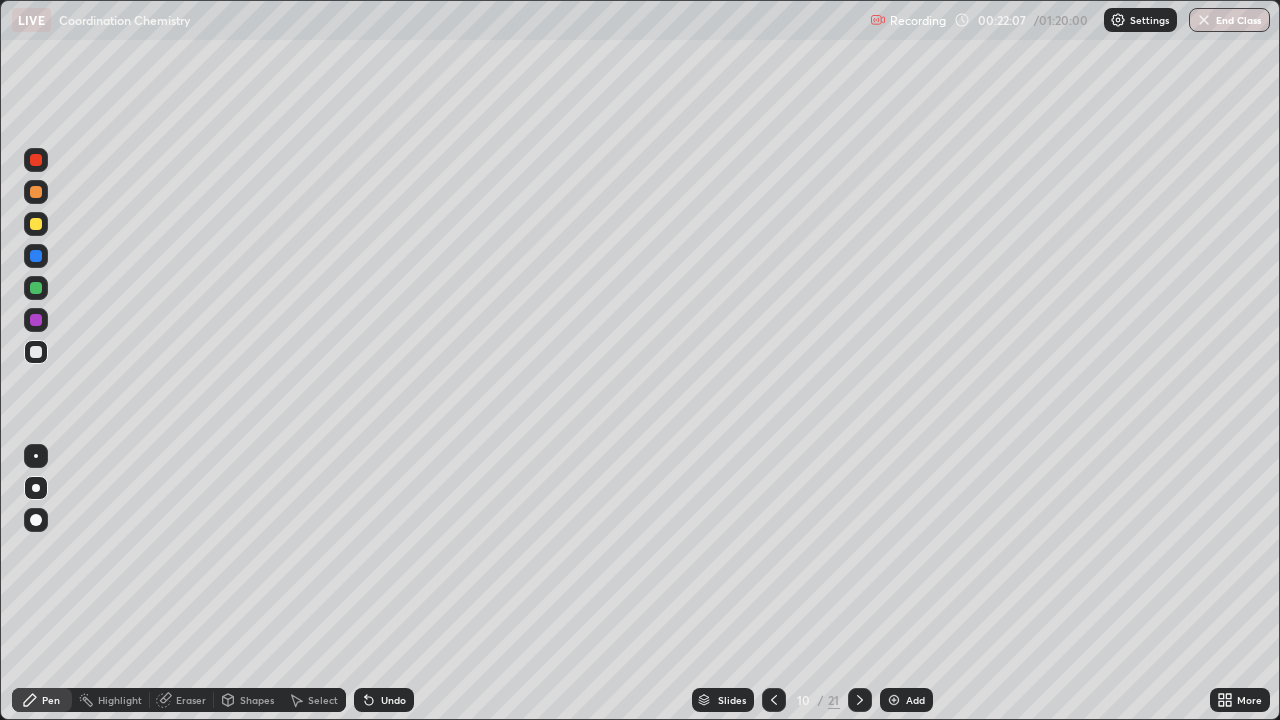 click at bounding box center [36, 192] 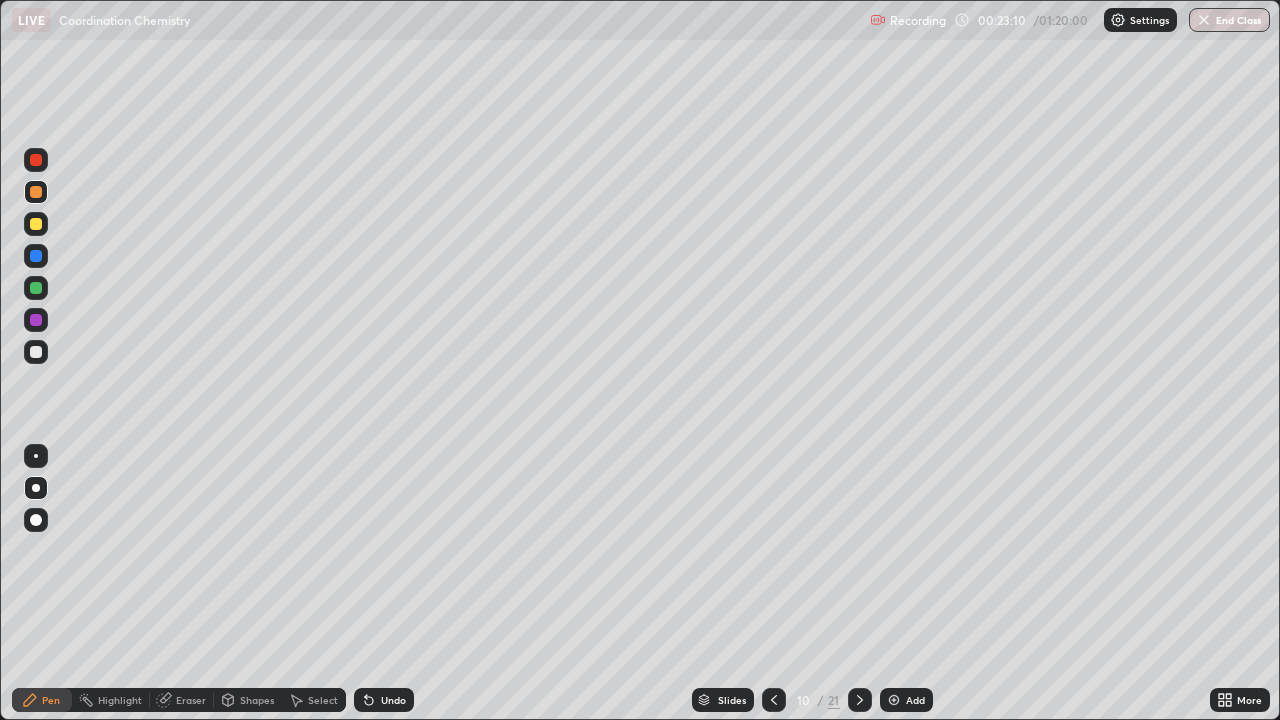 click at bounding box center [36, 224] 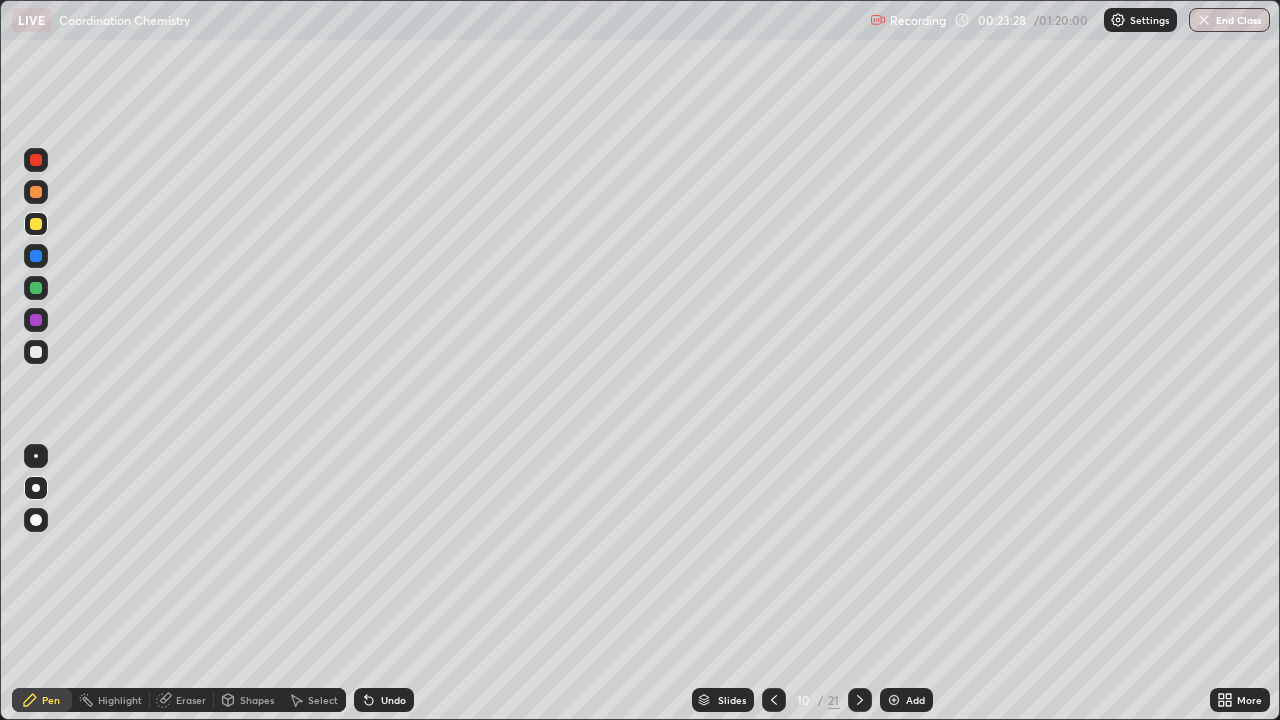click at bounding box center (36, 288) 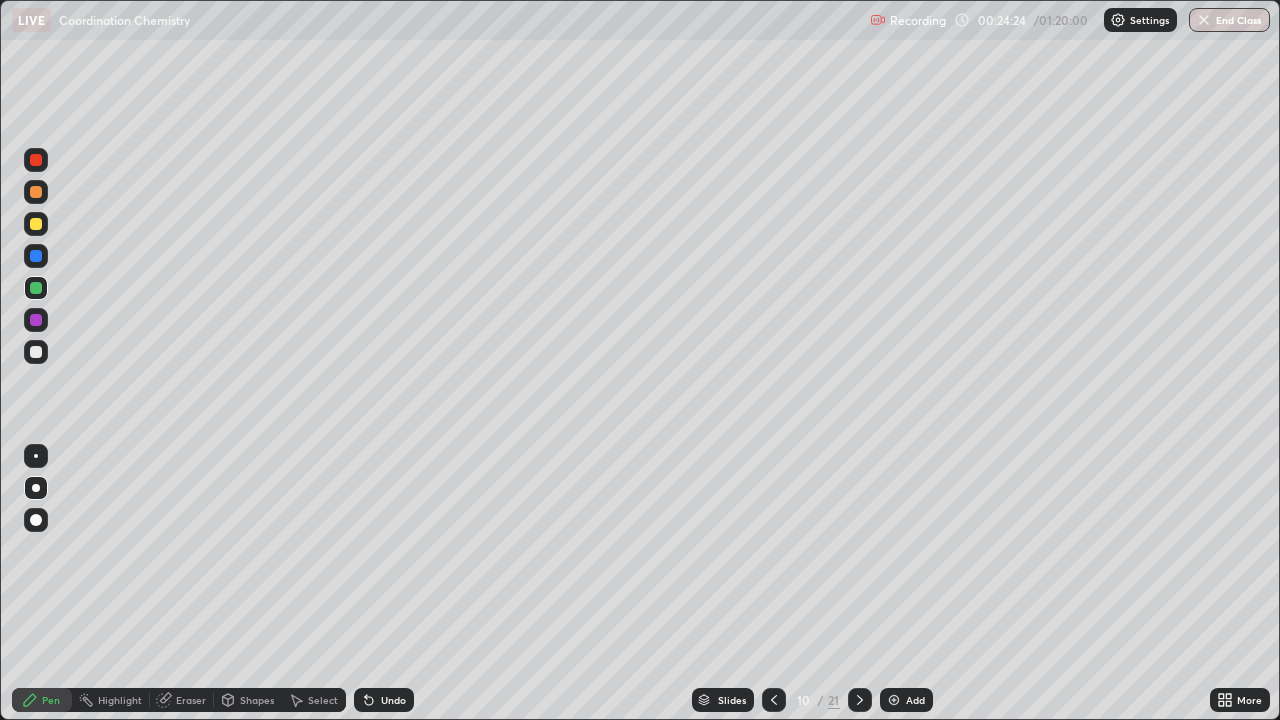 click 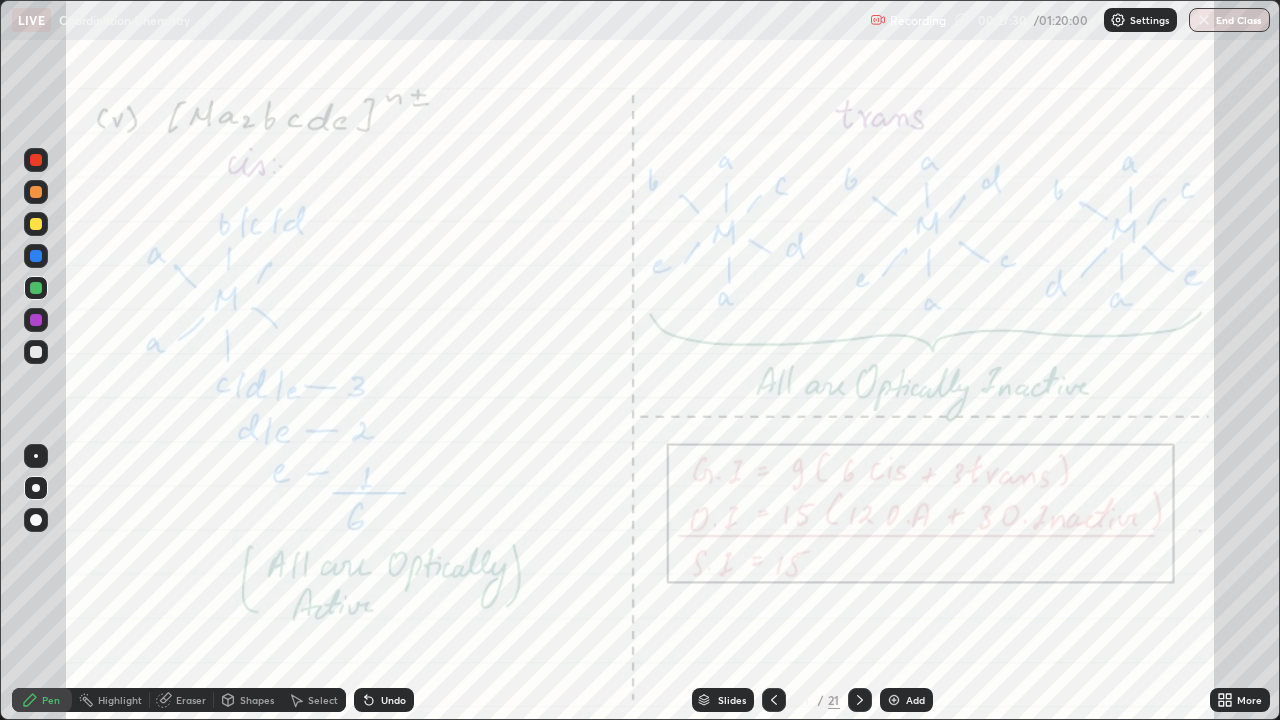 click at bounding box center [860, 700] 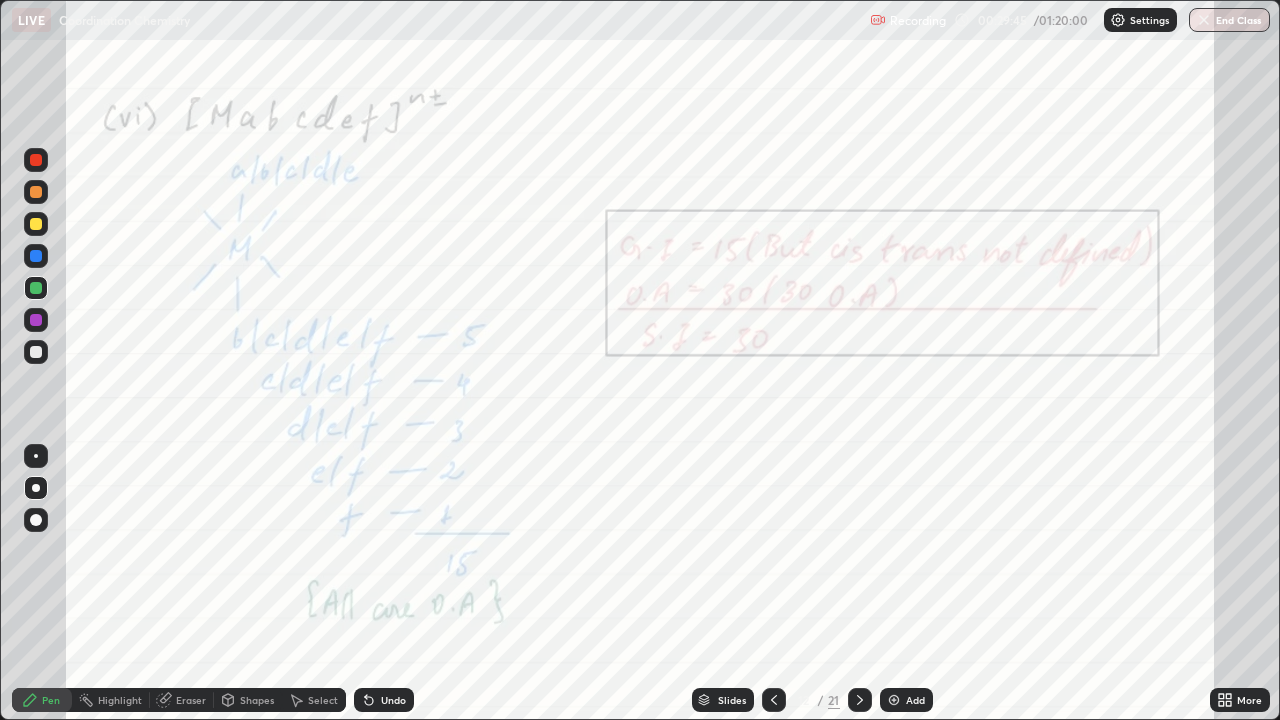 click on "Add" at bounding box center [906, 700] 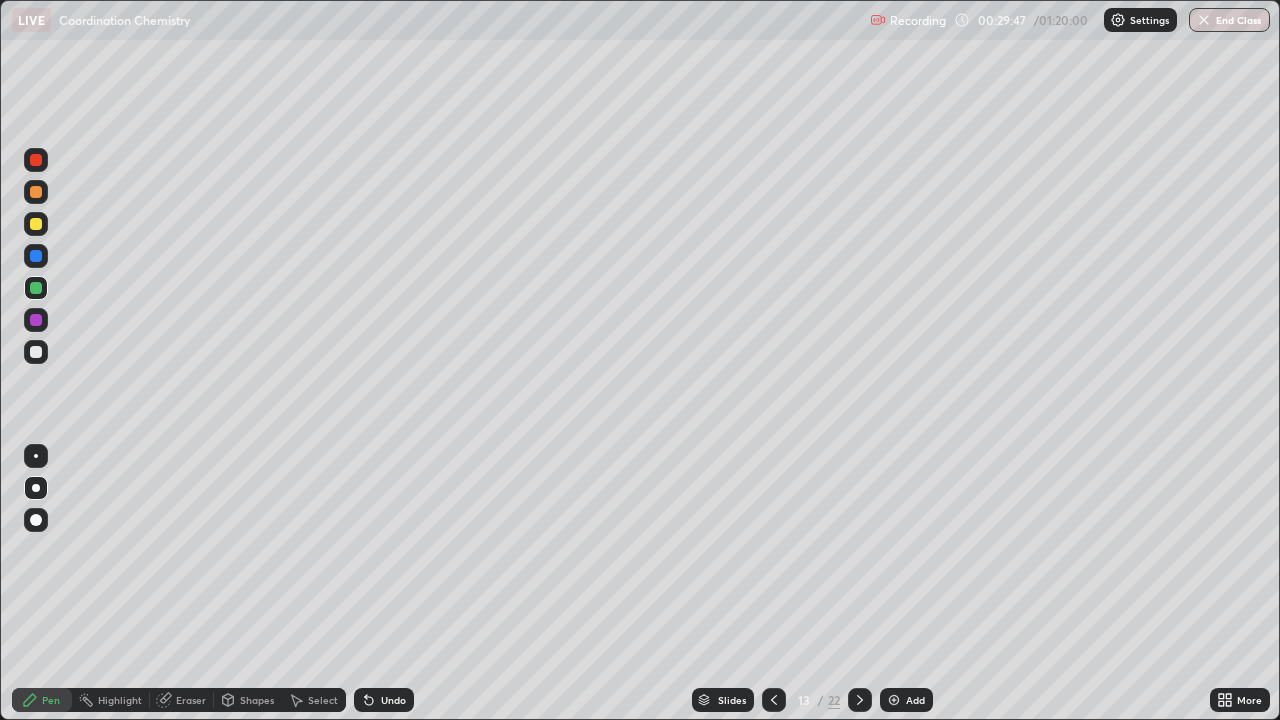 click at bounding box center [36, 192] 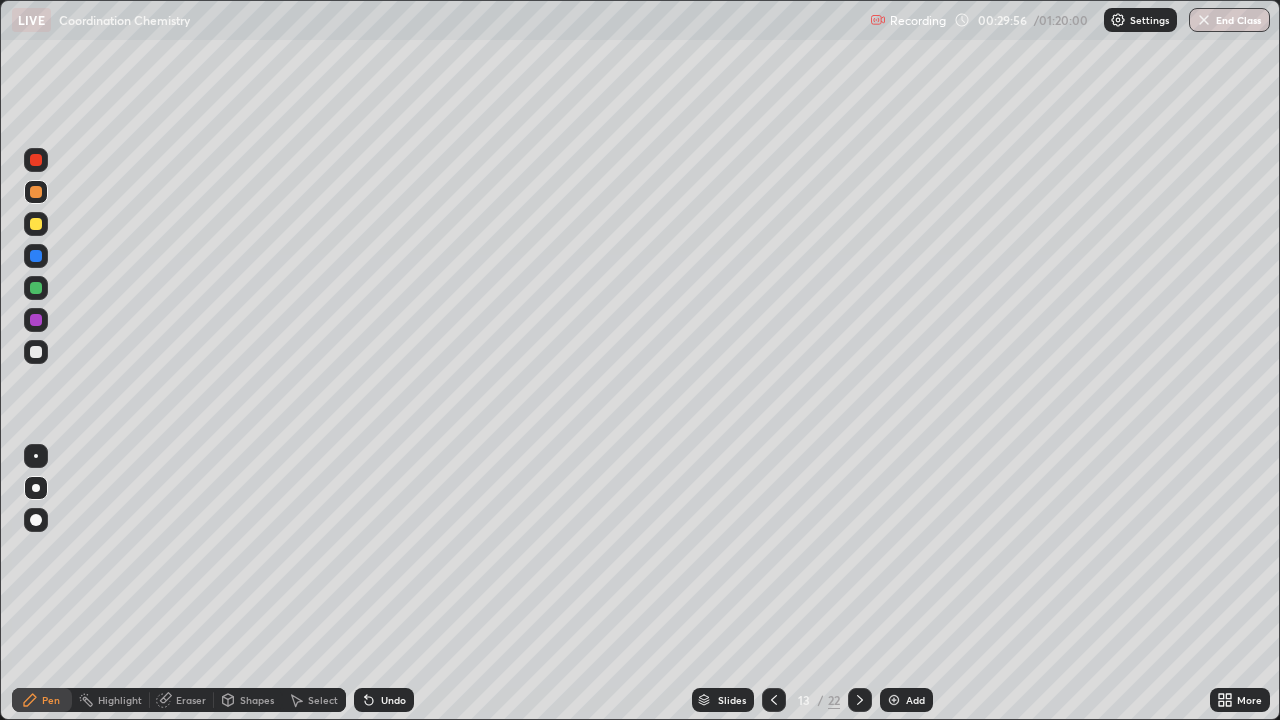 click at bounding box center (36, 224) 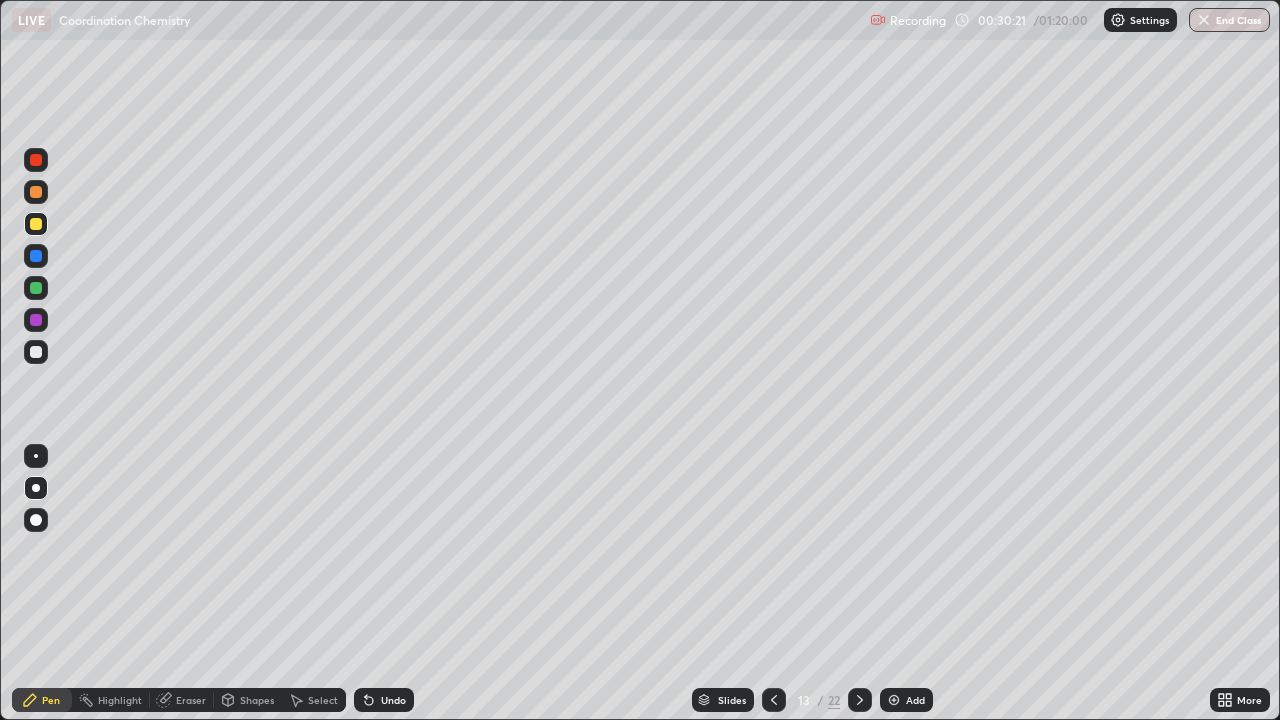 click on "Undo" at bounding box center [393, 700] 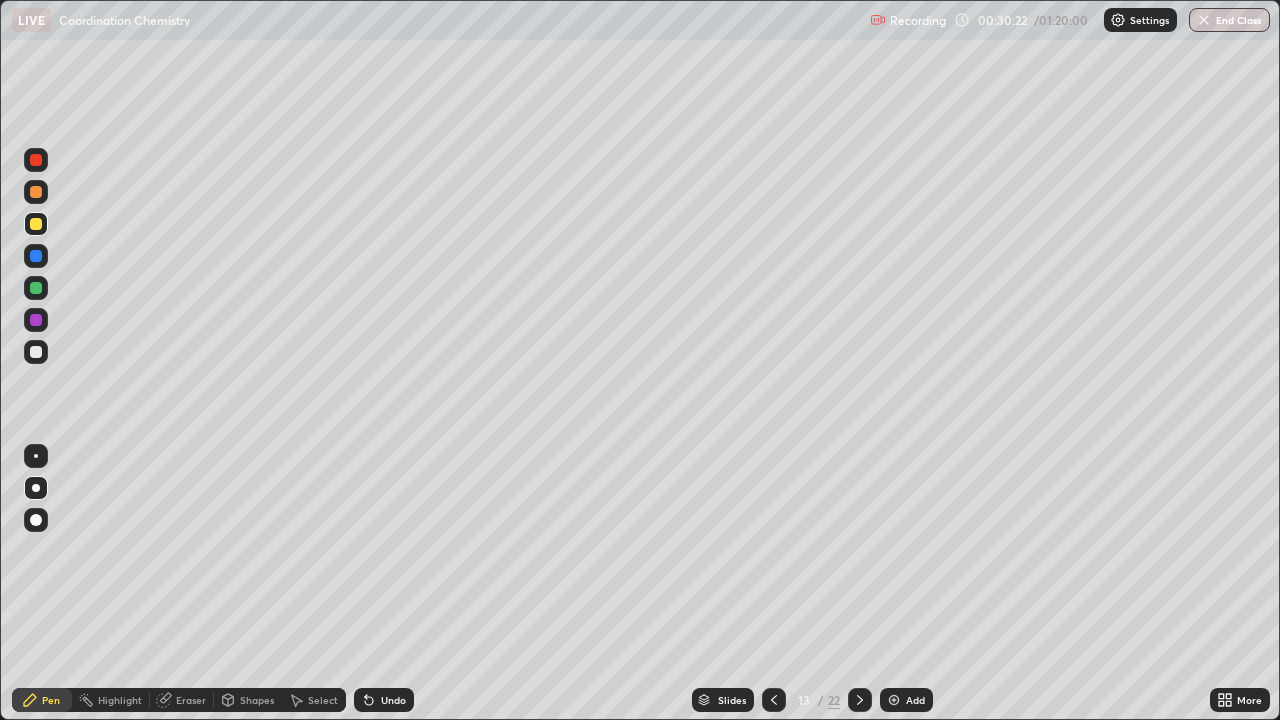 click at bounding box center (36, 256) 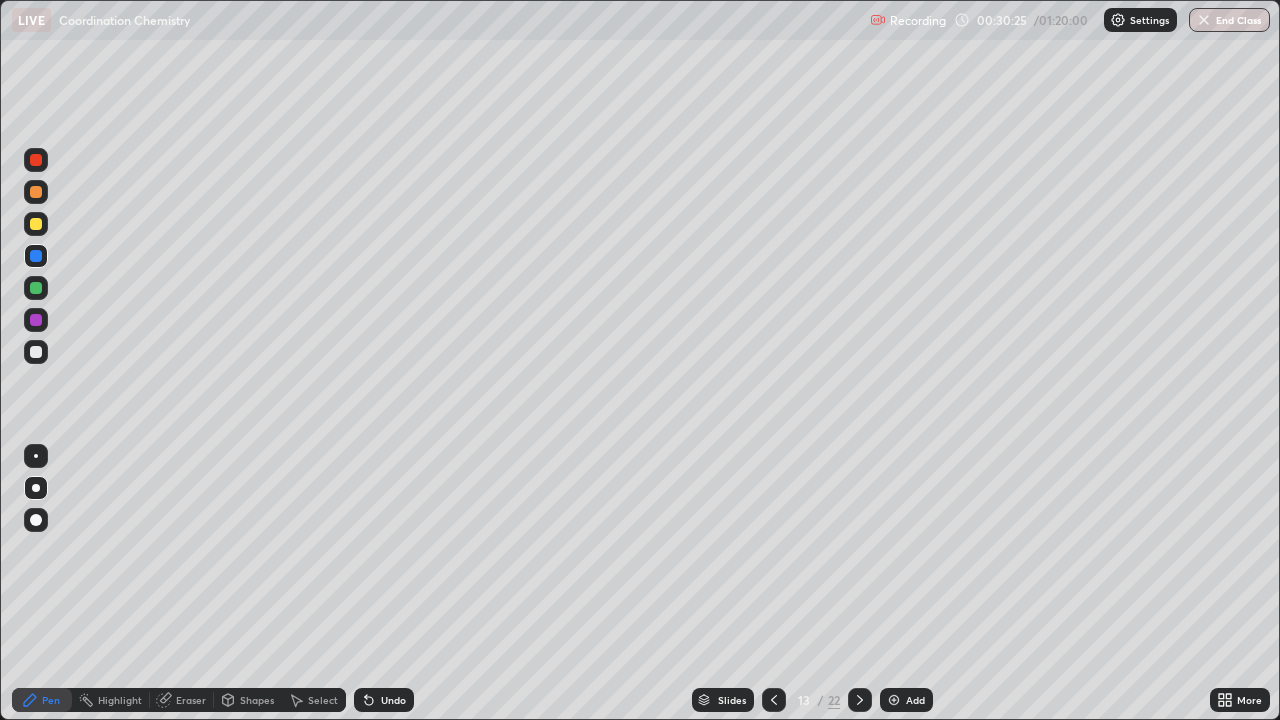 click at bounding box center (36, 224) 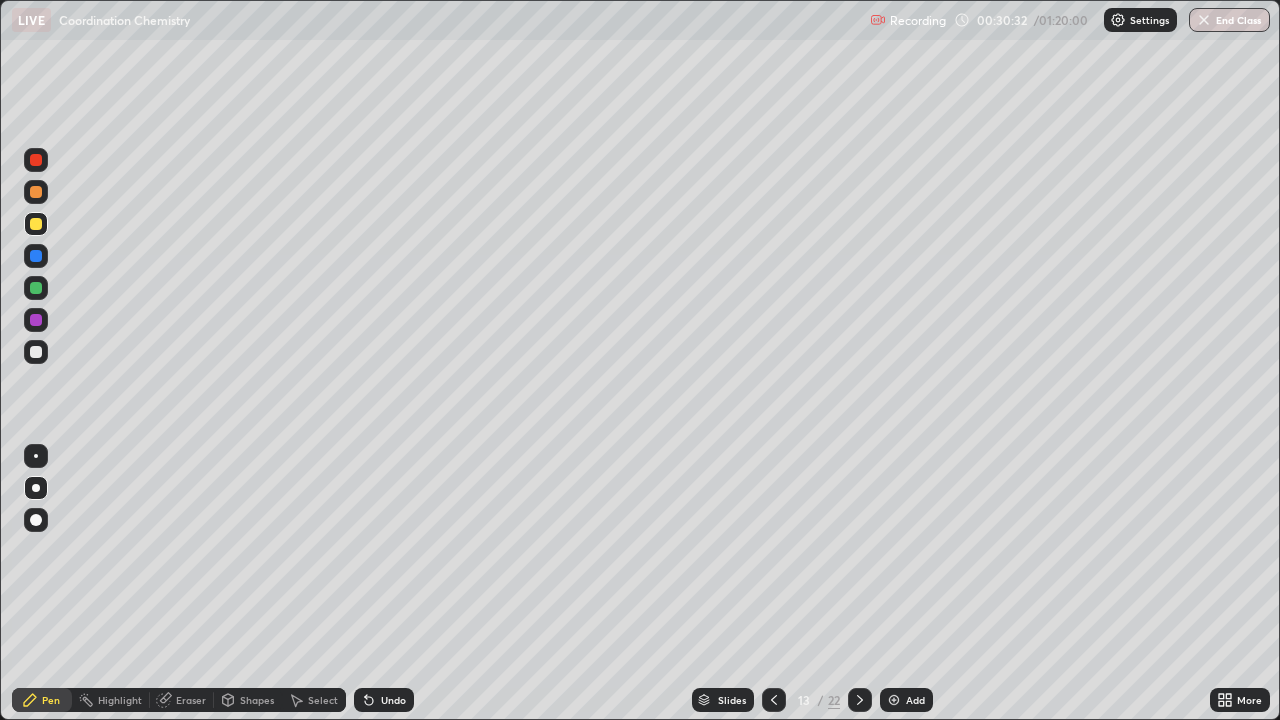 click at bounding box center (36, 224) 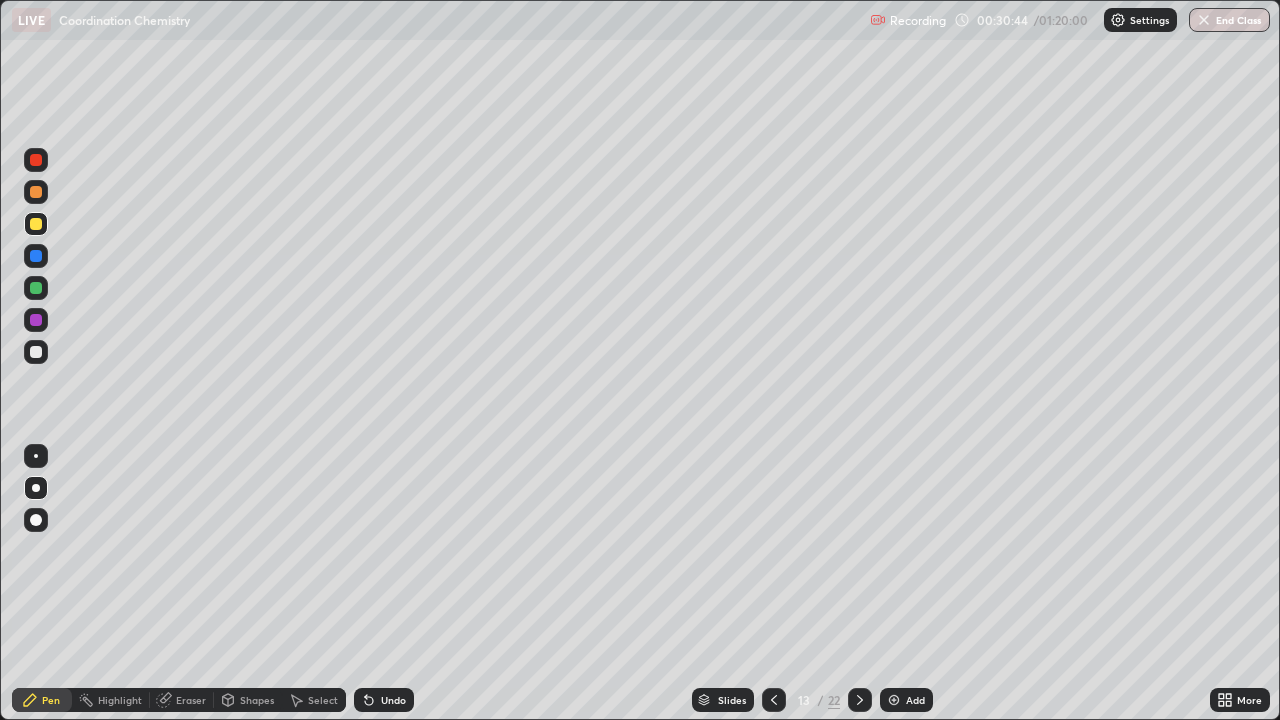 click at bounding box center (36, 192) 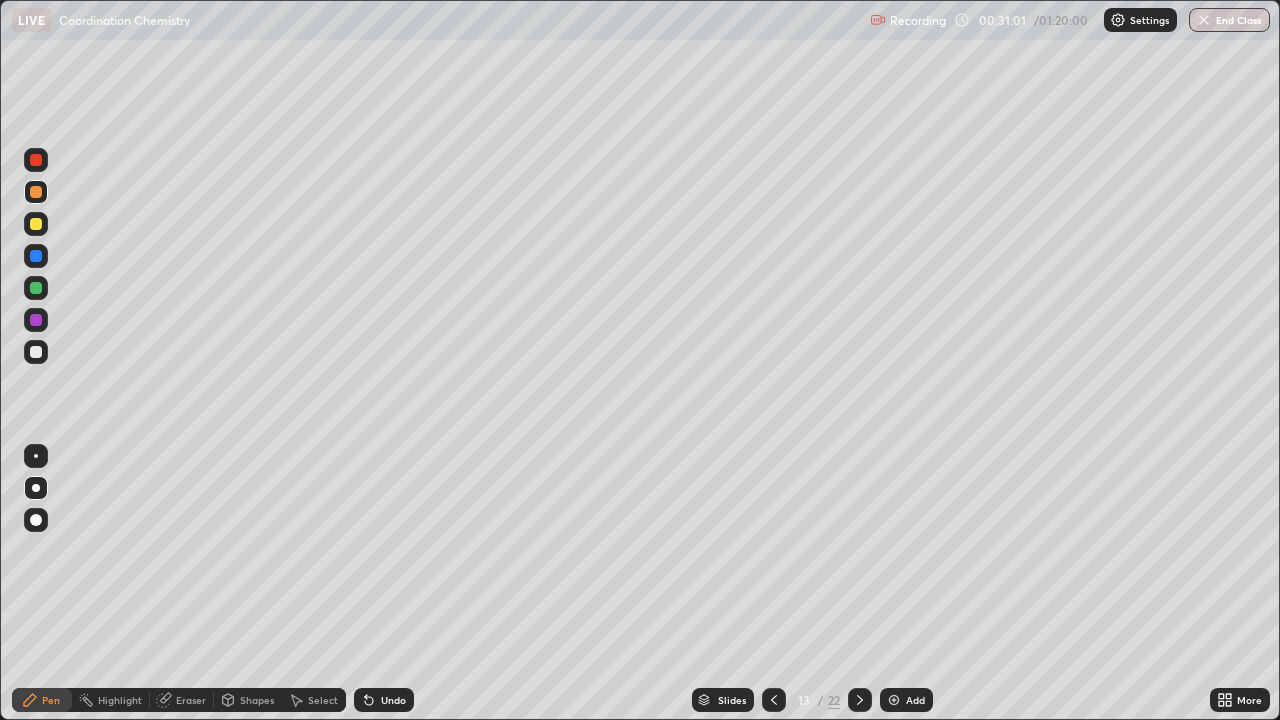 click at bounding box center [36, 192] 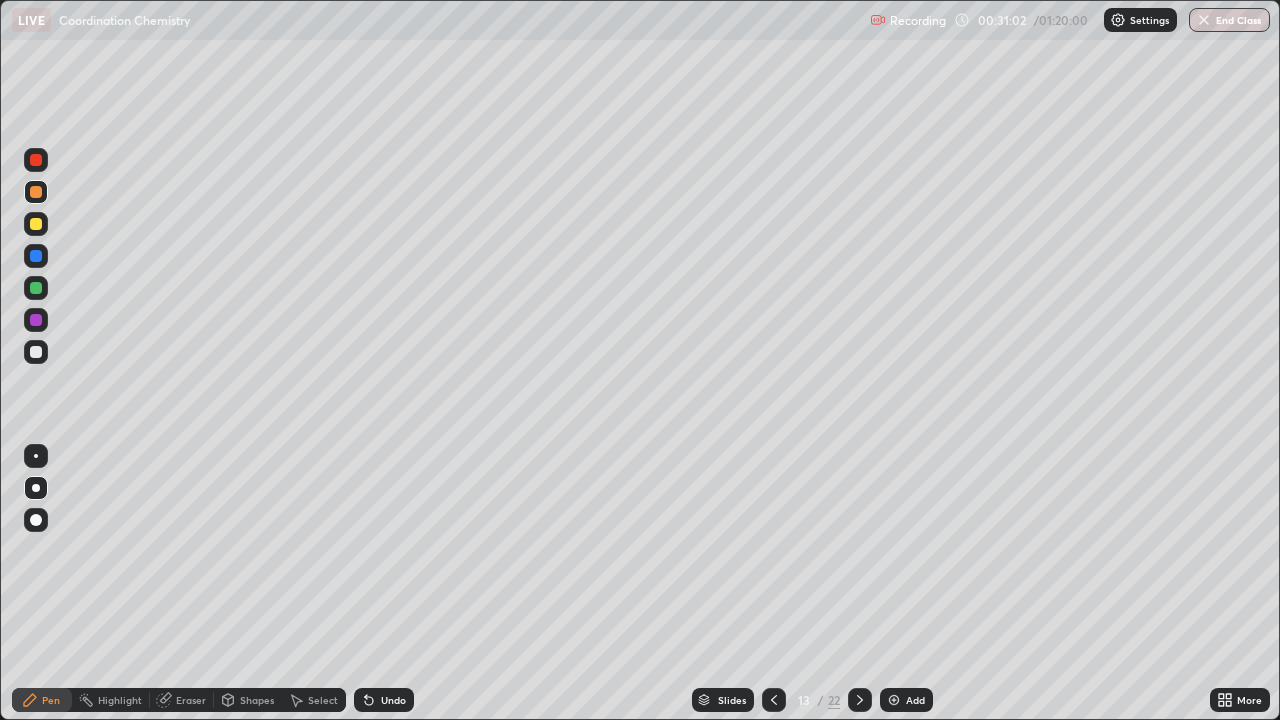 click on "Highlight" at bounding box center (120, 700) 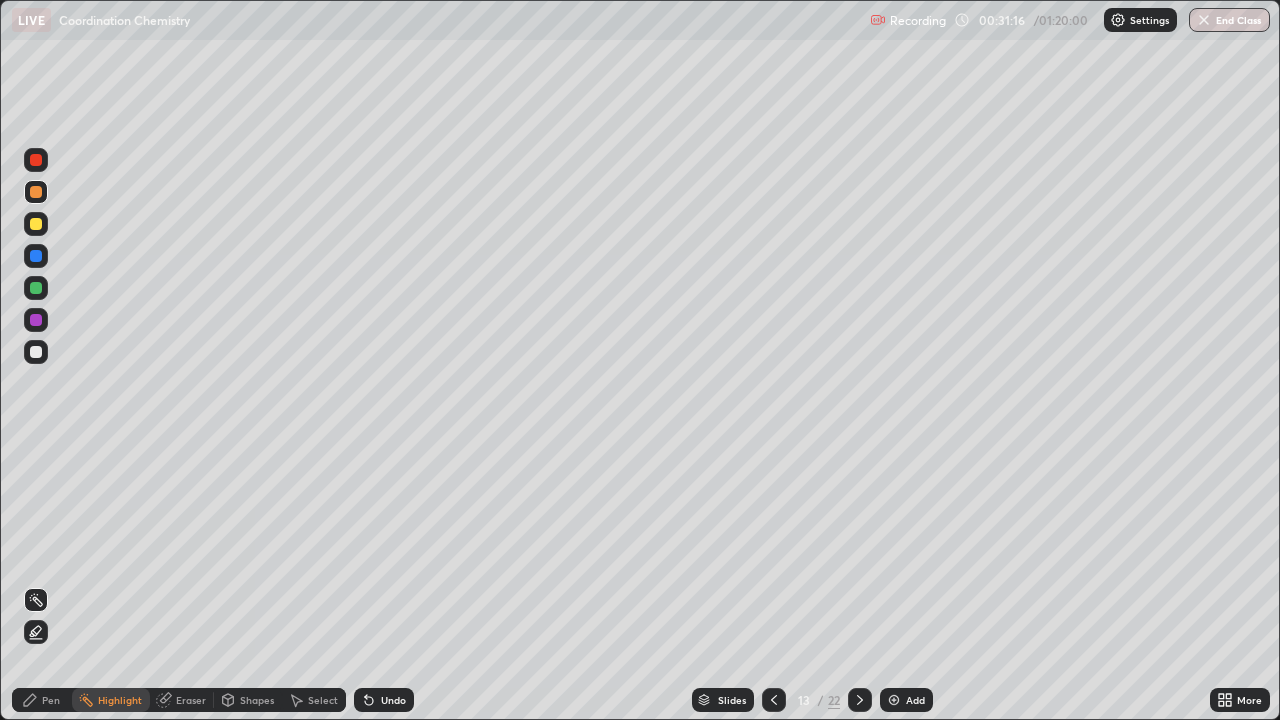 click on "Pen" at bounding box center (51, 700) 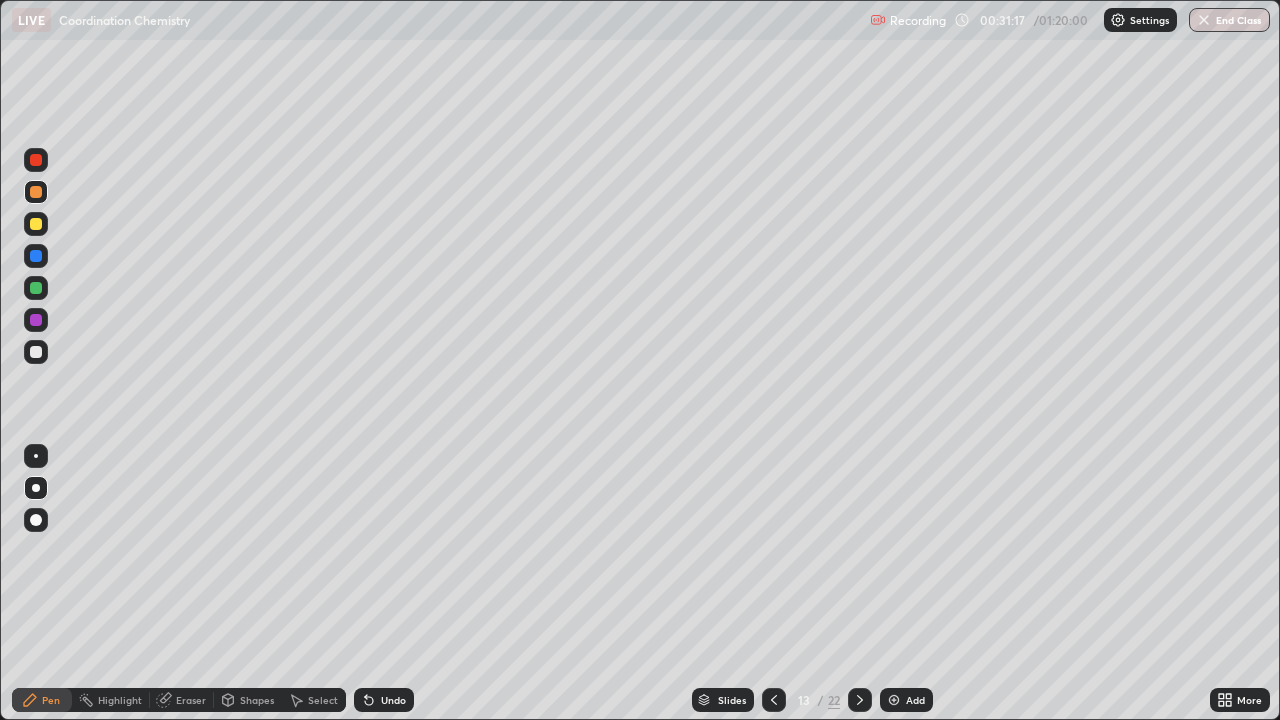 click at bounding box center (36, 288) 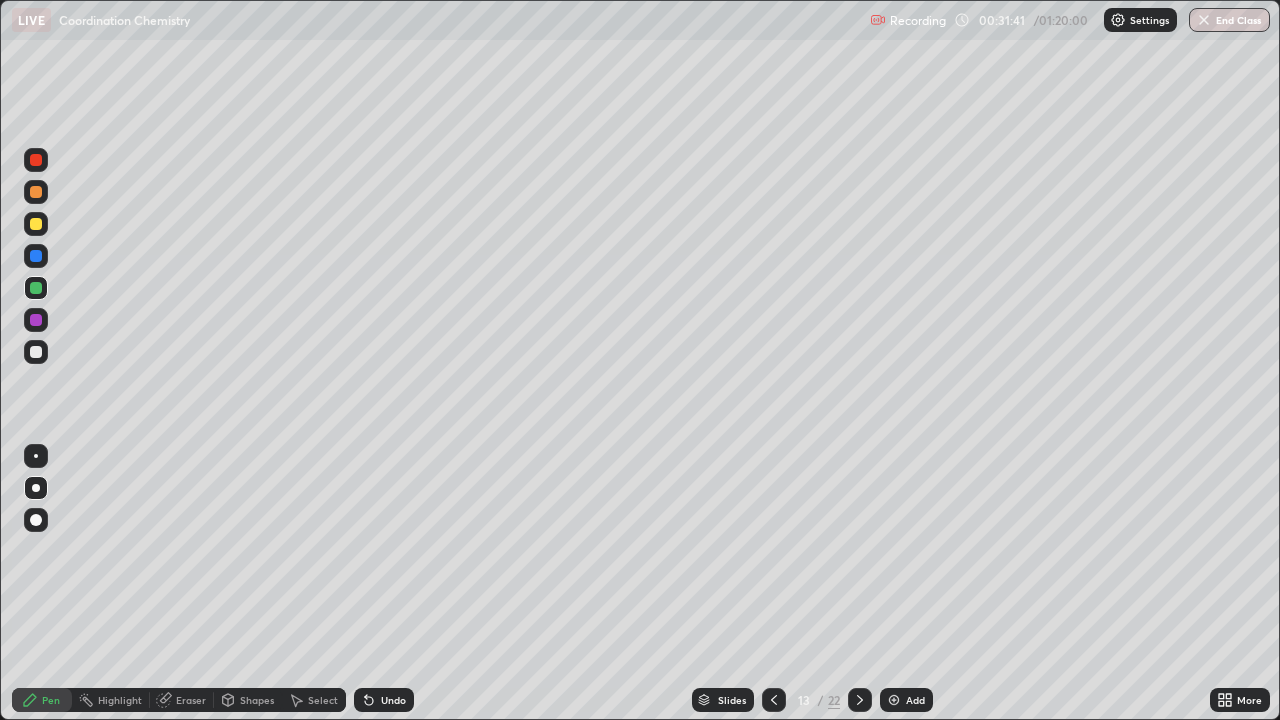 click 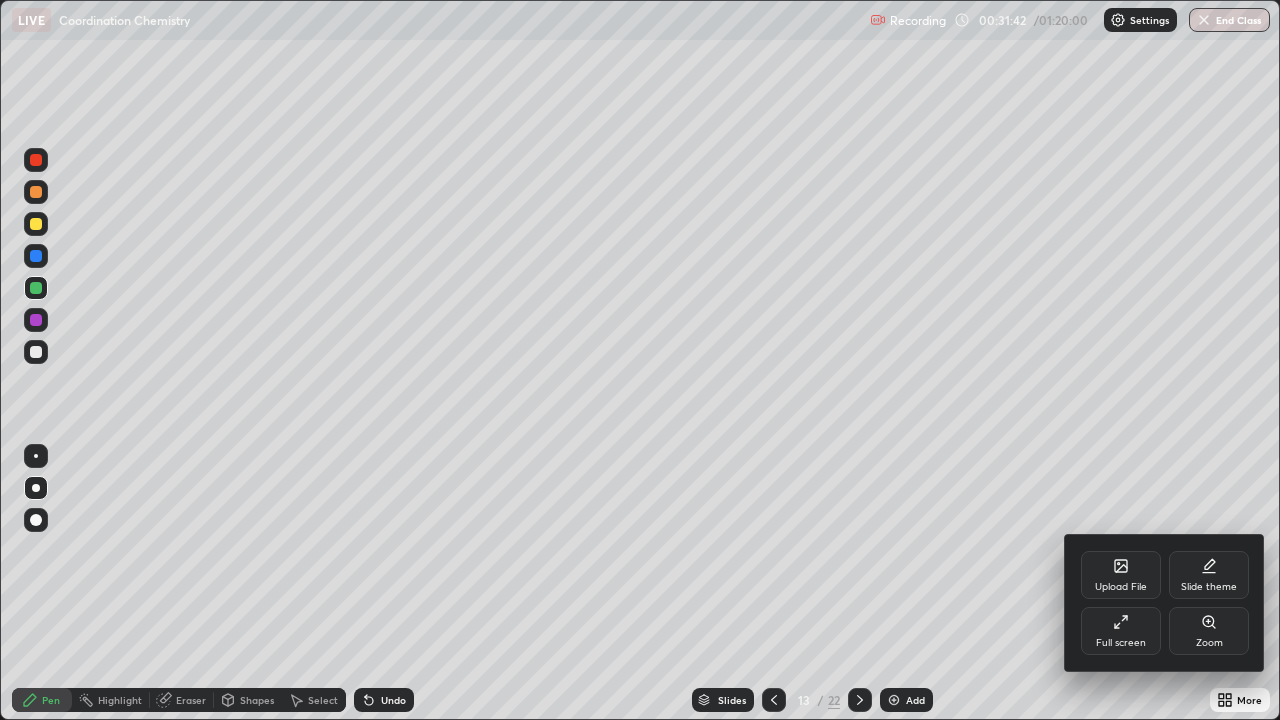 click on "Full screen" at bounding box center [1121, 631] 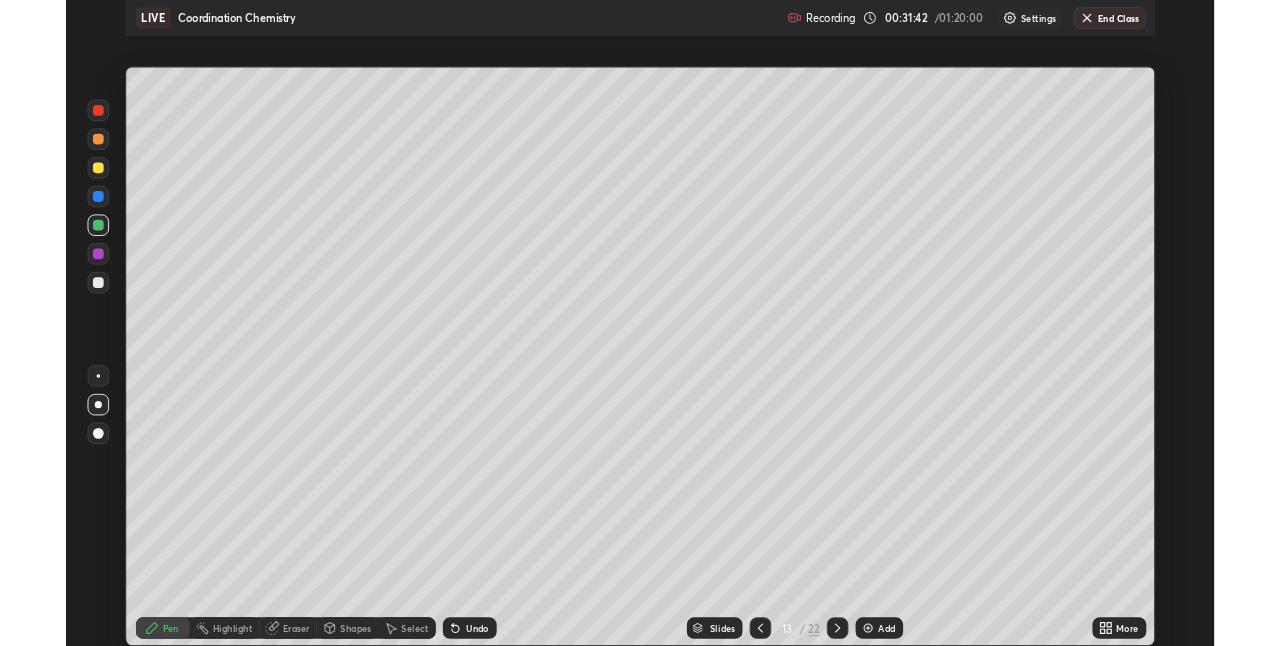 scroll, scrollTop: 646, scrollLeft: 1280, axis: both 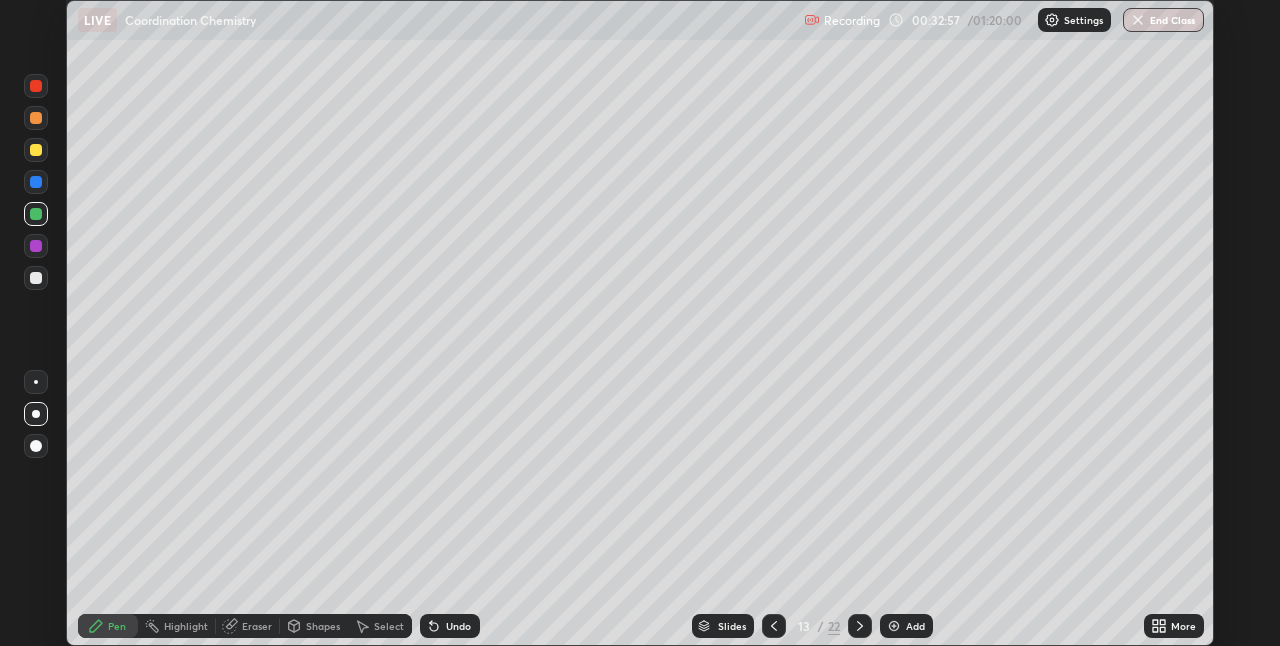 click 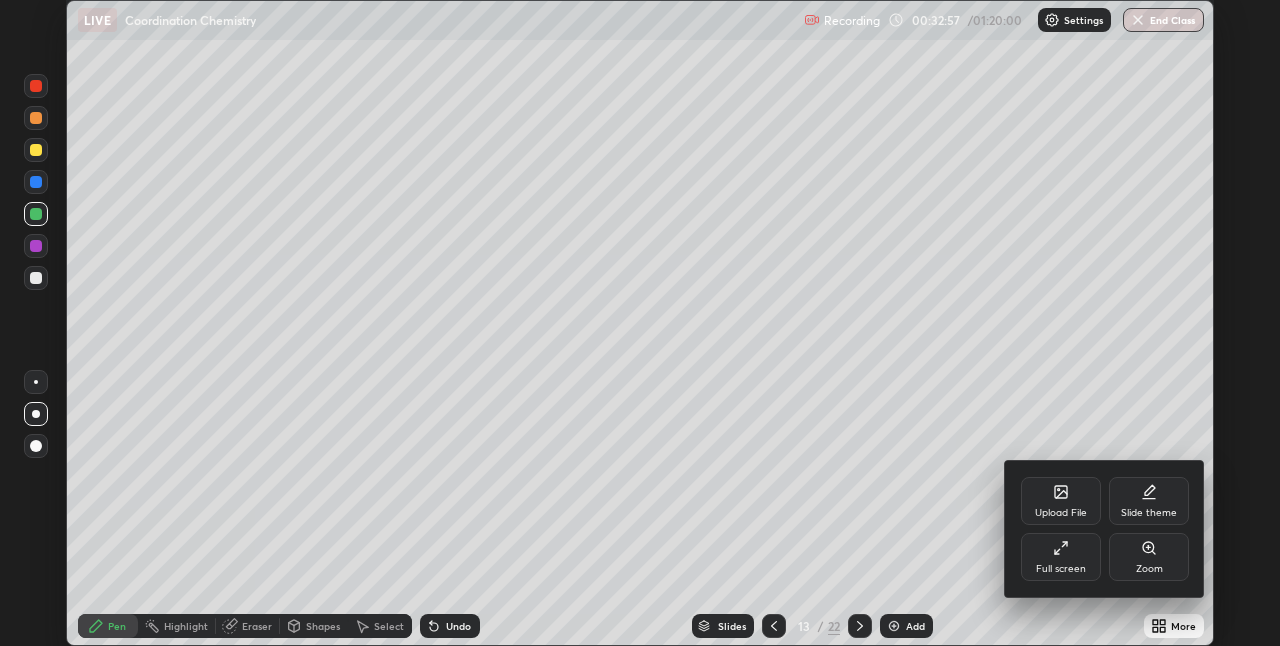 click on "Full screen" at bounding box center (1061, 557) 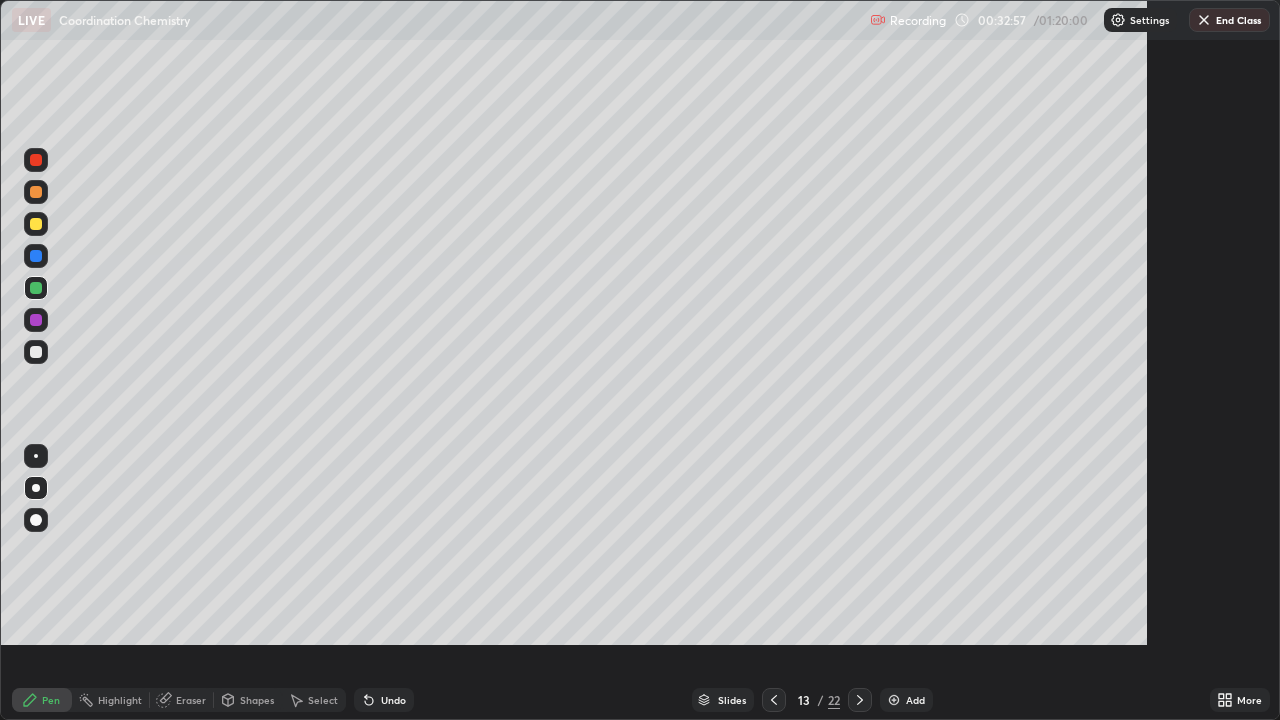 scroll, scrollTop: 99280, scrollLeft: 98720, axis: both 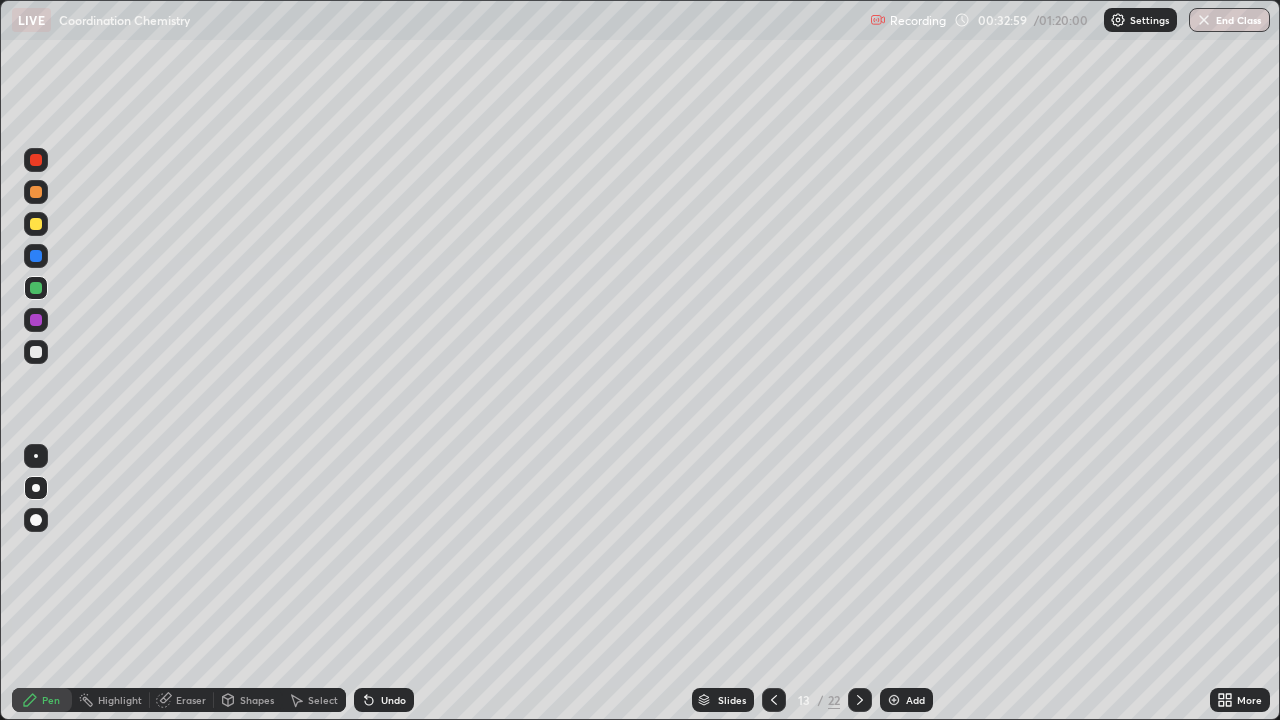 click at bounding box center [36, 192] 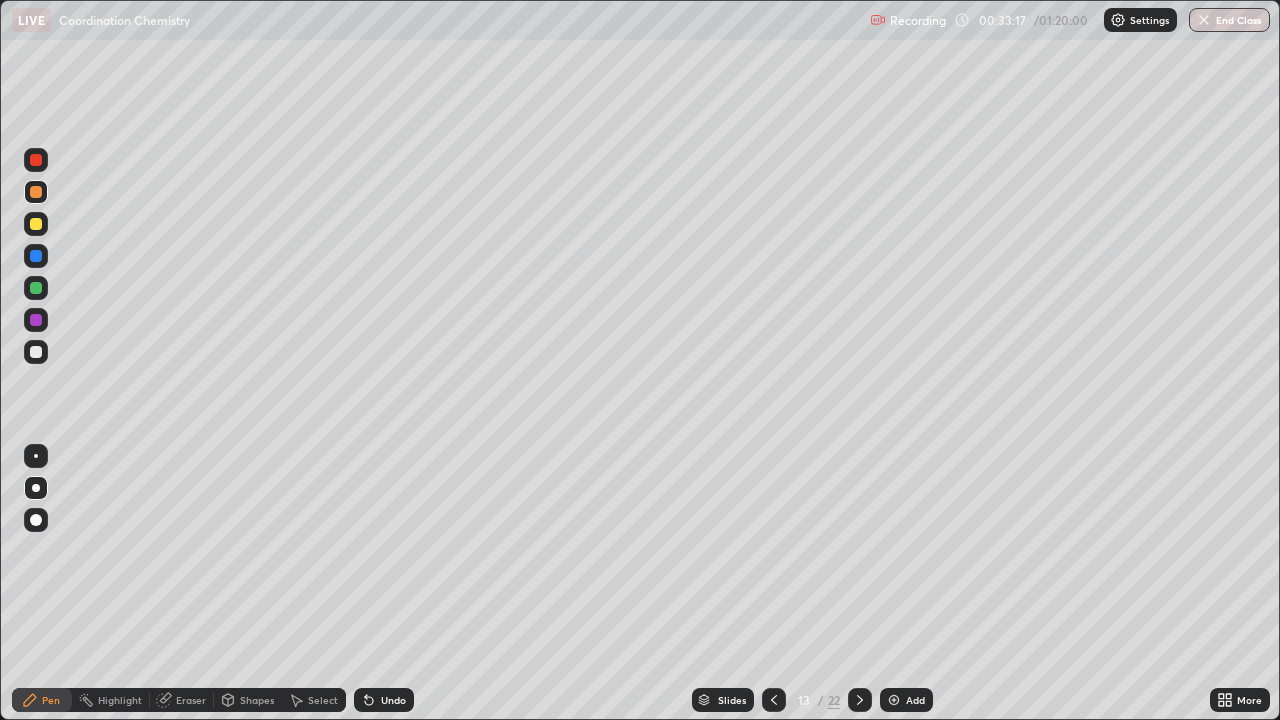 click at bounding box center (36, 160) 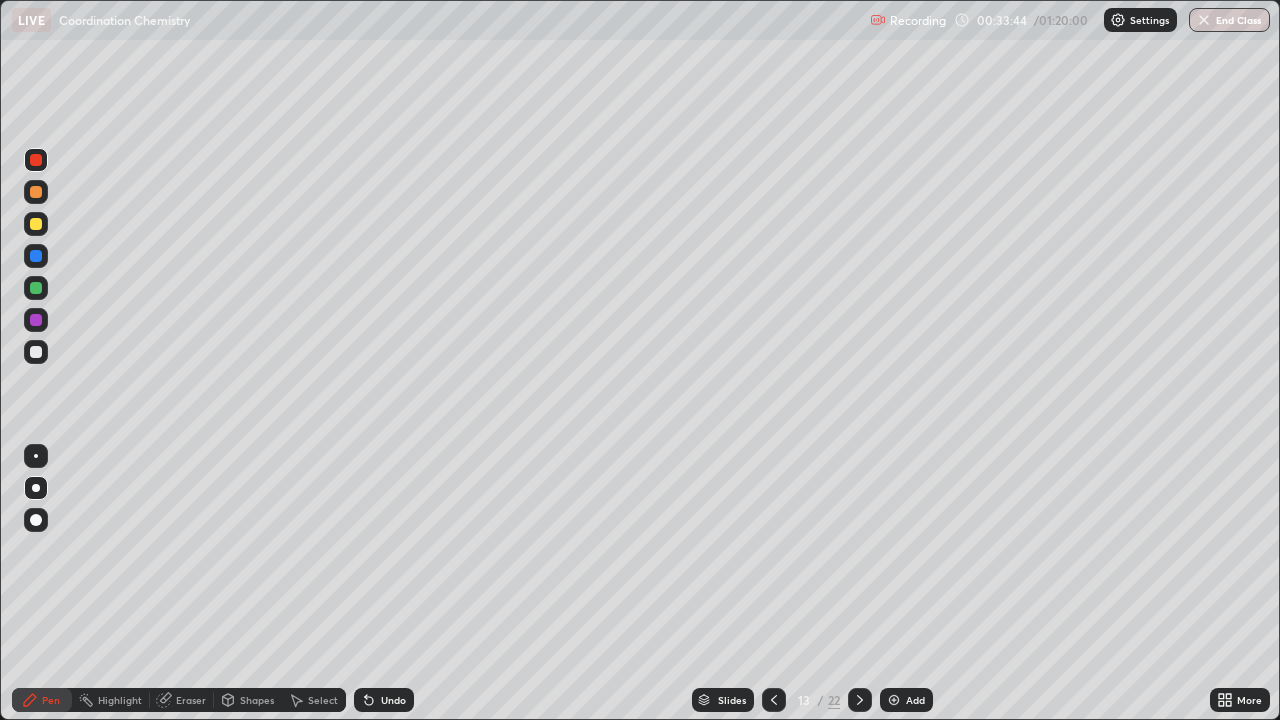 click 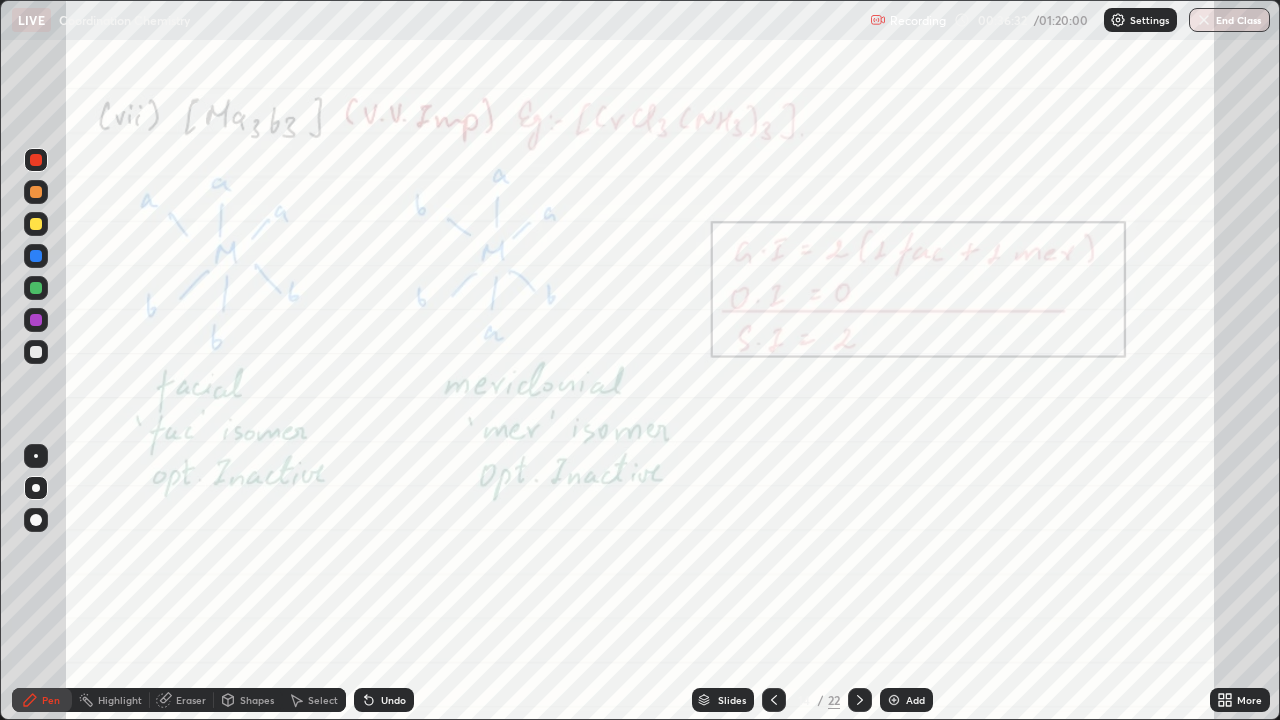 click on "Add" at bounding box center (915, 700) 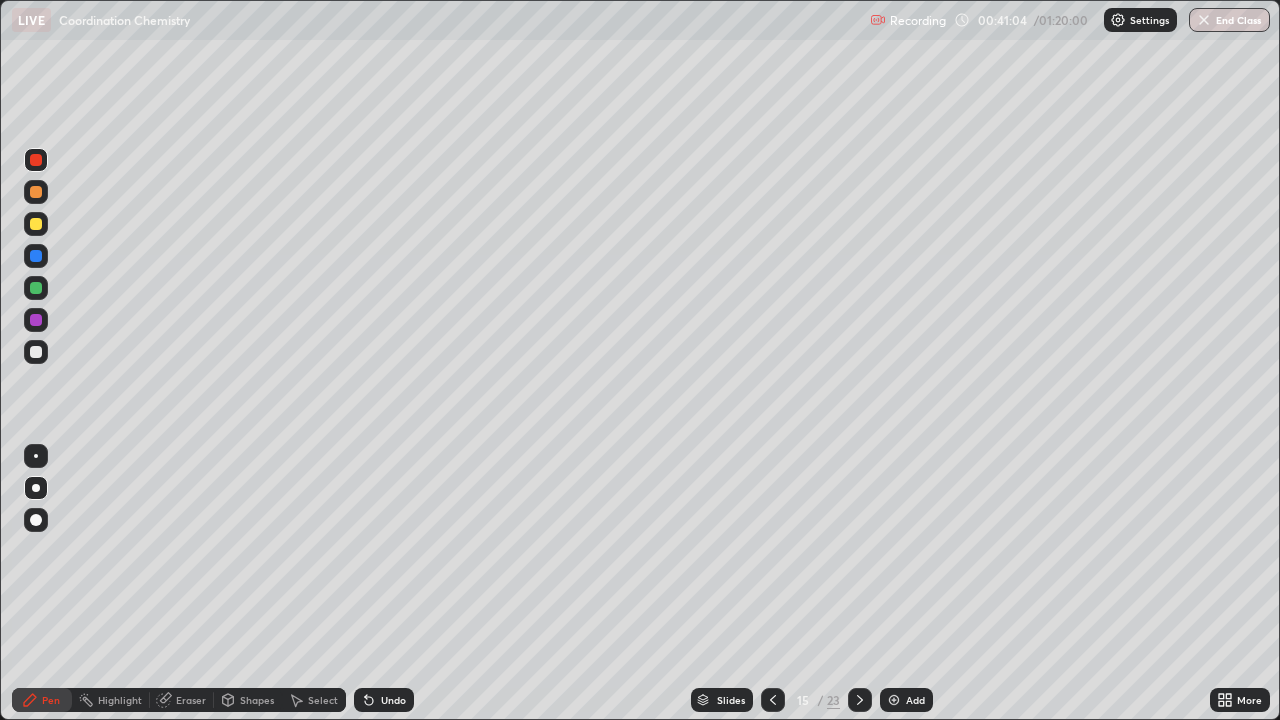 click 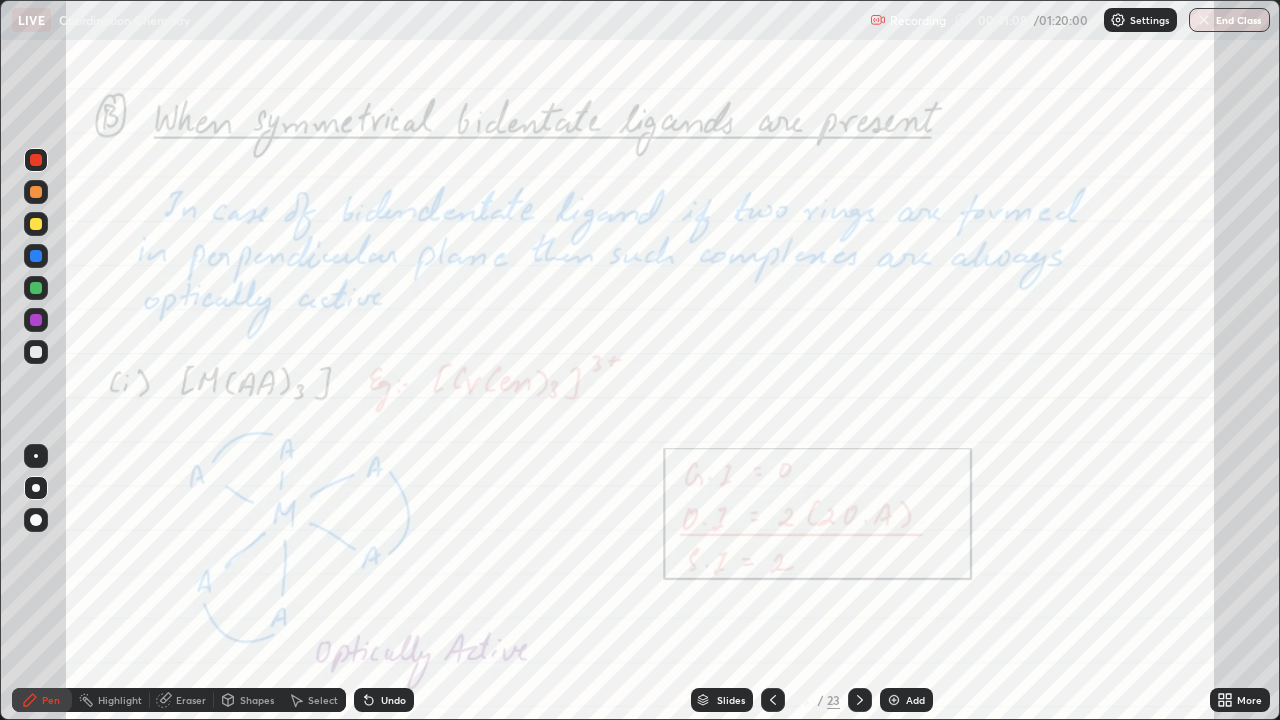 click at bounding box center (36, 288) 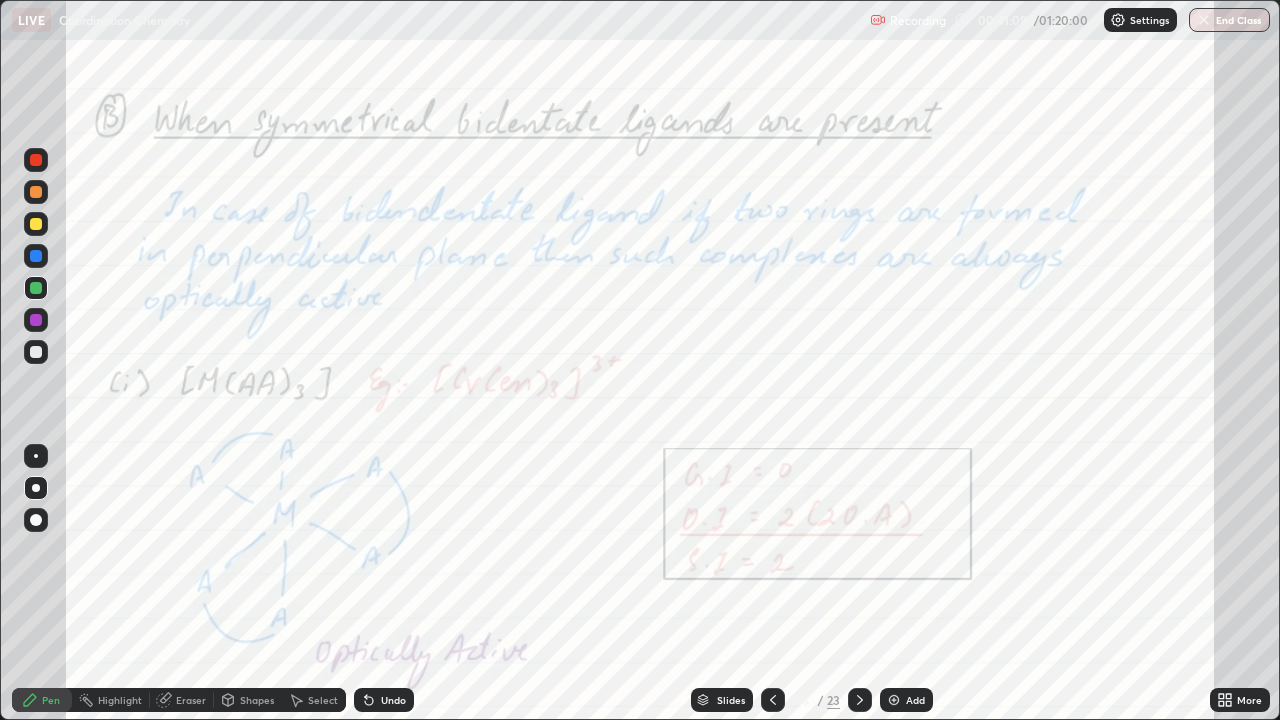 click on "Highlight" at bounding box center [120, 700] 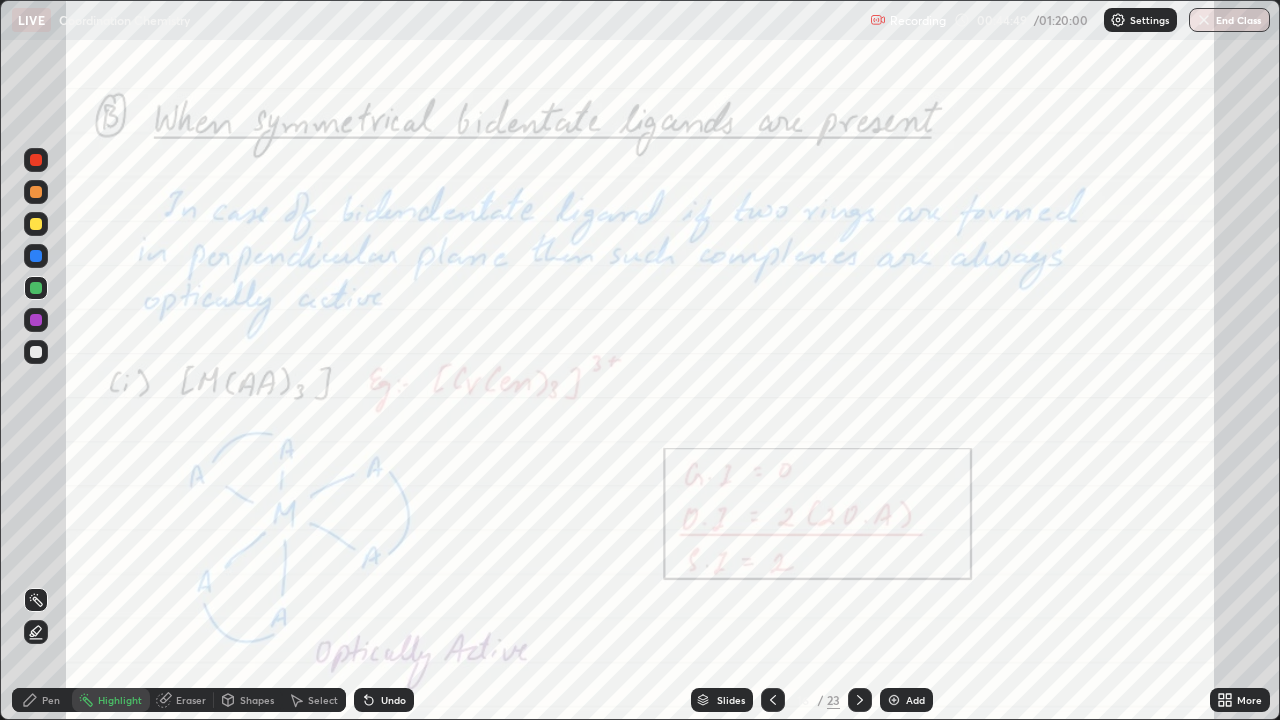 click at bounding box center (36, 320) 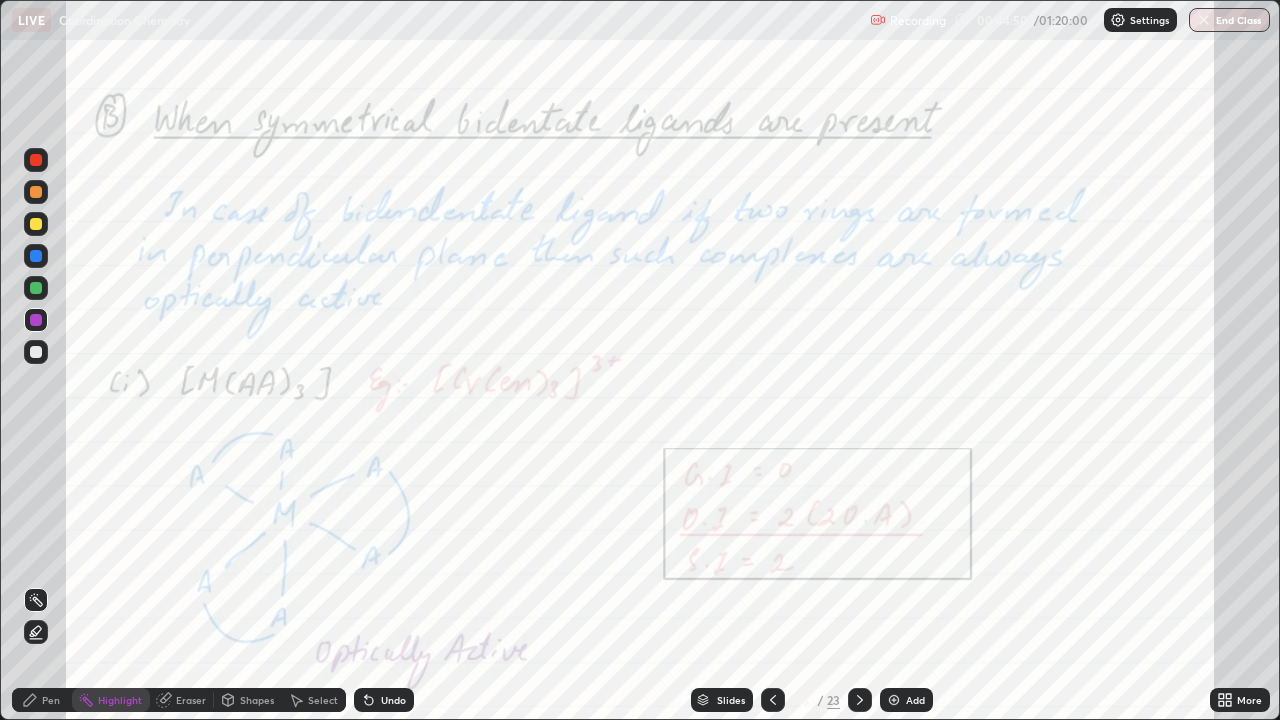 click on "Add" at bounding box center [906, 700] 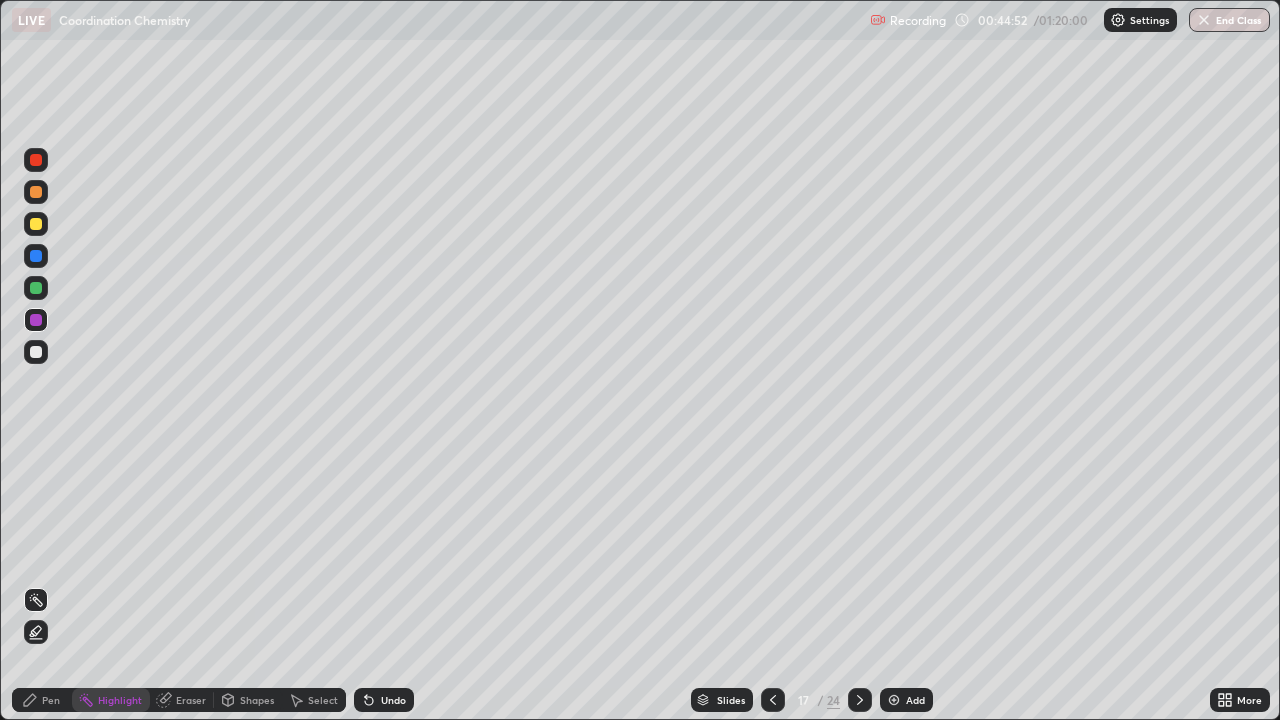 click on "Pen" at bounding box center [42, 700] 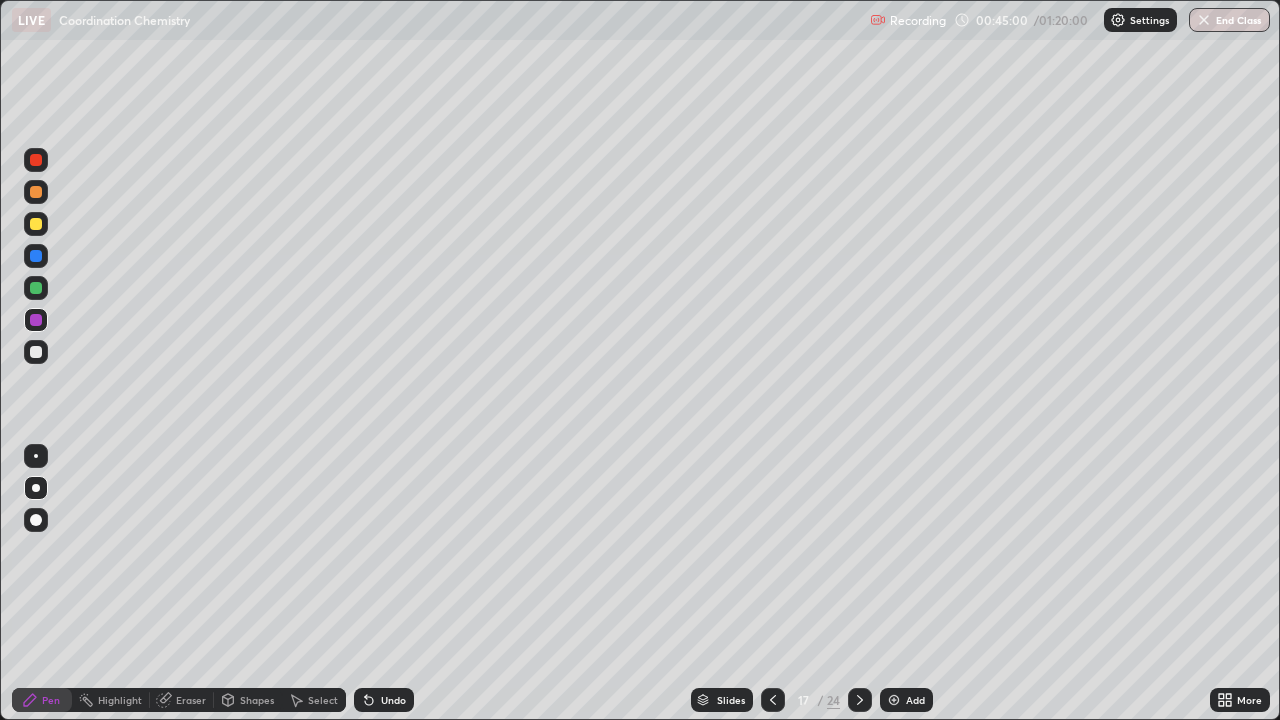 click at bounding box center [36, 352] 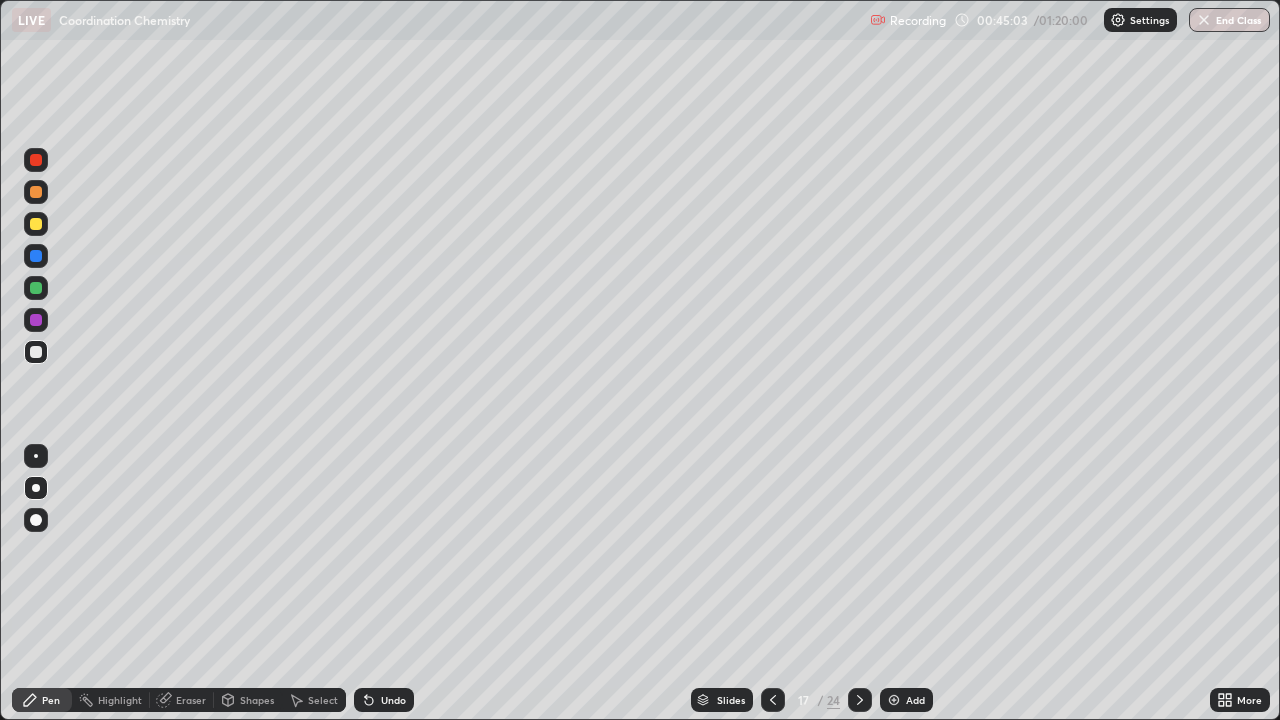 click at bounding box center (36, 288) 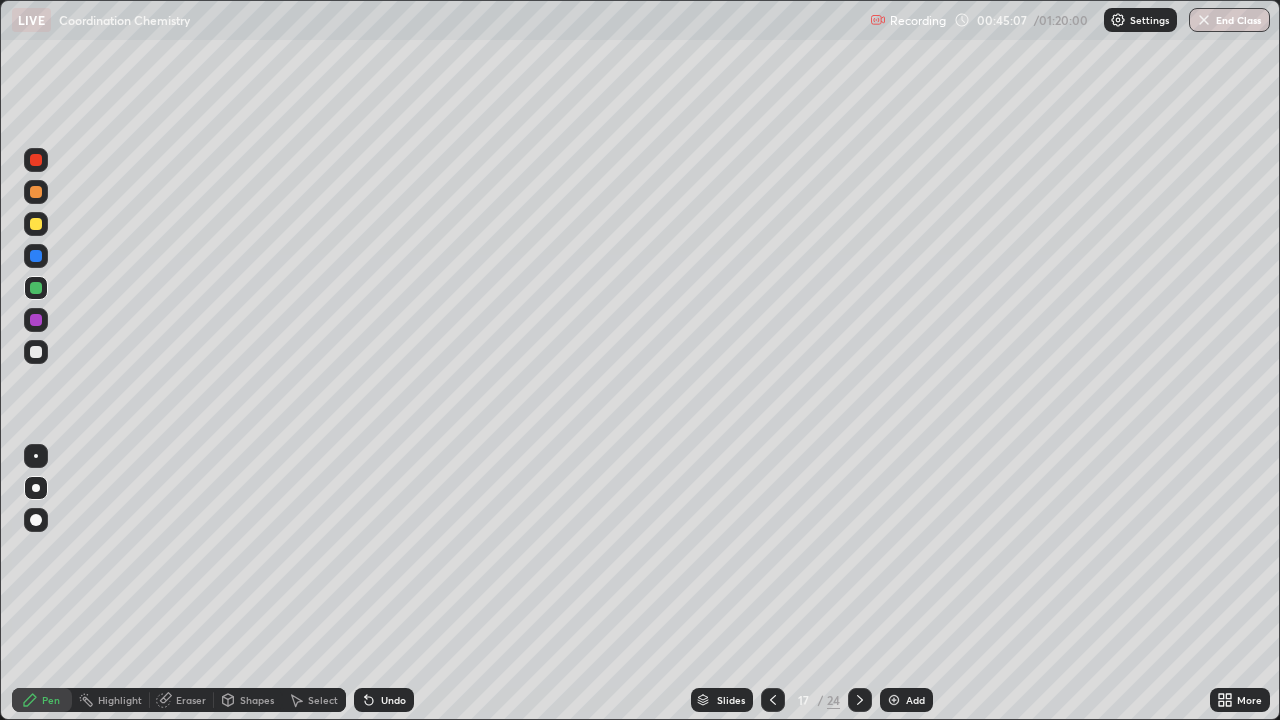 click at bounding box center (36, 224) 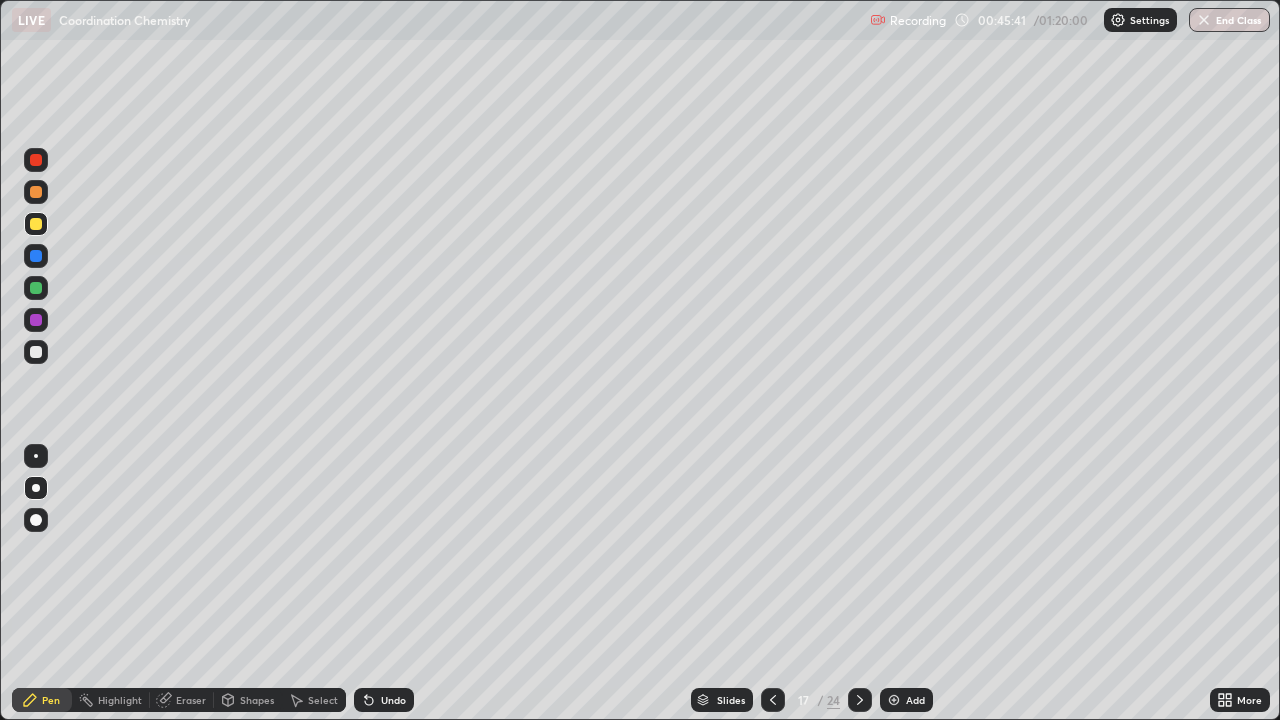 click on "Undo" at bounding box center [384, 700] 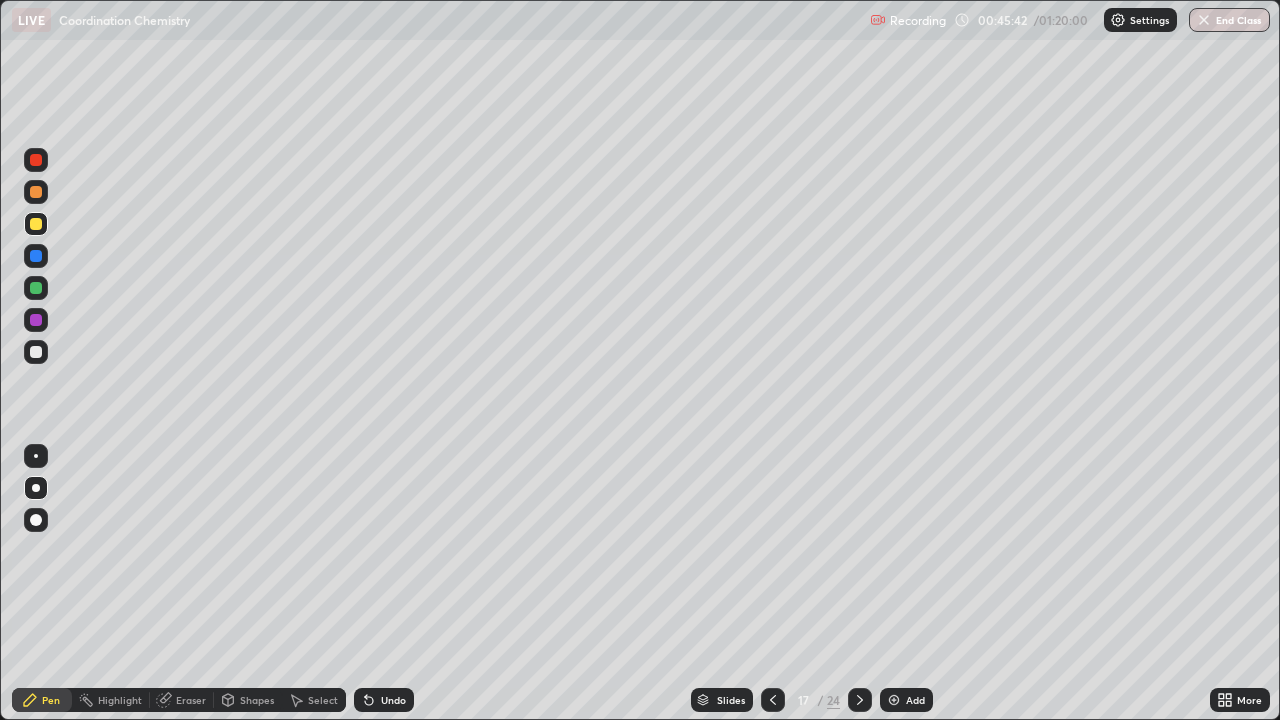click at bounding box center [36, 256] 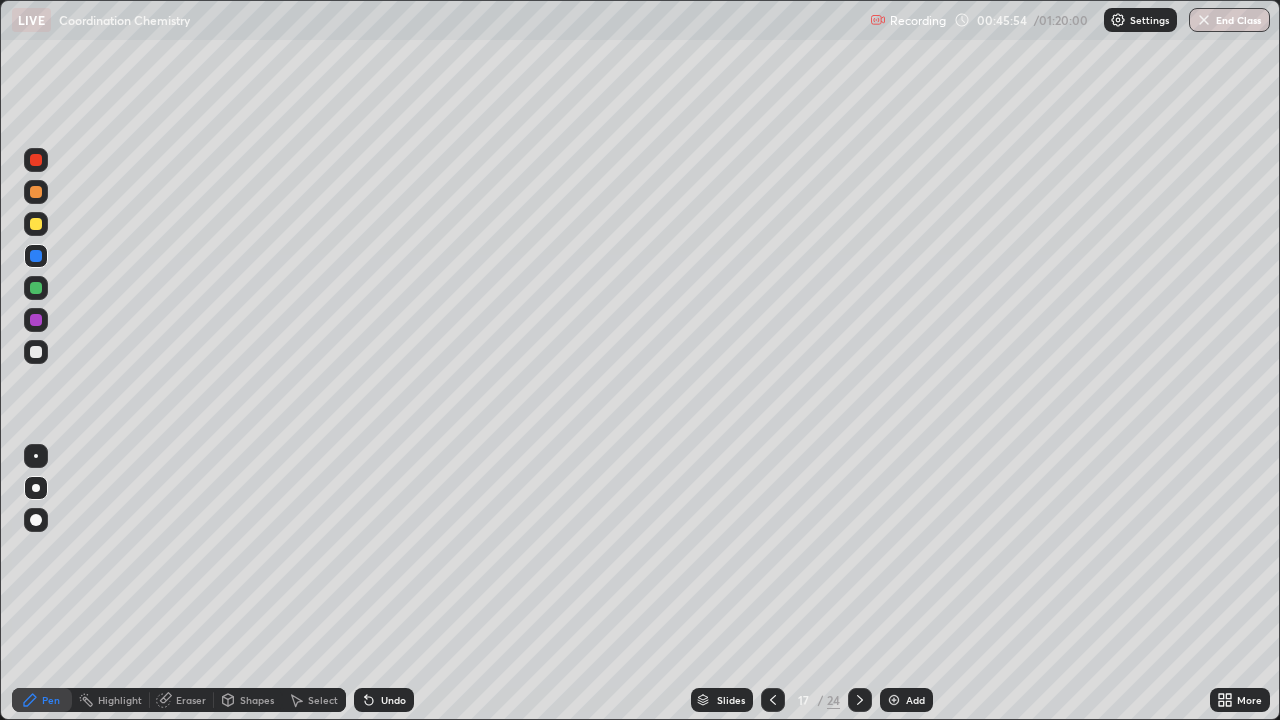 click at bounding box center [36, 224] 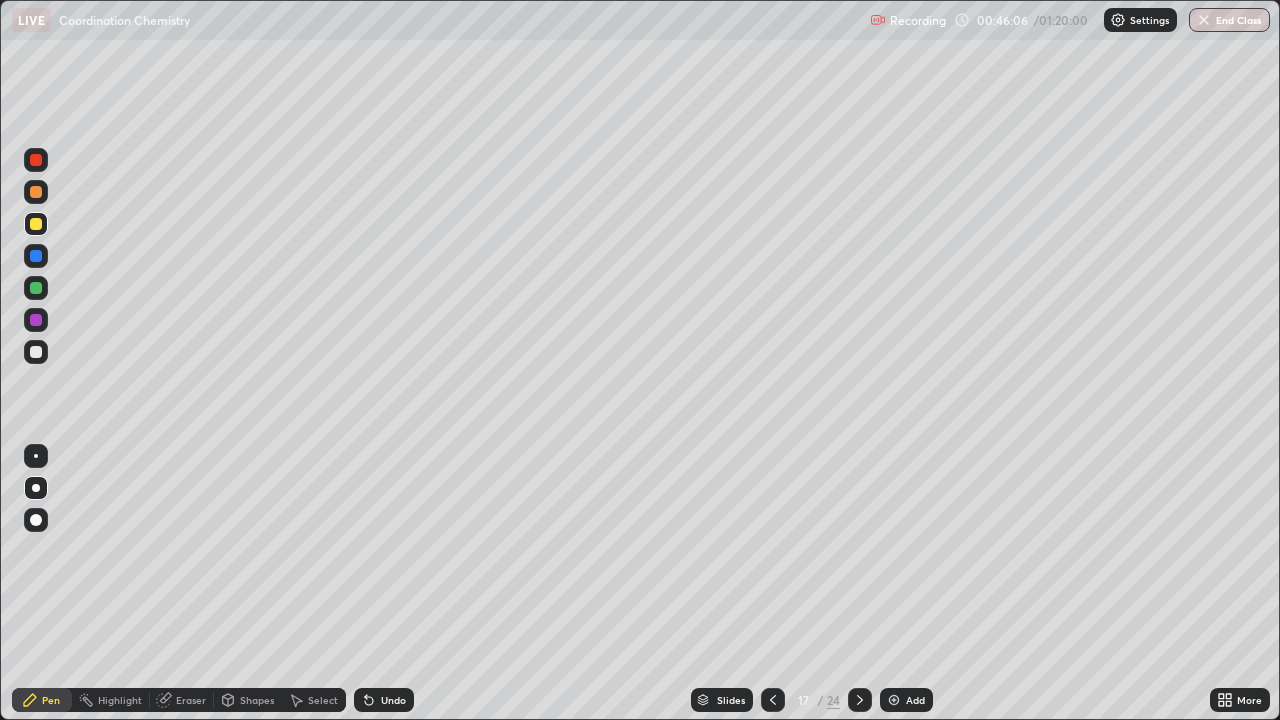 click on "Undo" at bounding box center [393, 700] 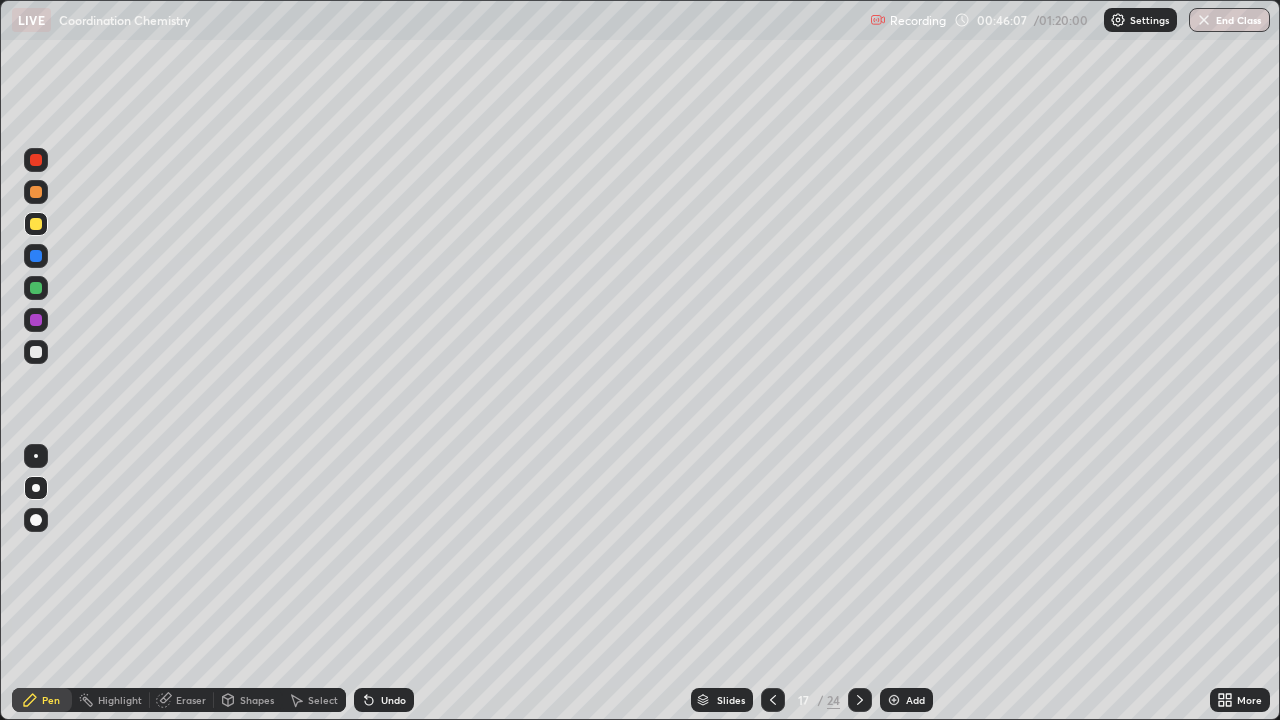 click on "Undo" at bounding box center (384, 700) 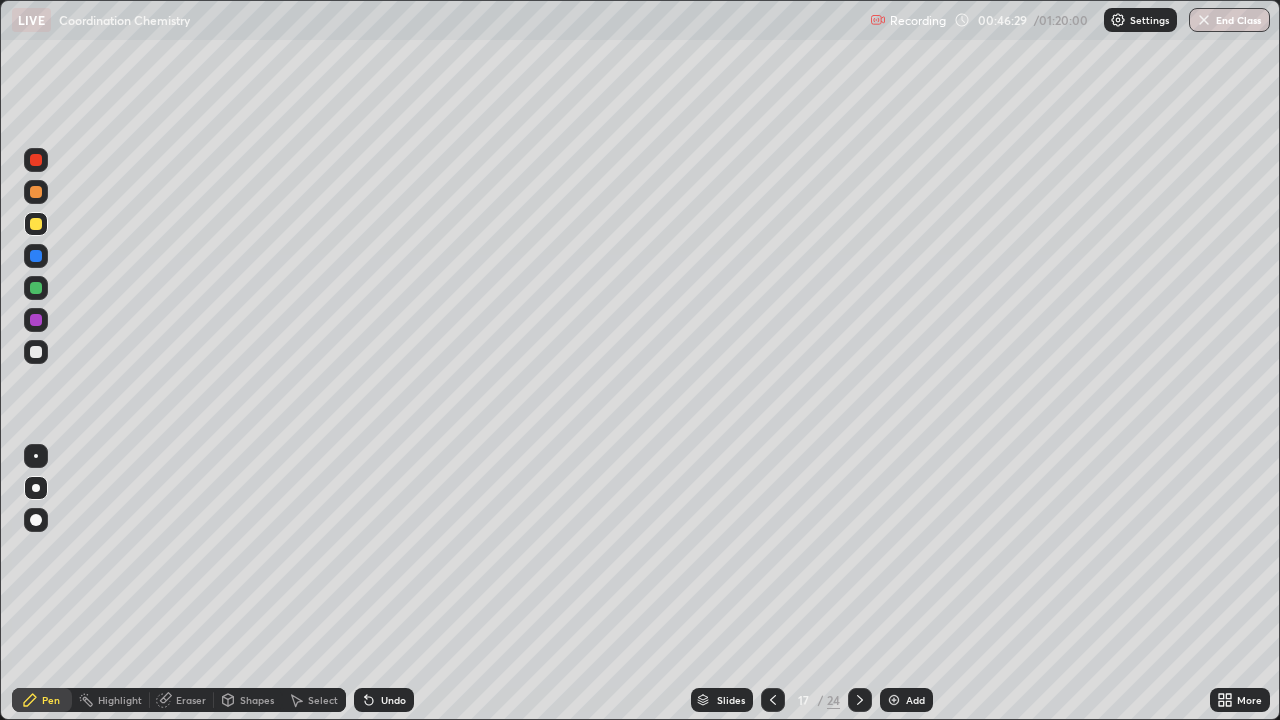 click 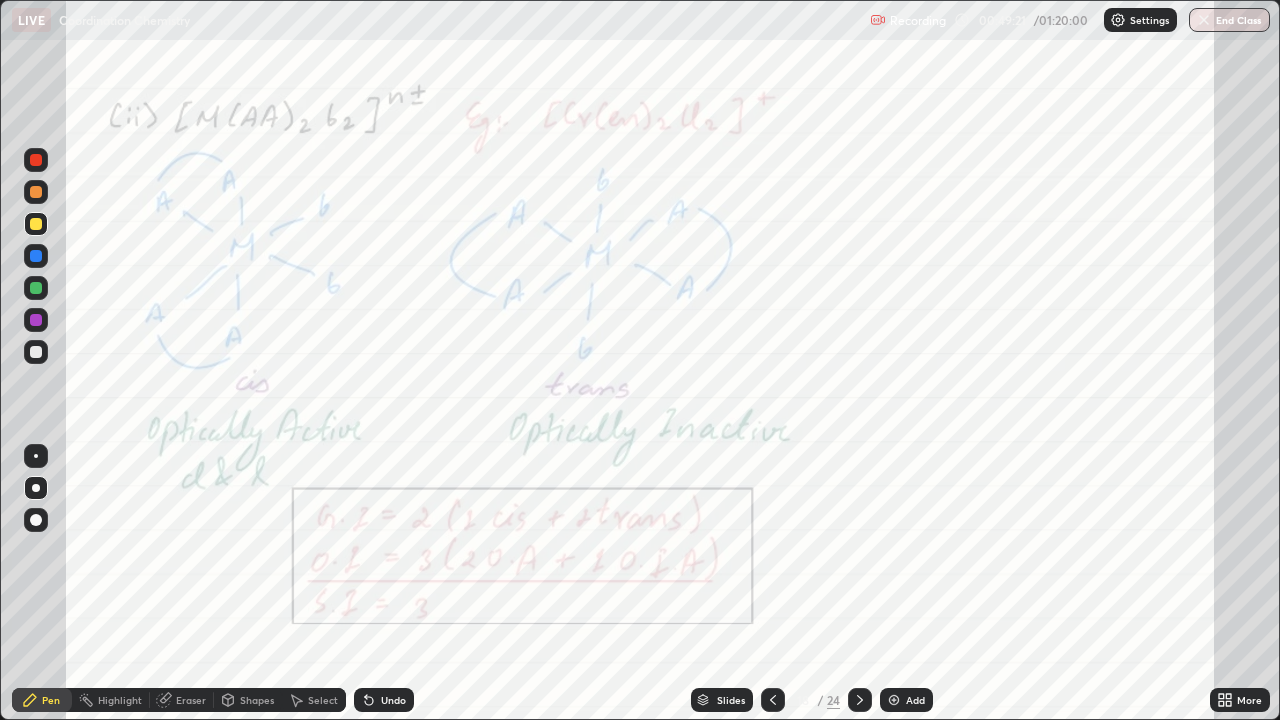 click at bounding box center (894, 700) 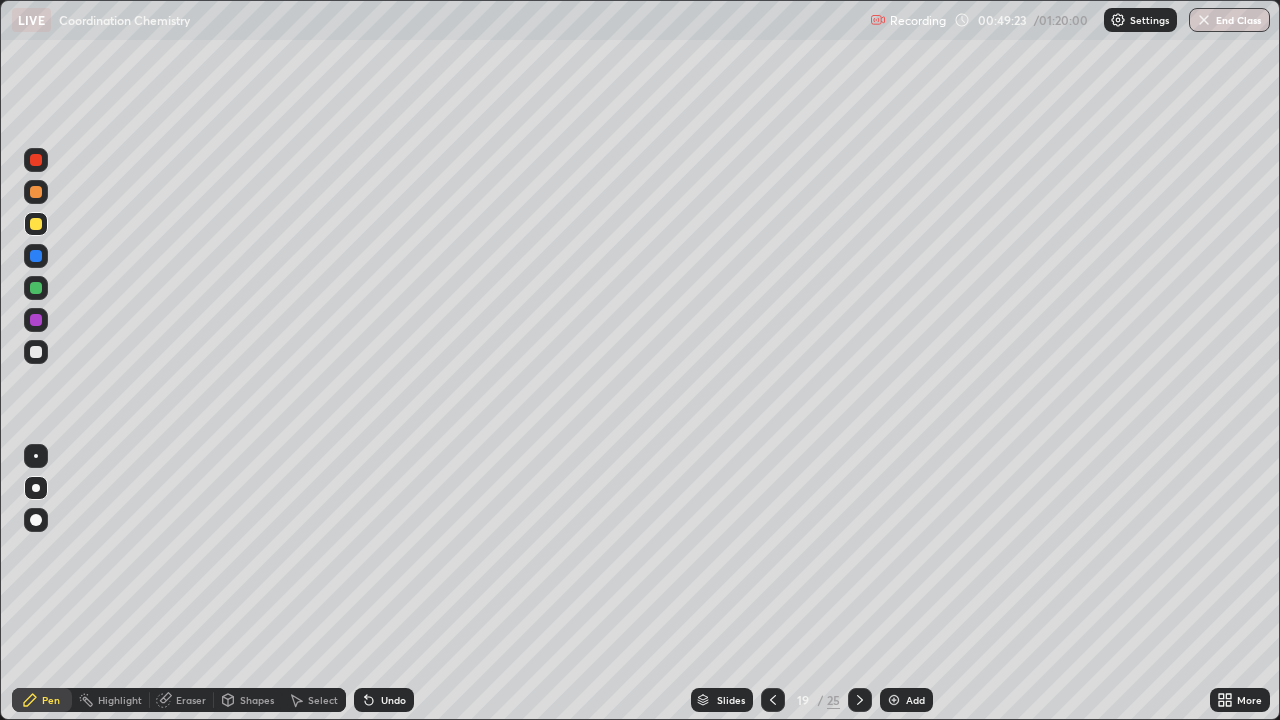 click at bounding box center [36, 320] 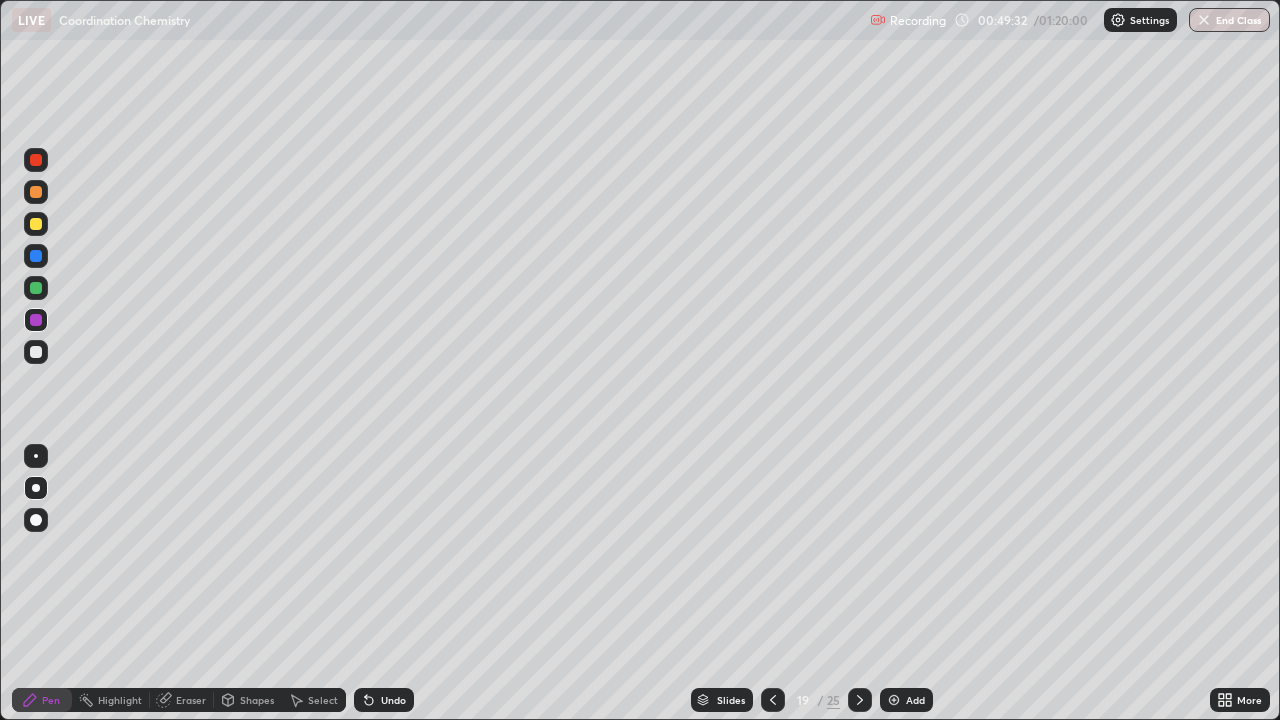 click at bounding box center (36, 352) 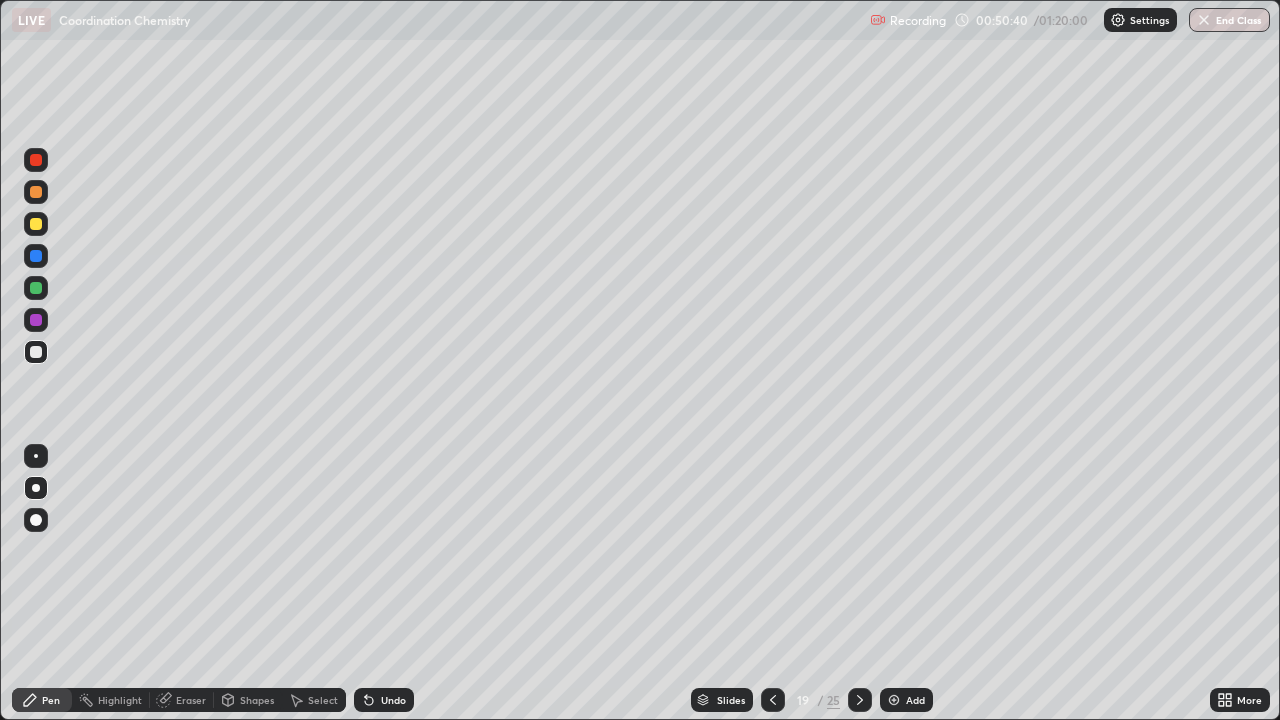 click 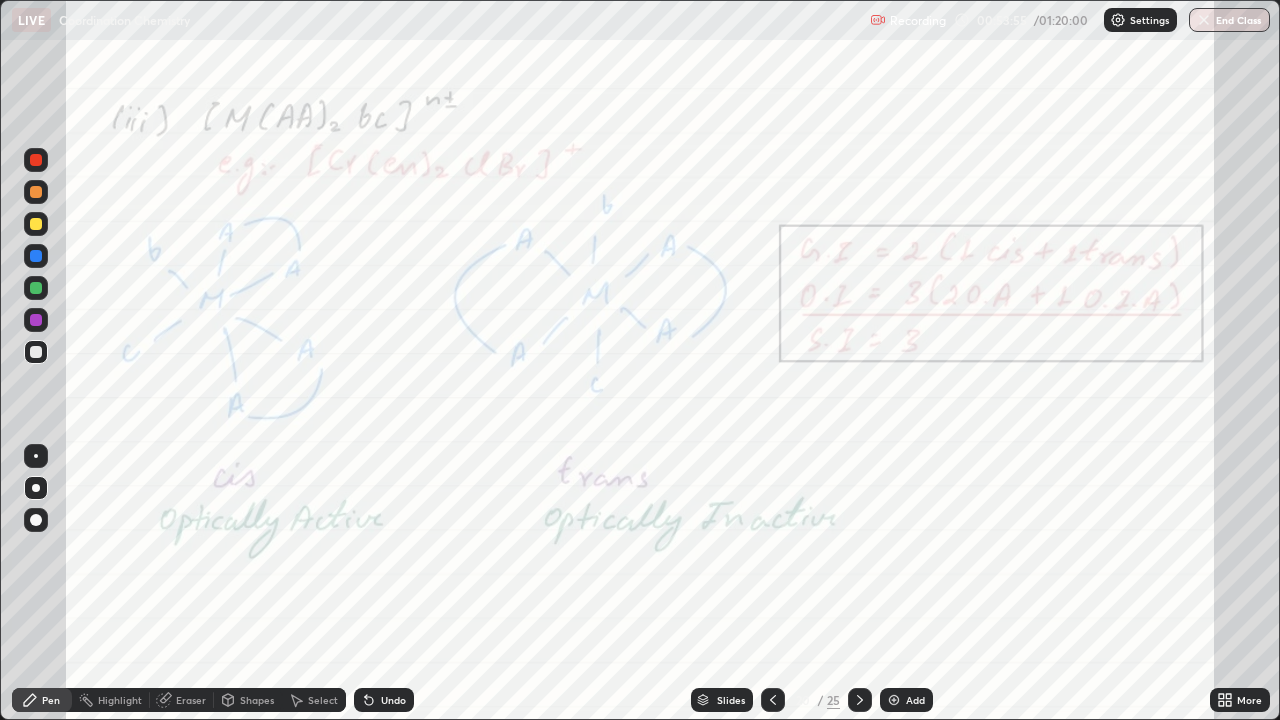 click on "Add" at bounding box center [915, 700] 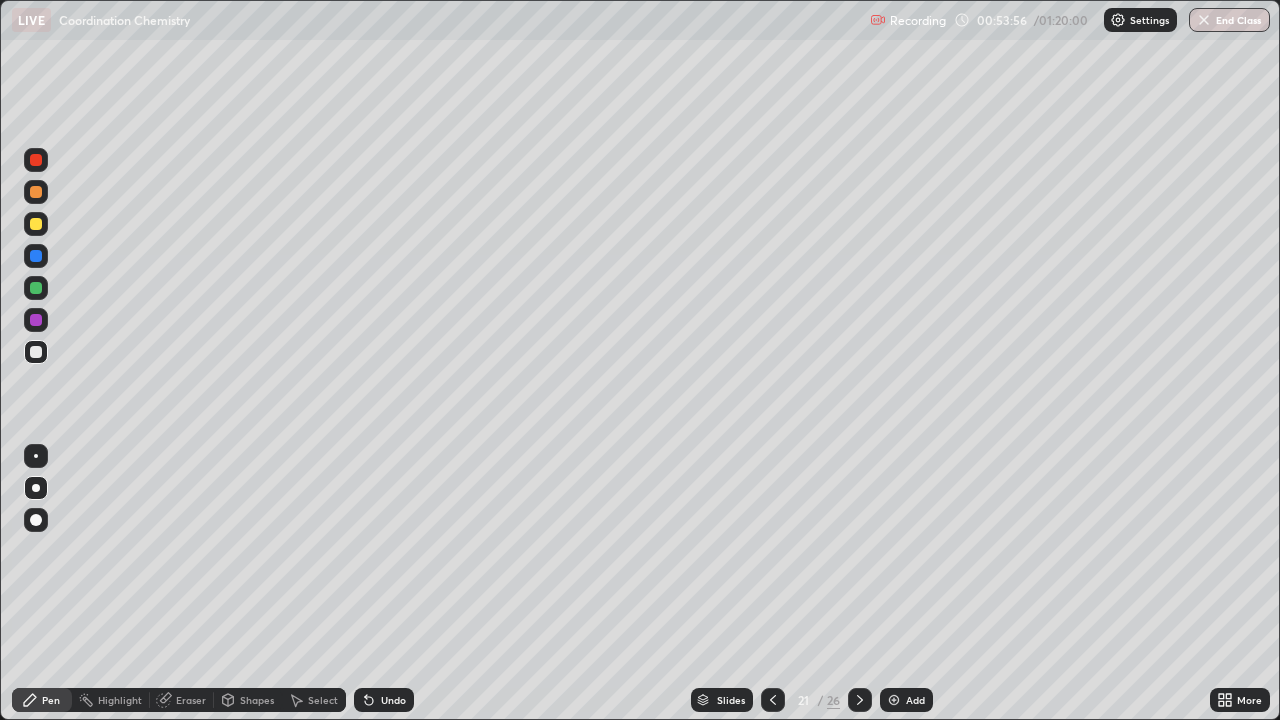 click at bounding box center (36, 192) 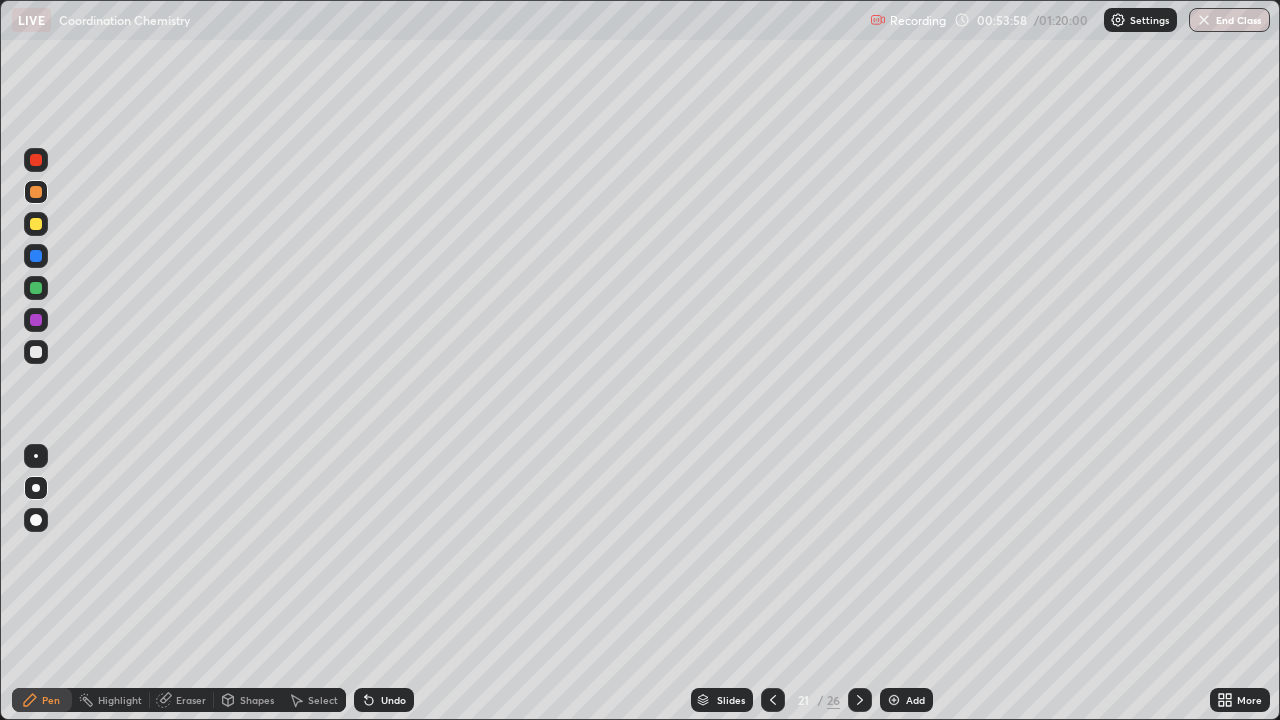click on "Undo" at bounding box center [393, 700] 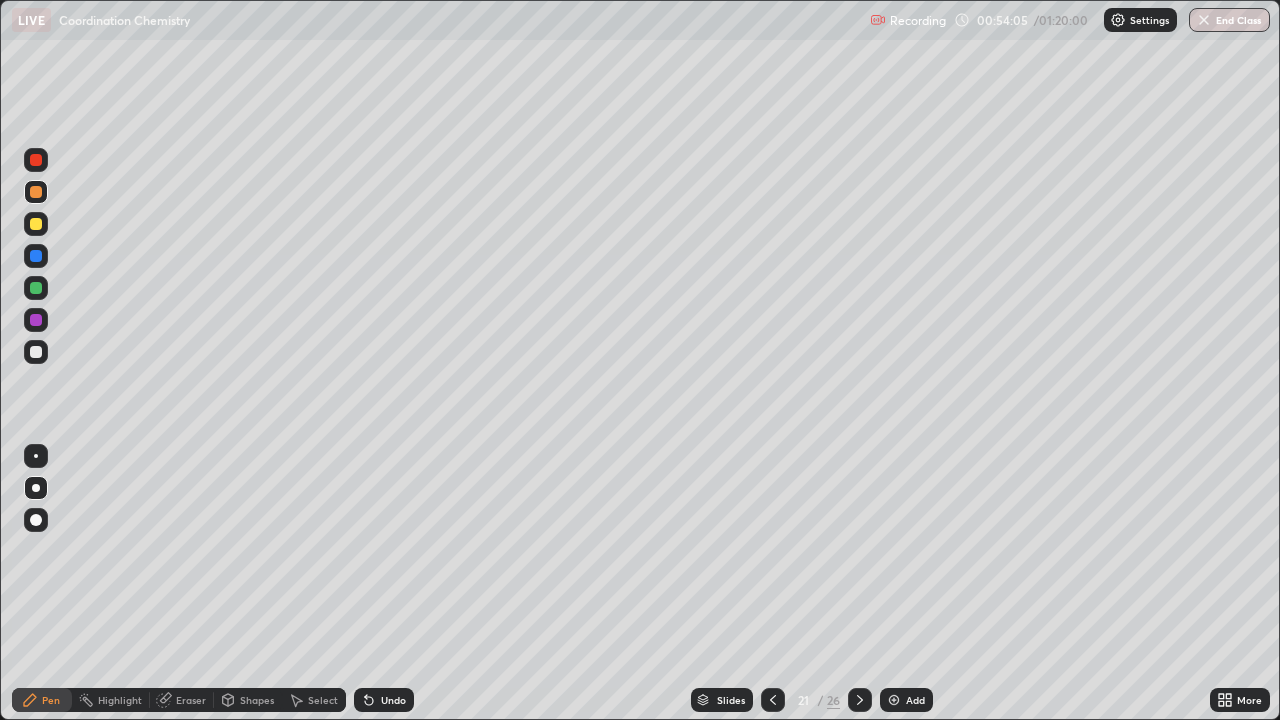click at bounding box center (36, 352) 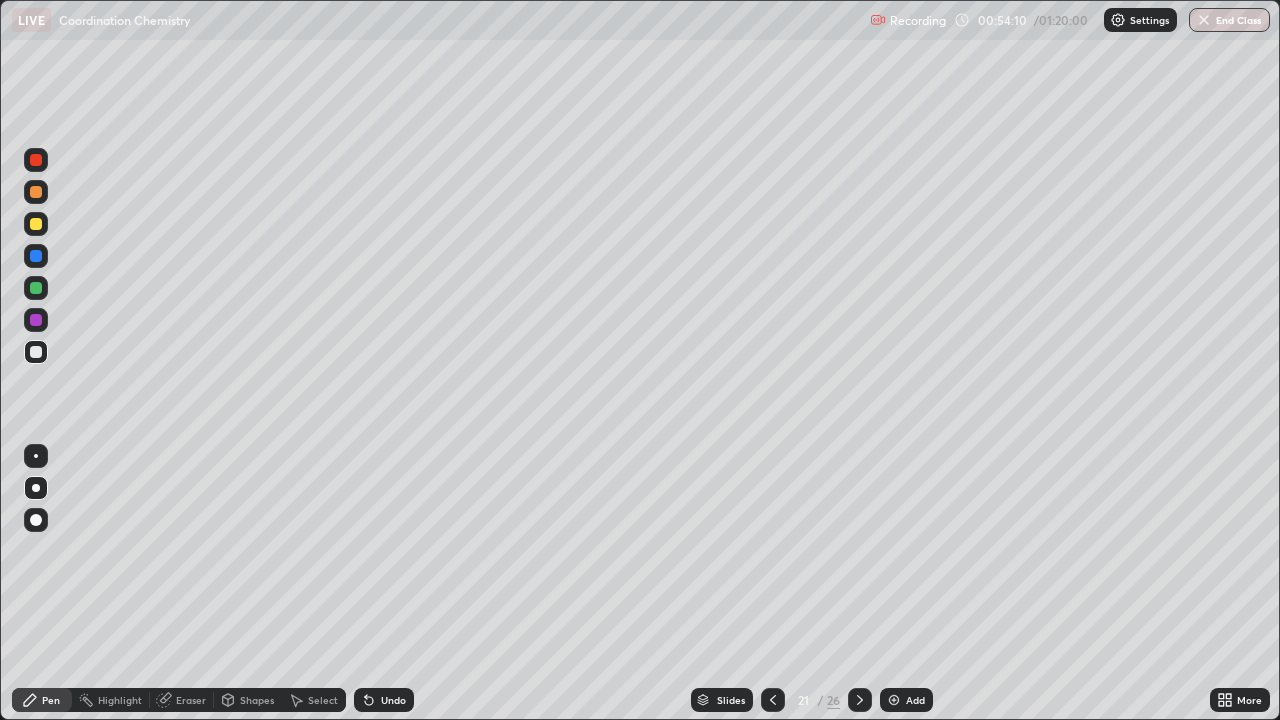 click at bounding box center [36, 224] 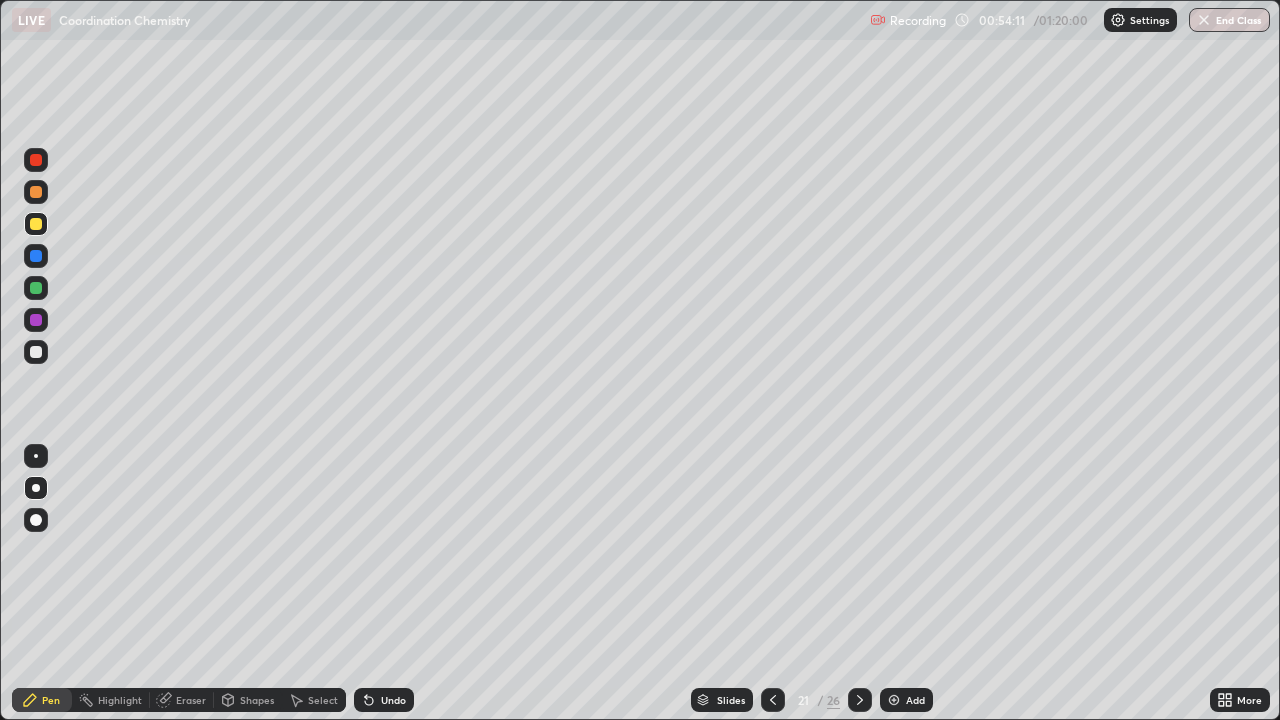 click at bounding box center [36, 352] 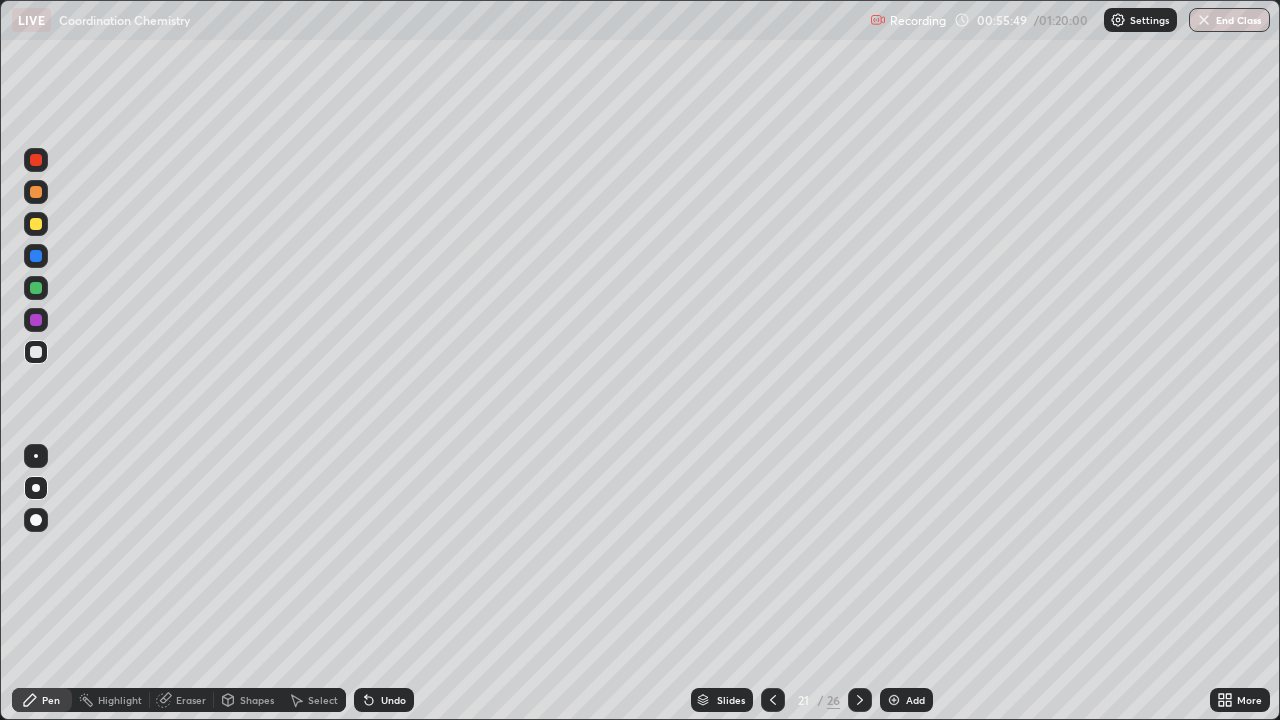 click 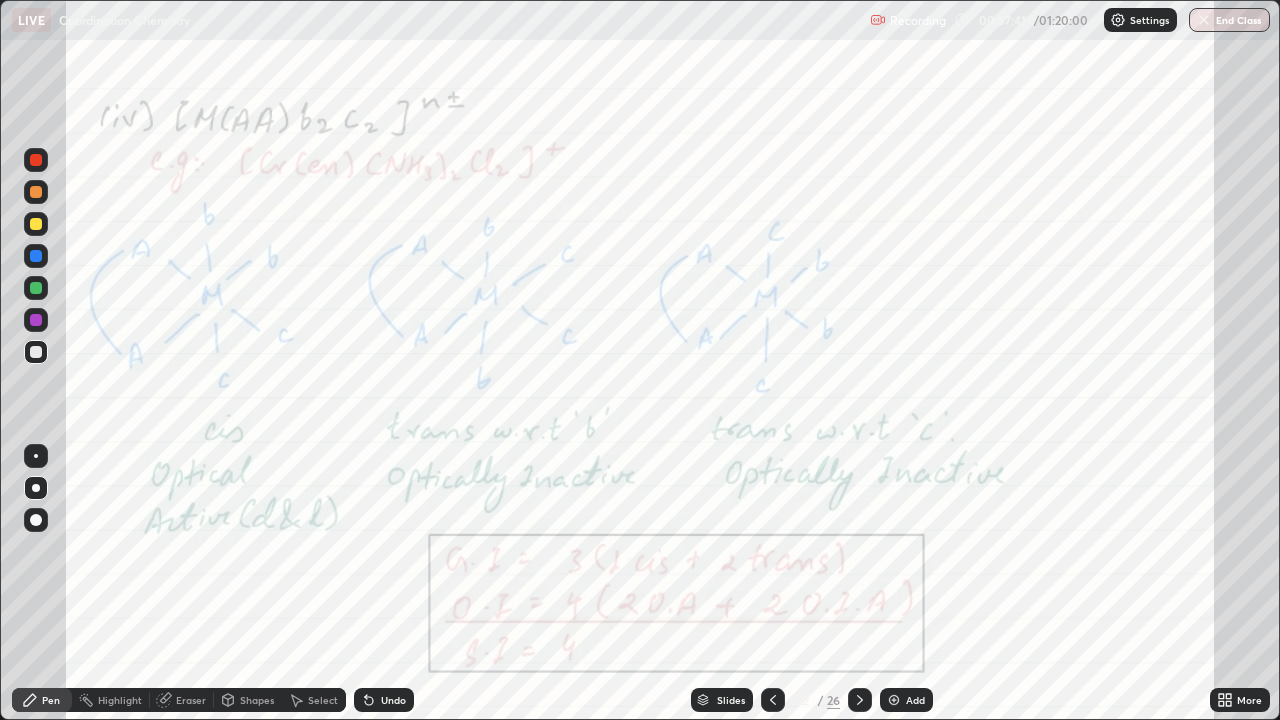 click at bounding box center (36, 320) 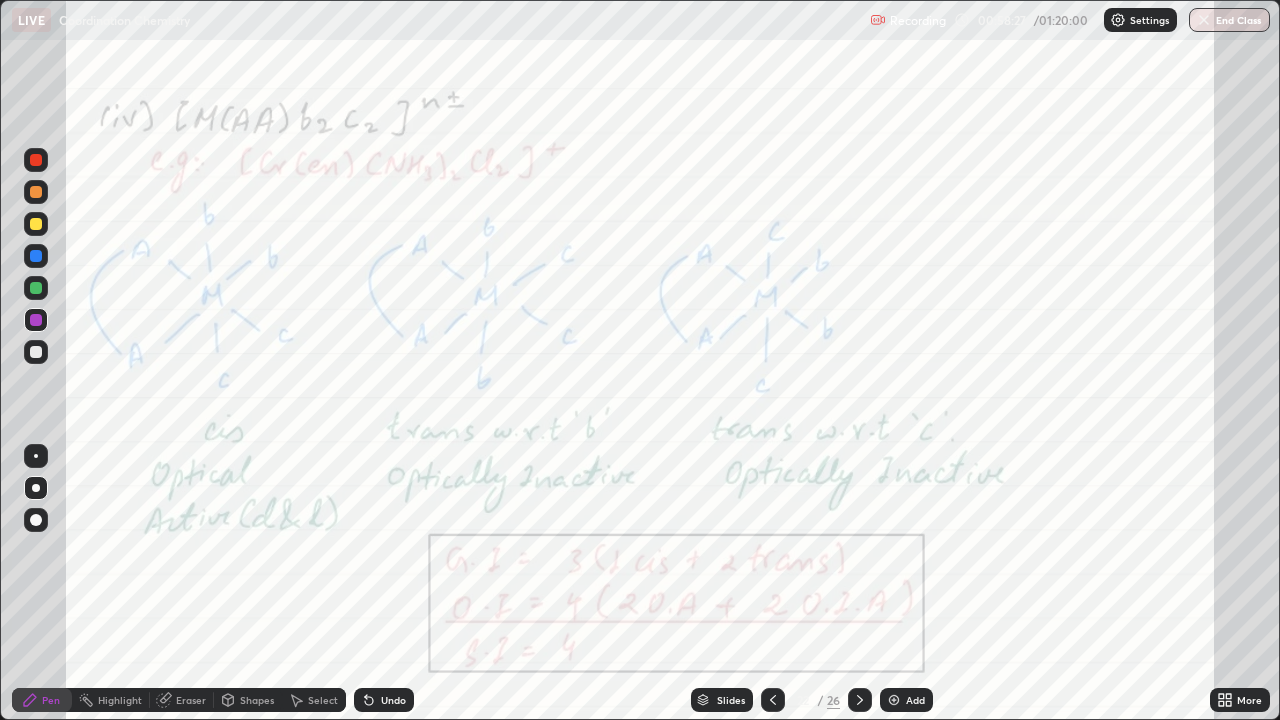 click on "Add" at bounding box center [906, 700] 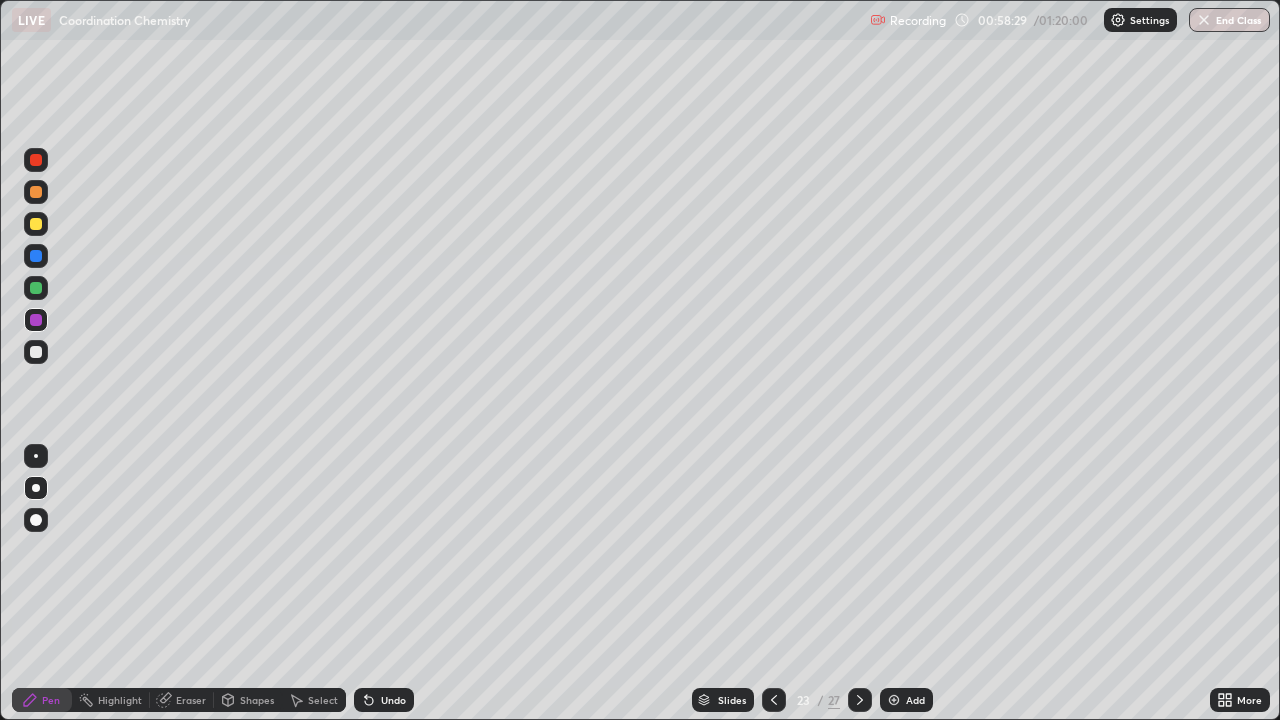 click at bounding box center (36, 288) 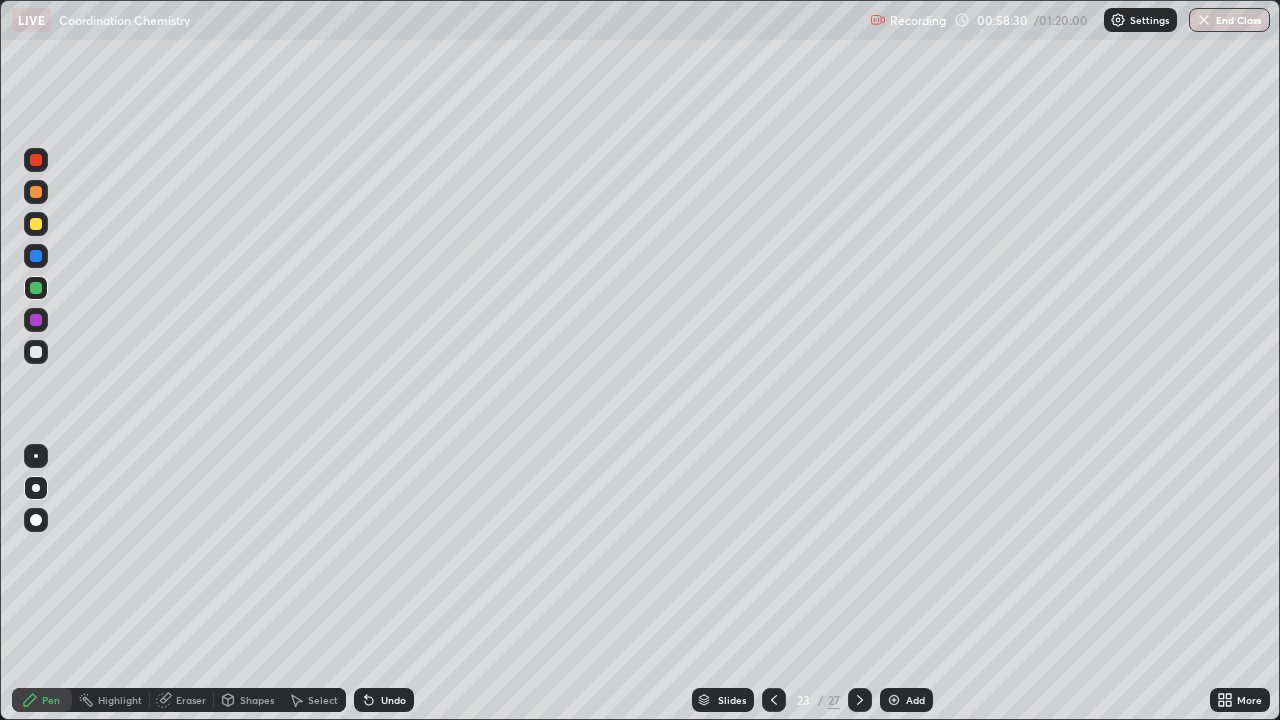 click at bounding box center (36, 192) 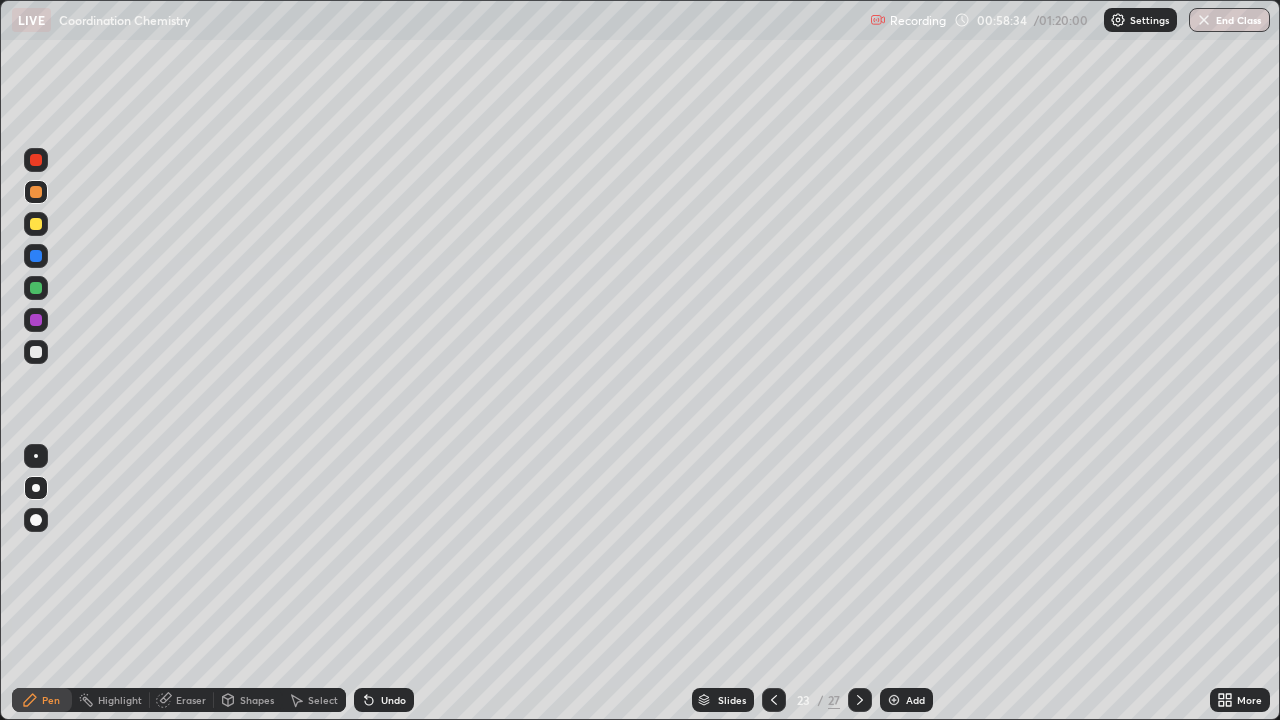 click on "Undo" at bounding box center [384, 700] 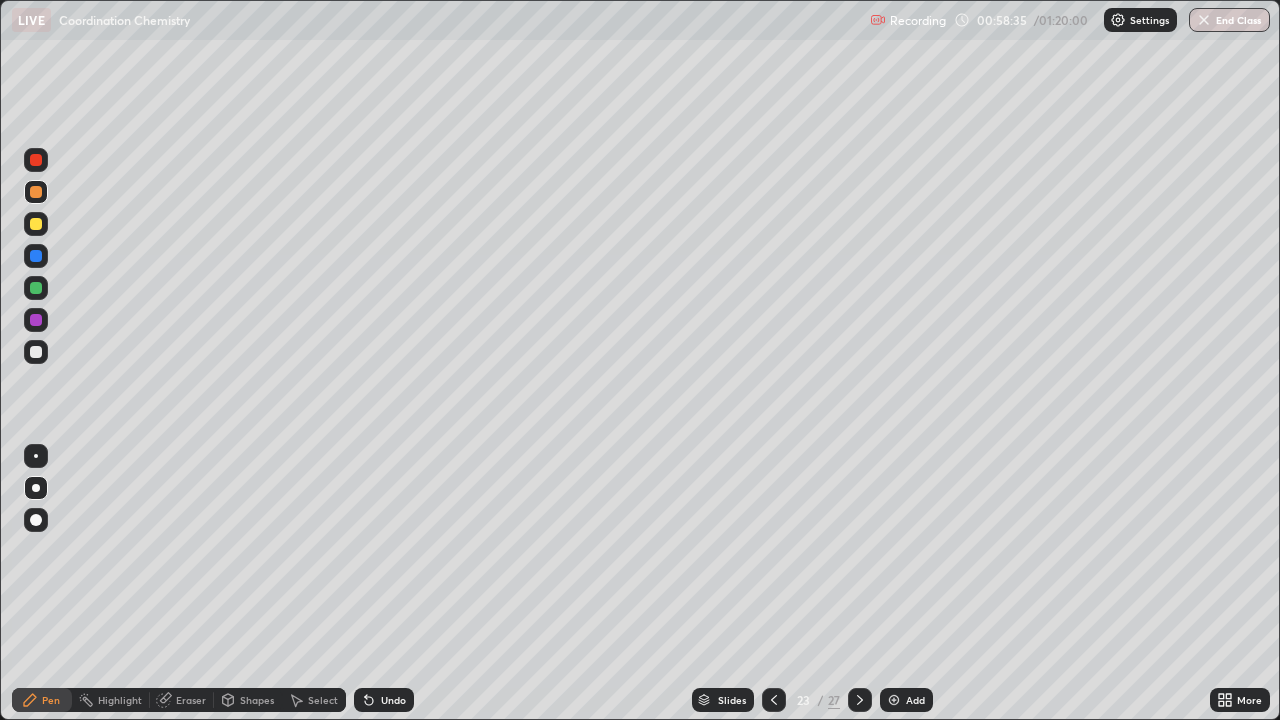 click on "Undo" at bounding box center (393, 700) 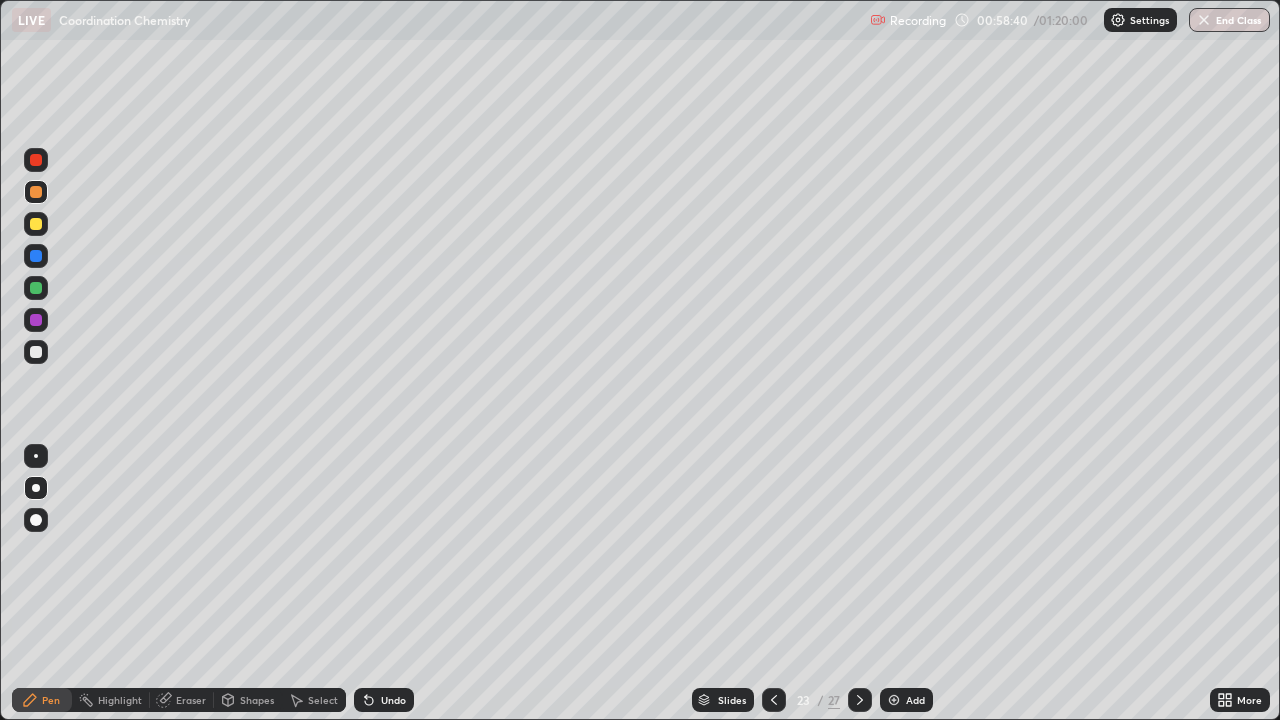click at bounding box center (36, 352) 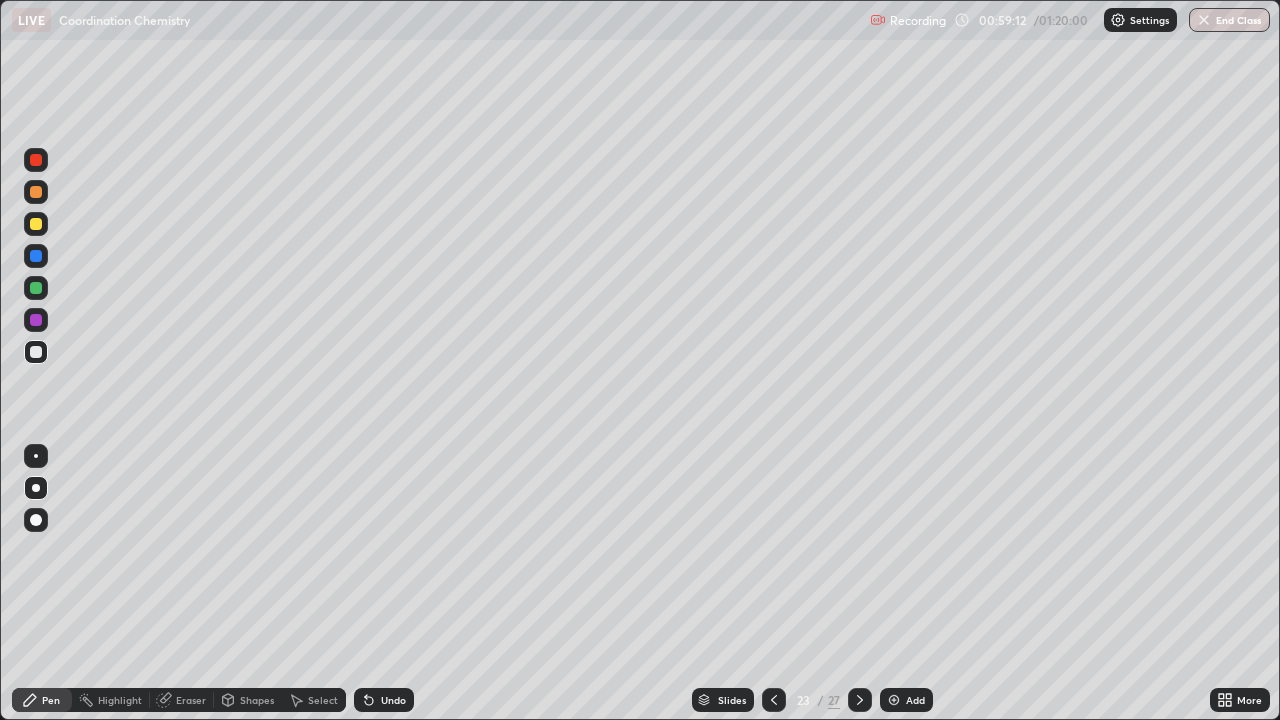 click at bounding box center [36, 192] 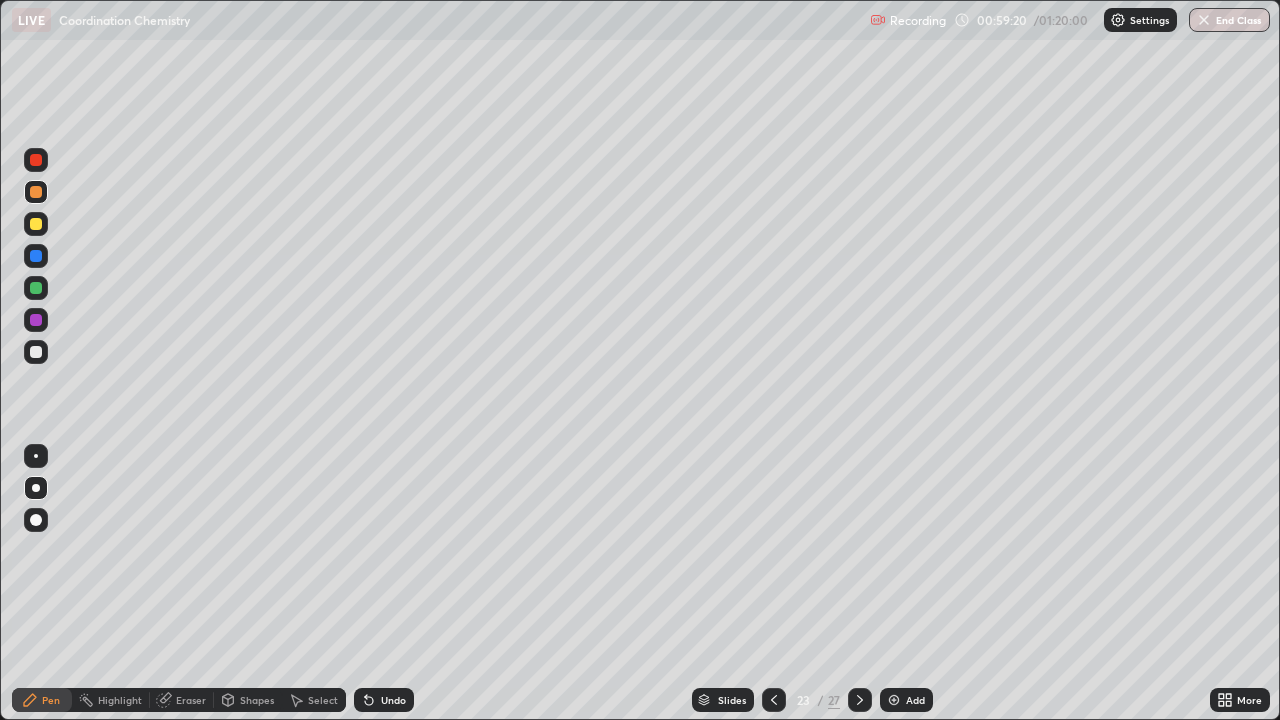 click on "Highlight" at bounding box center [120, 700] 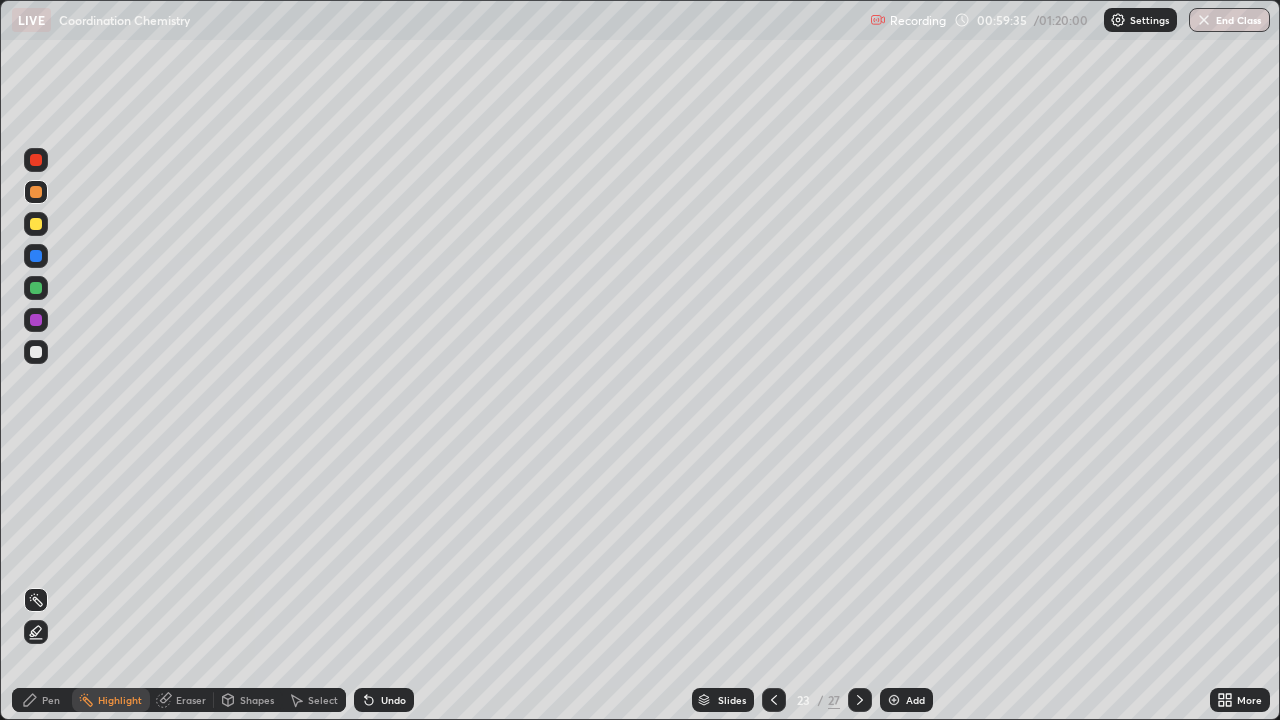 click on "Pen" at bounding box center [51, 700] 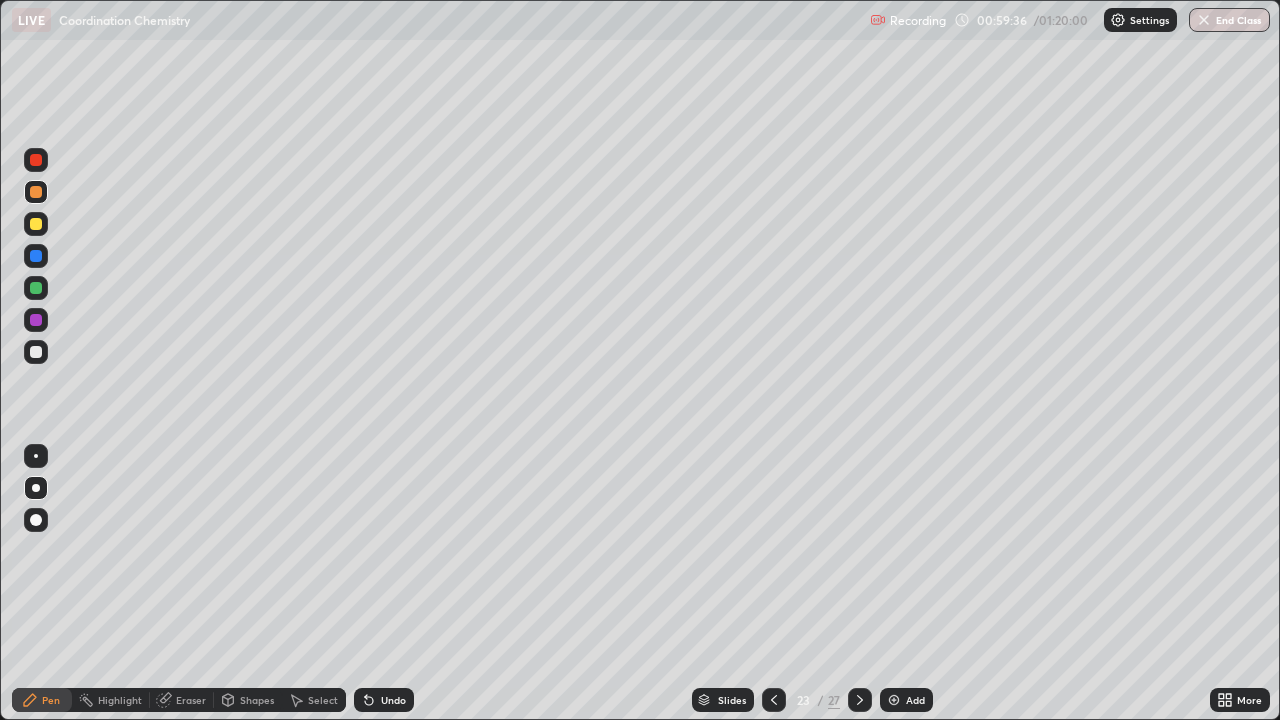 click at bounding box center [36, 320] 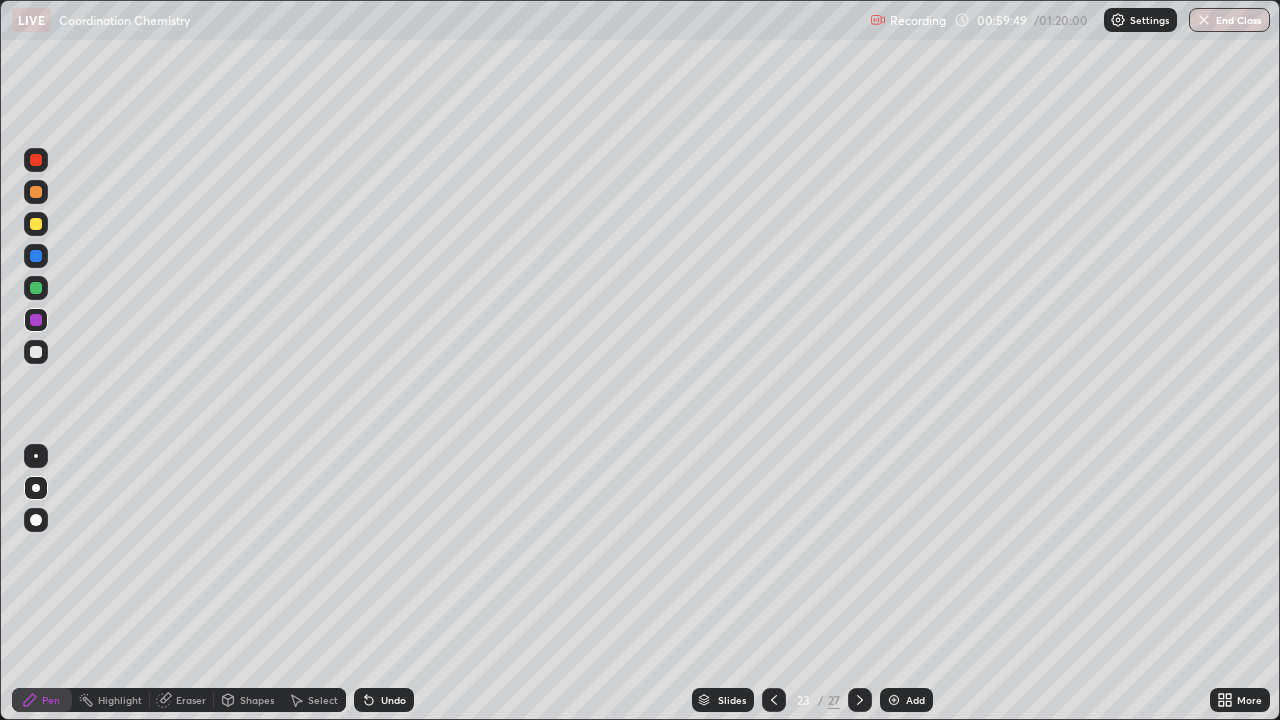 click at bounding box center (36, 352) 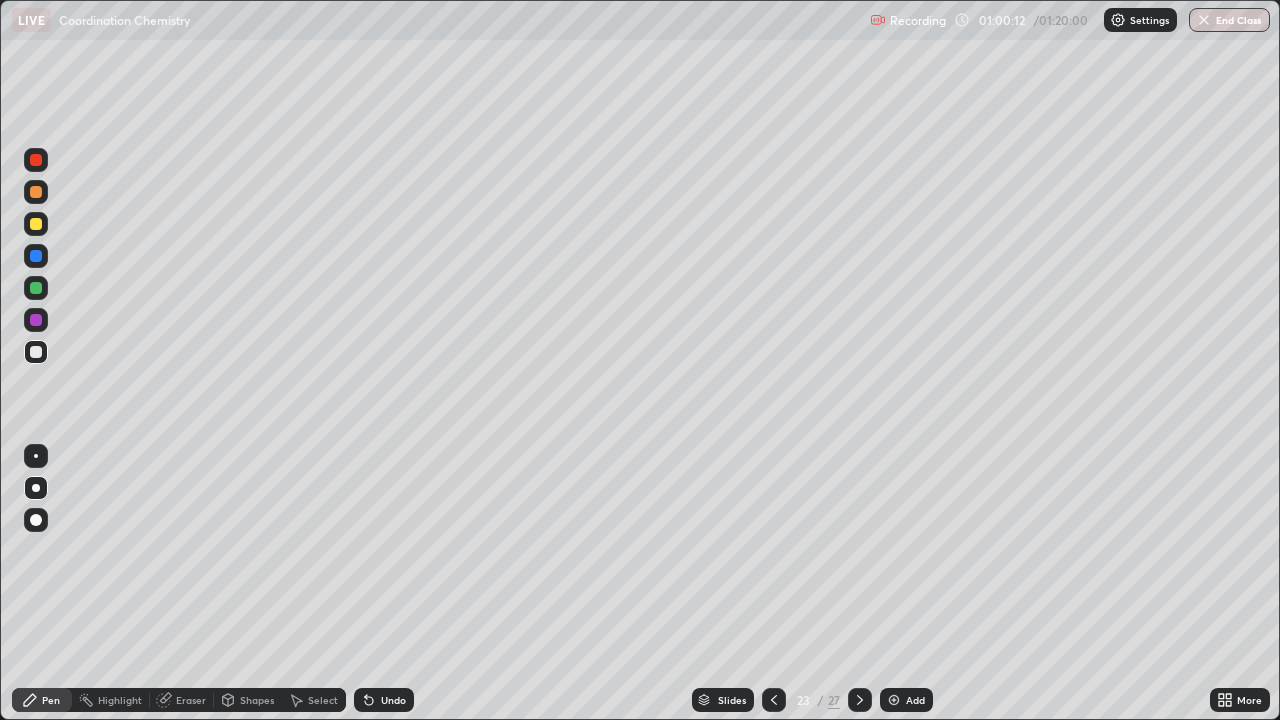 click at bounding box center (36, 192) 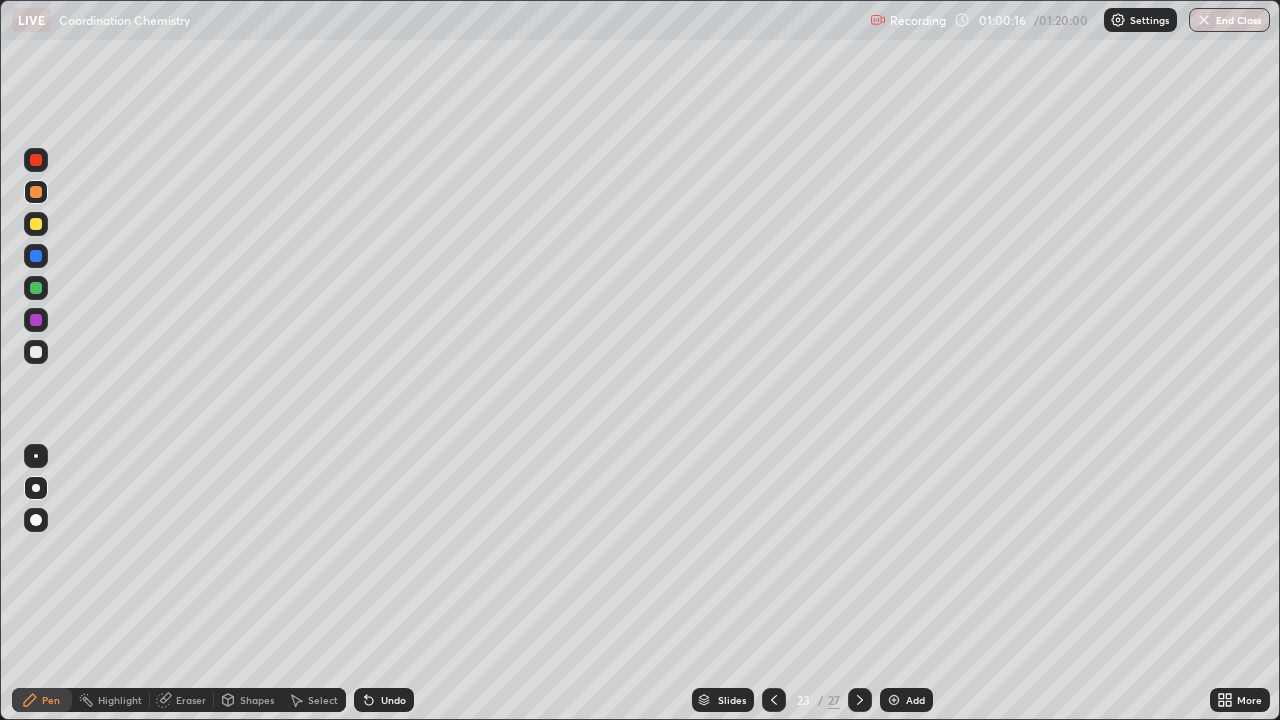 click on "Undo" at bounding box center [393, 700] 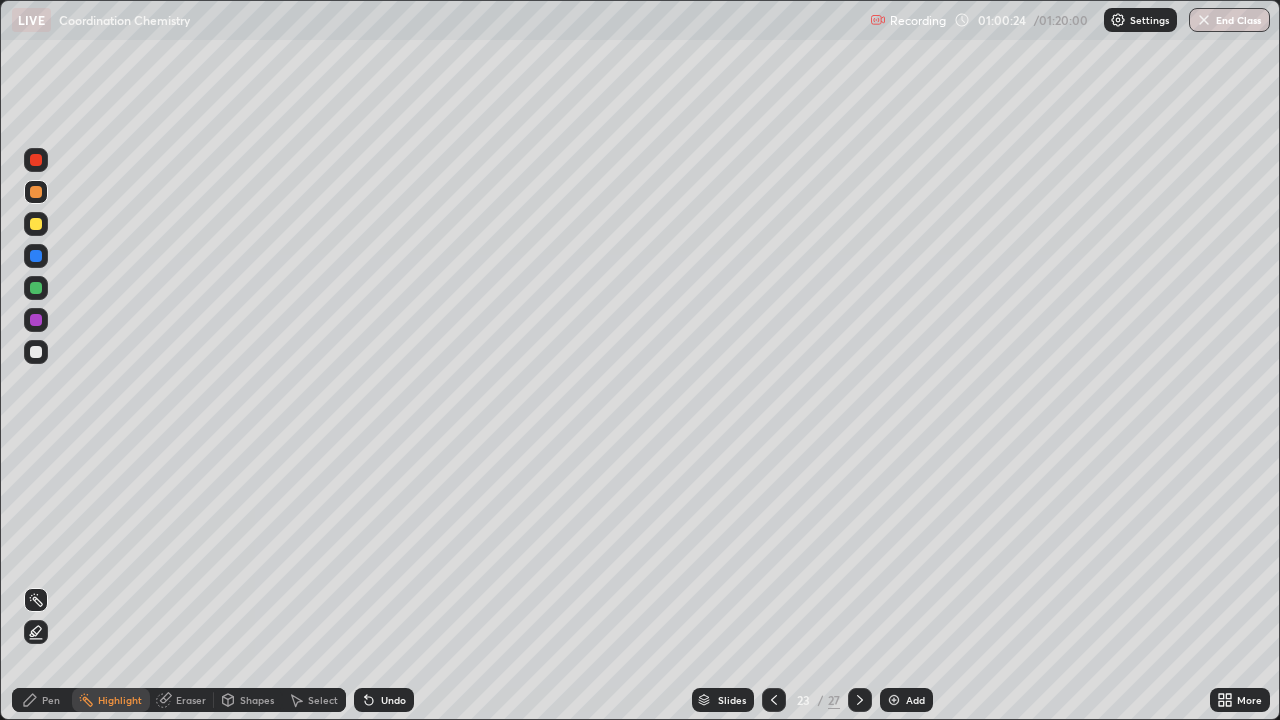 click on "Pen" at bounding box center [51, 700] 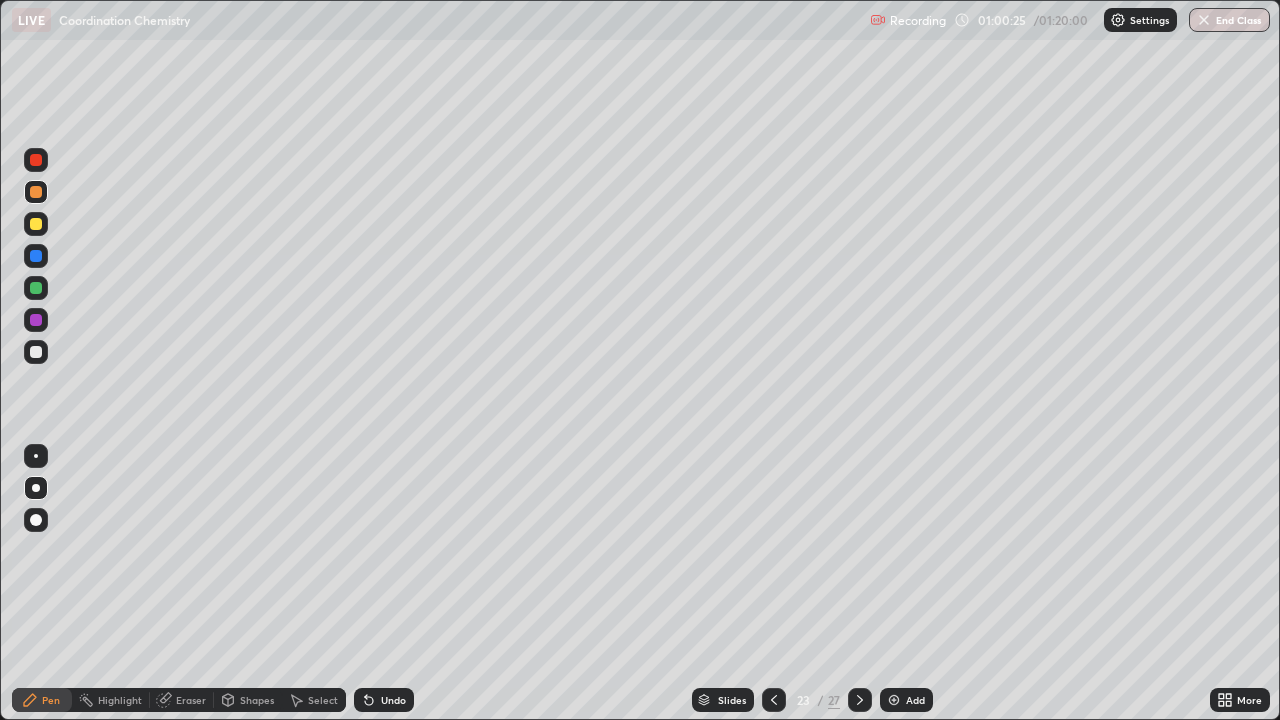 click at bounding box center (36, 320) 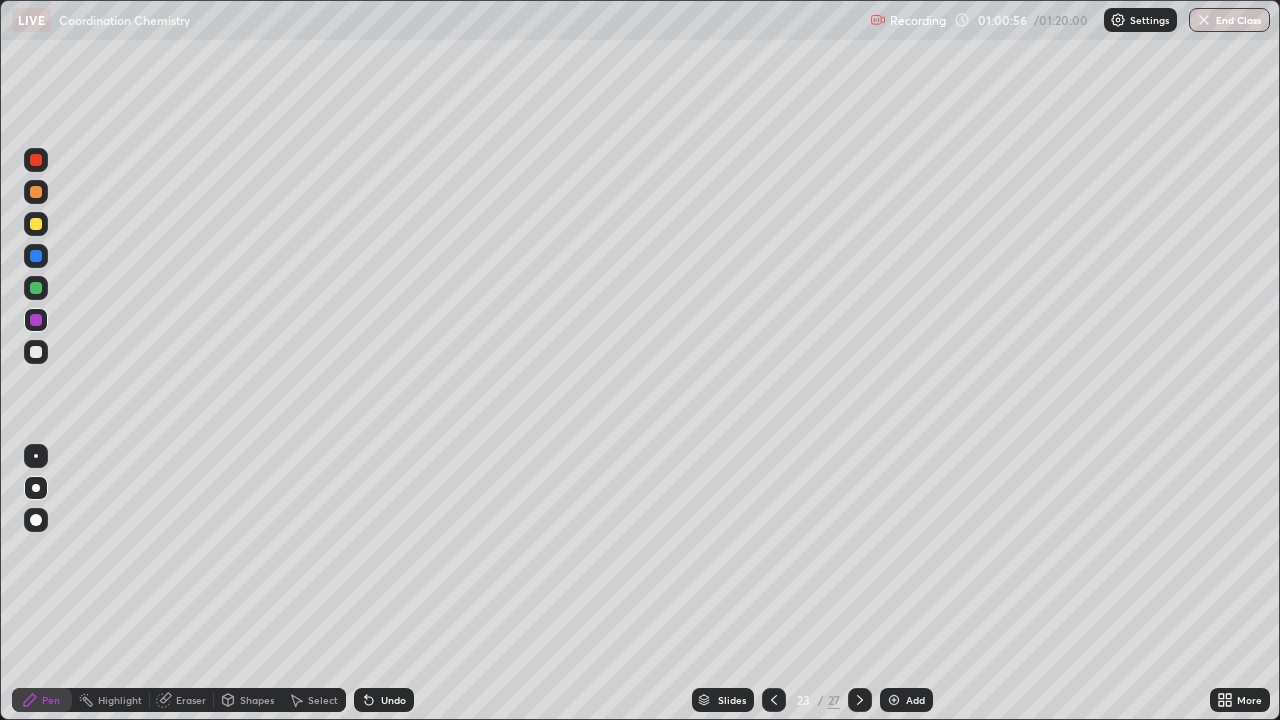 click 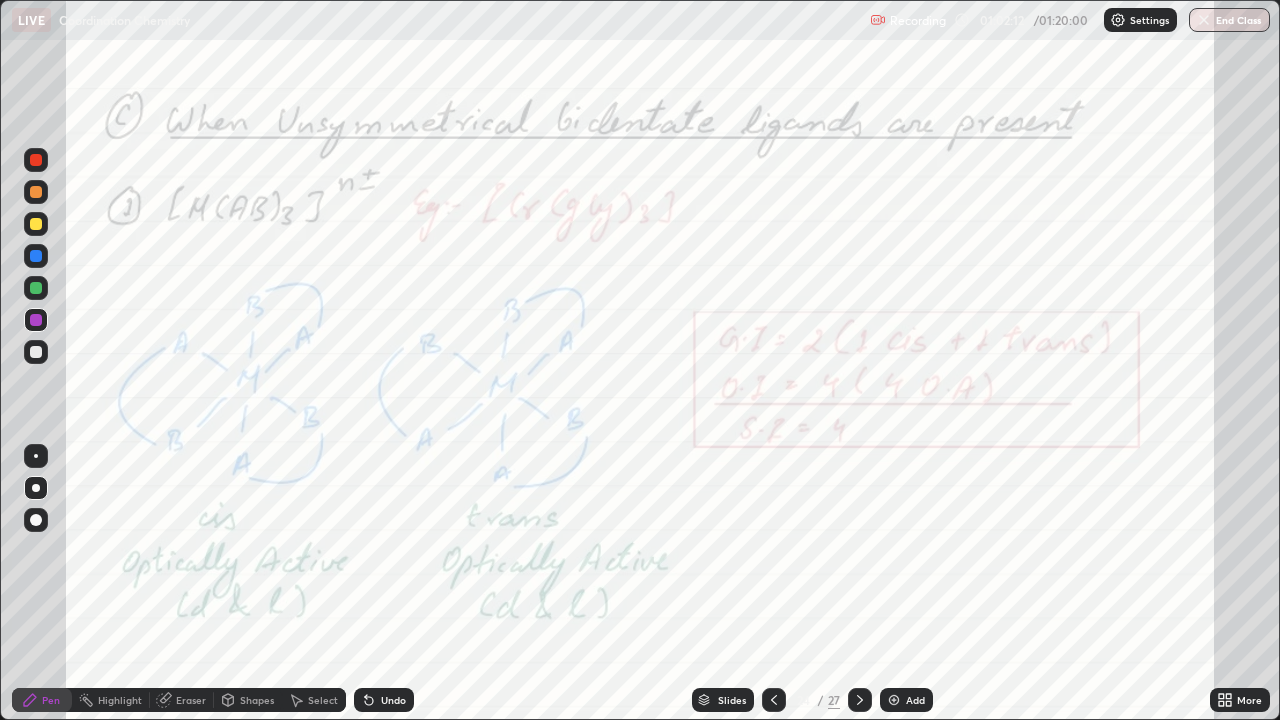 click at bounding box center (36, 160) 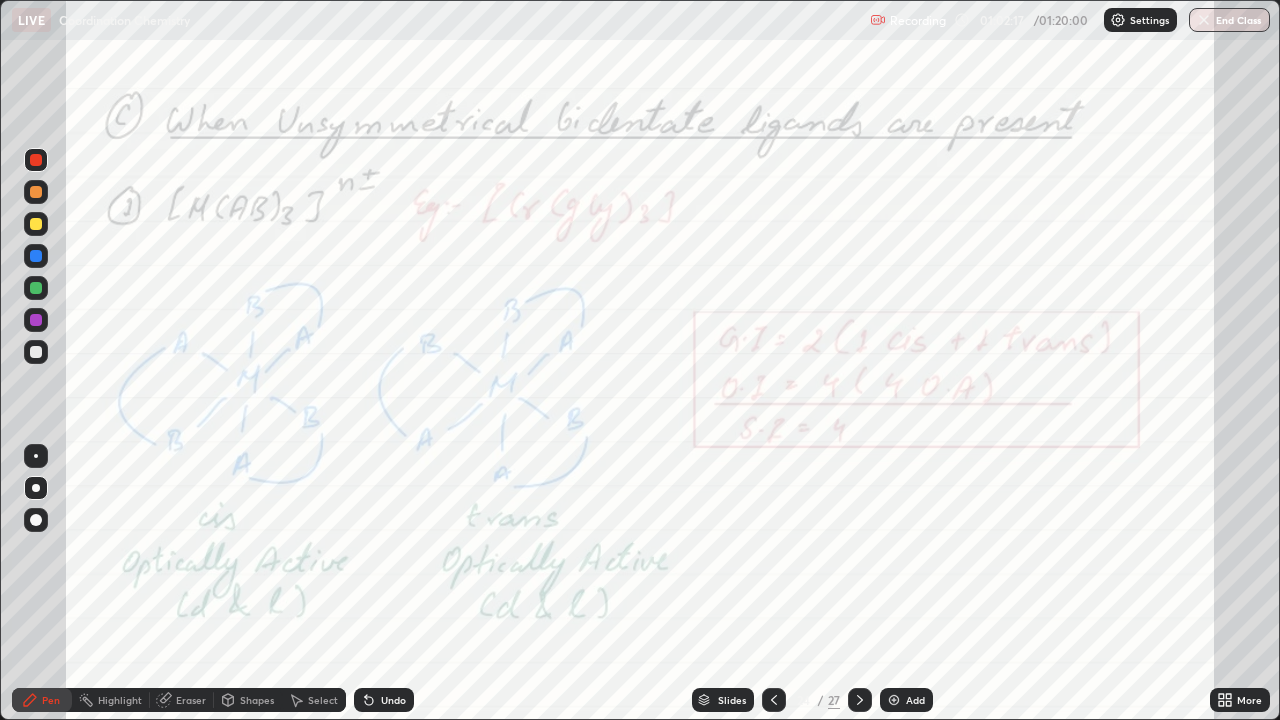click at bounding box center [36, 192] 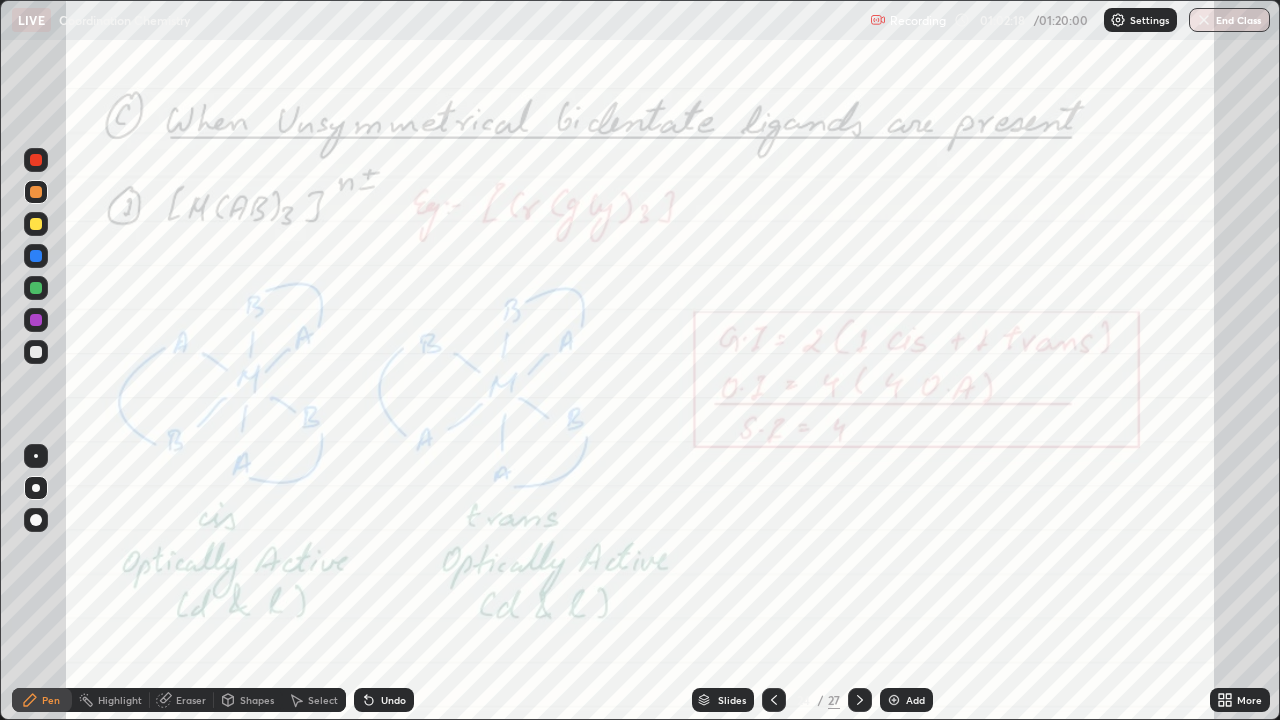 click at bounding box center (36, 160) 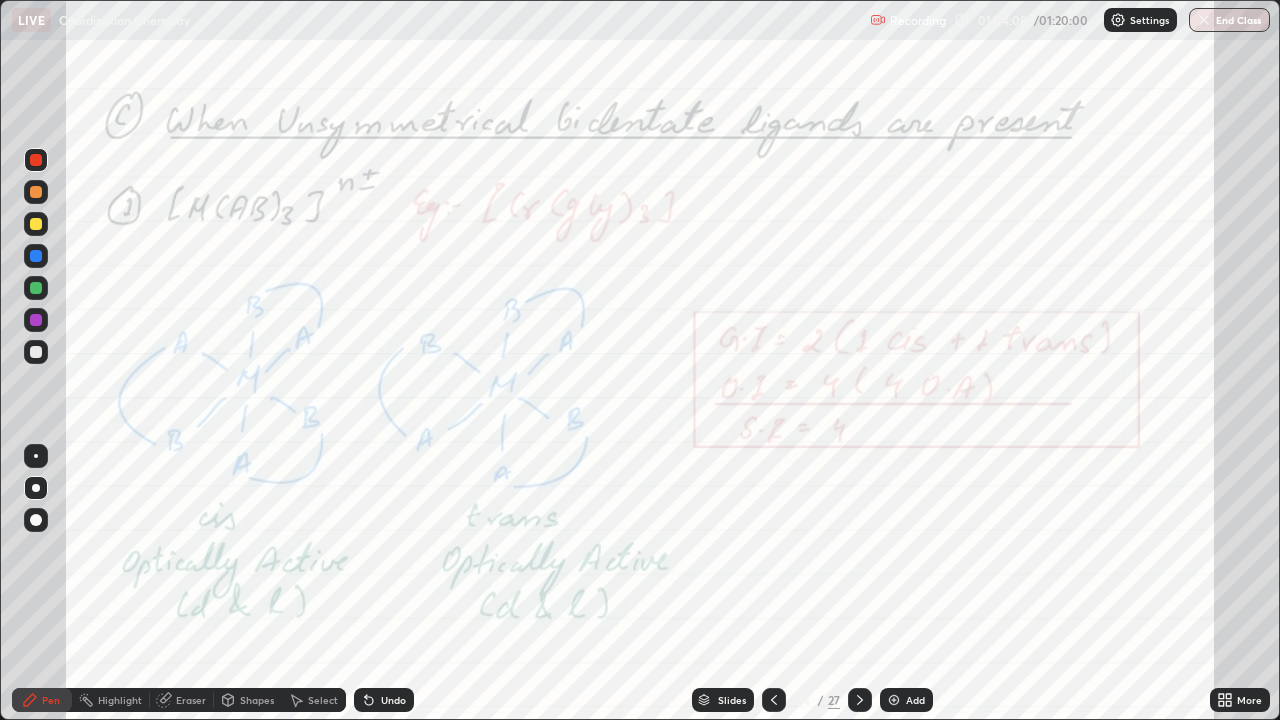 click at bounding box center [36, 320] 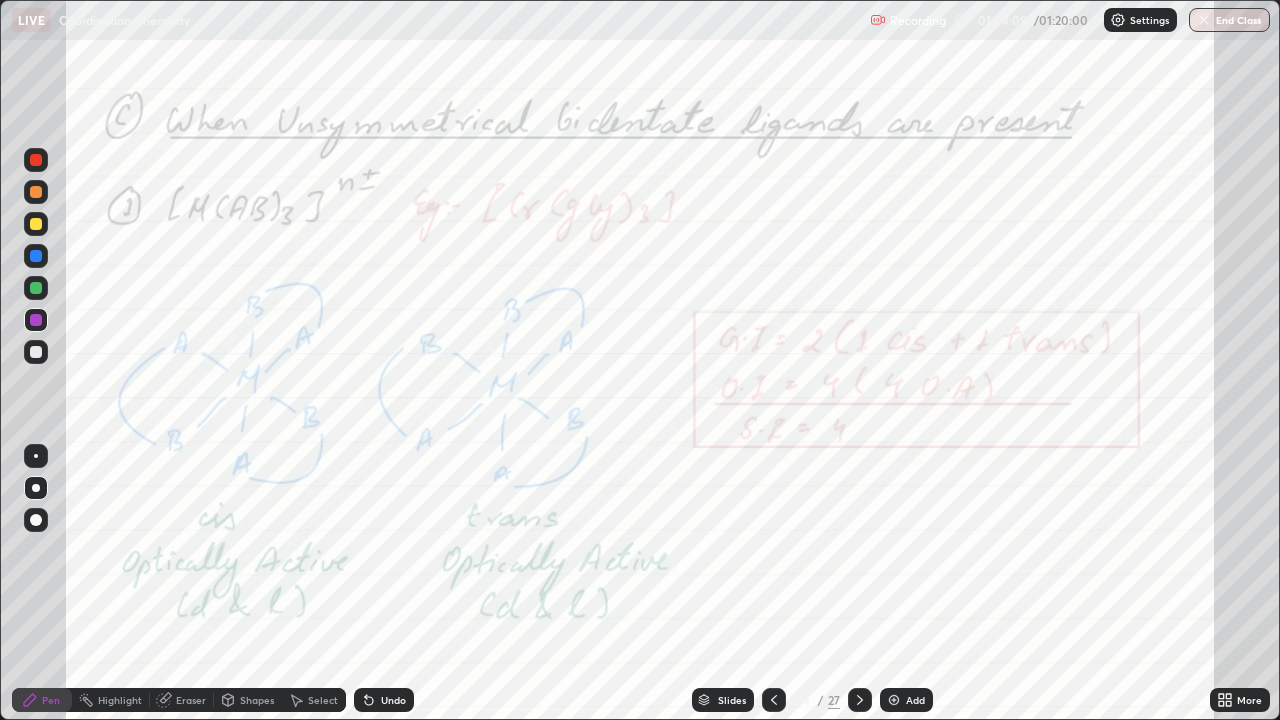 click on "Add" at bounding box center (906, 700) 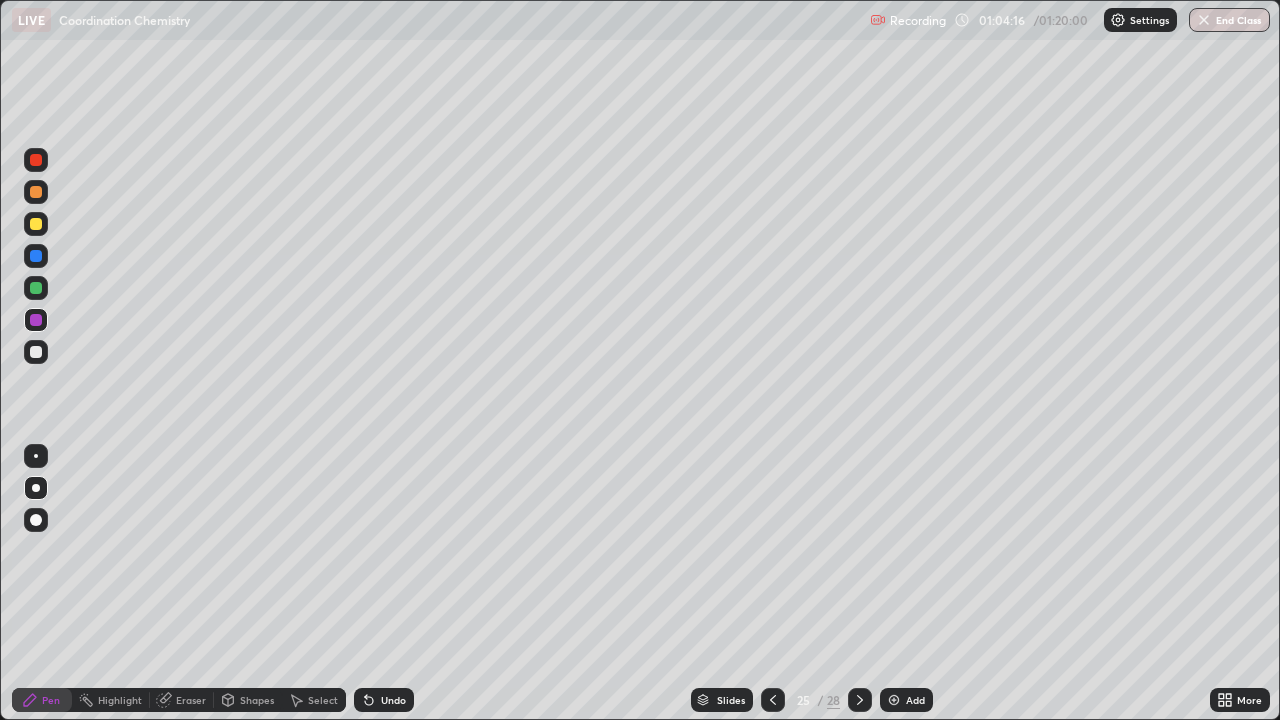 click 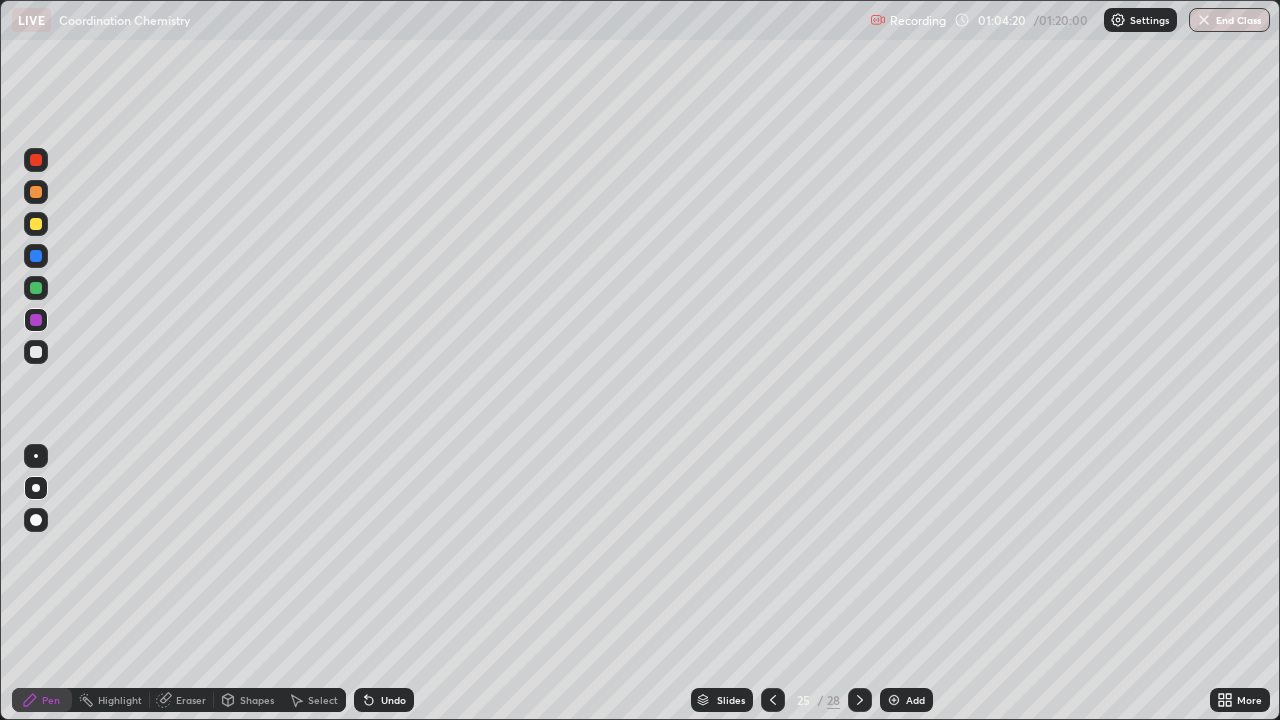 click at bounding box center (36, 352) 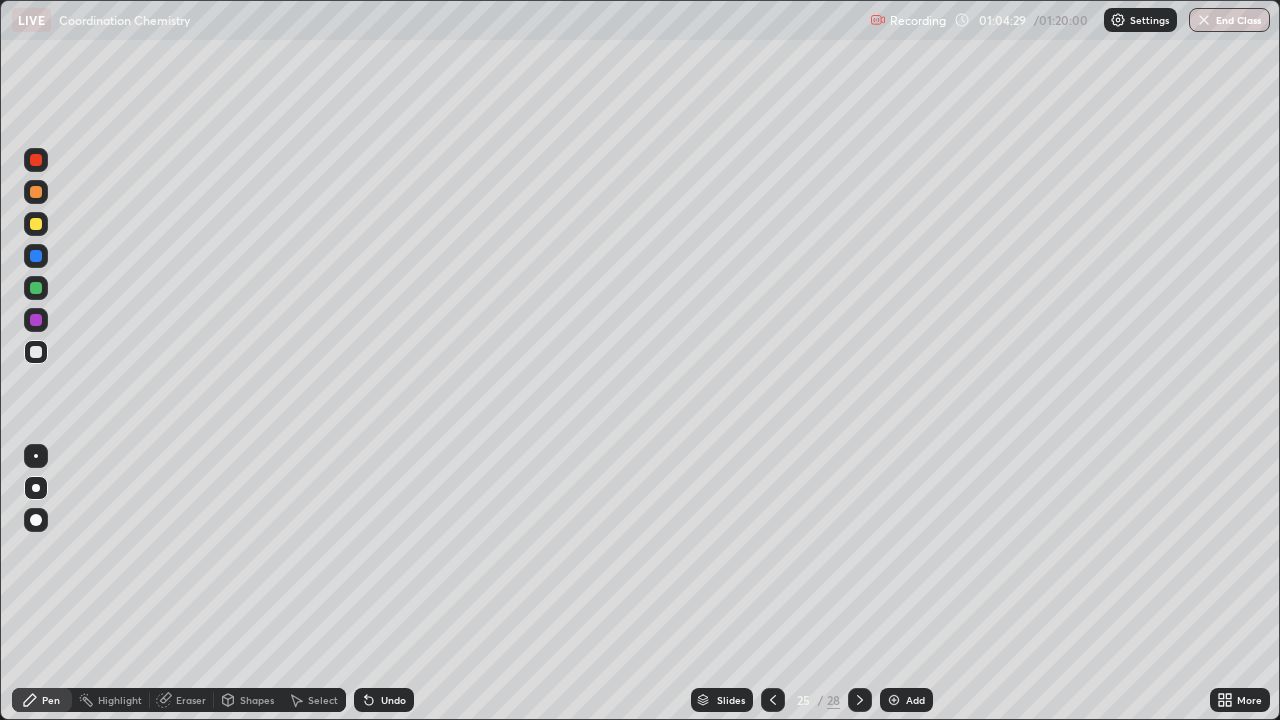 click at bounding box center [36, 224] 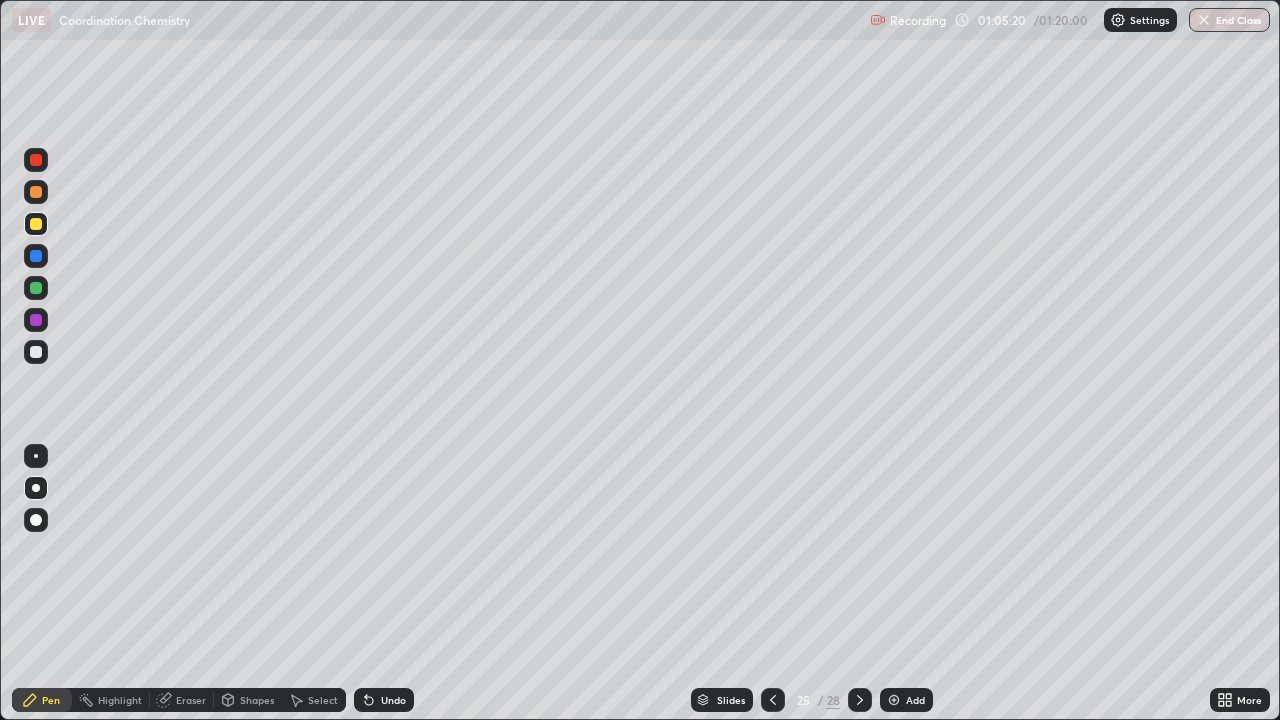 click at bounding box center [36, 352] 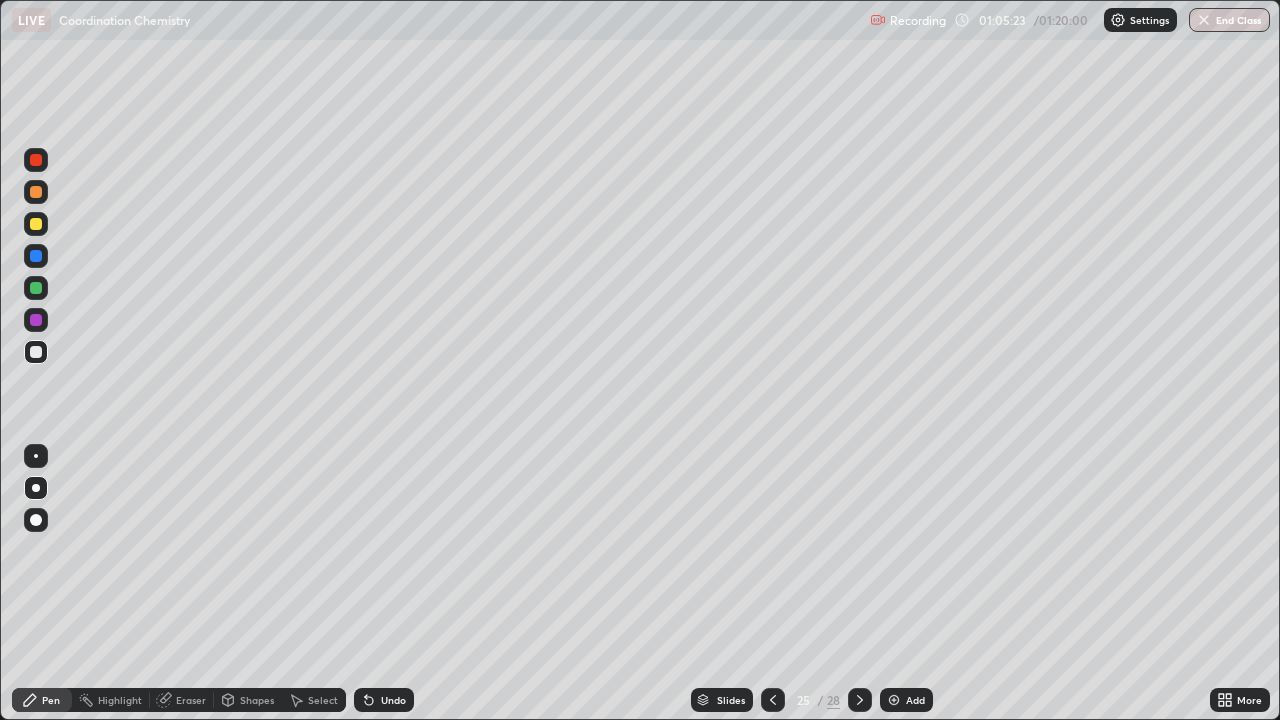 click on "Undo" at bounding box center [384, 700] 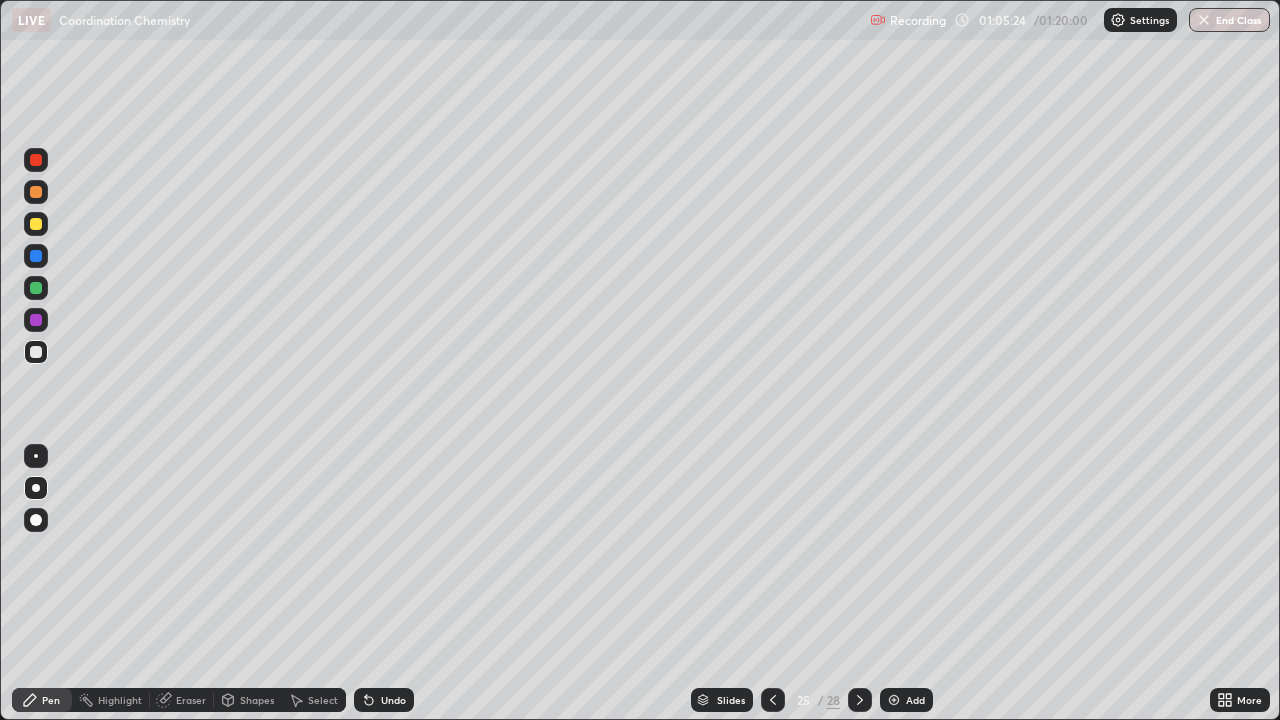 click on "Undo" at bounding box center [384, 700] 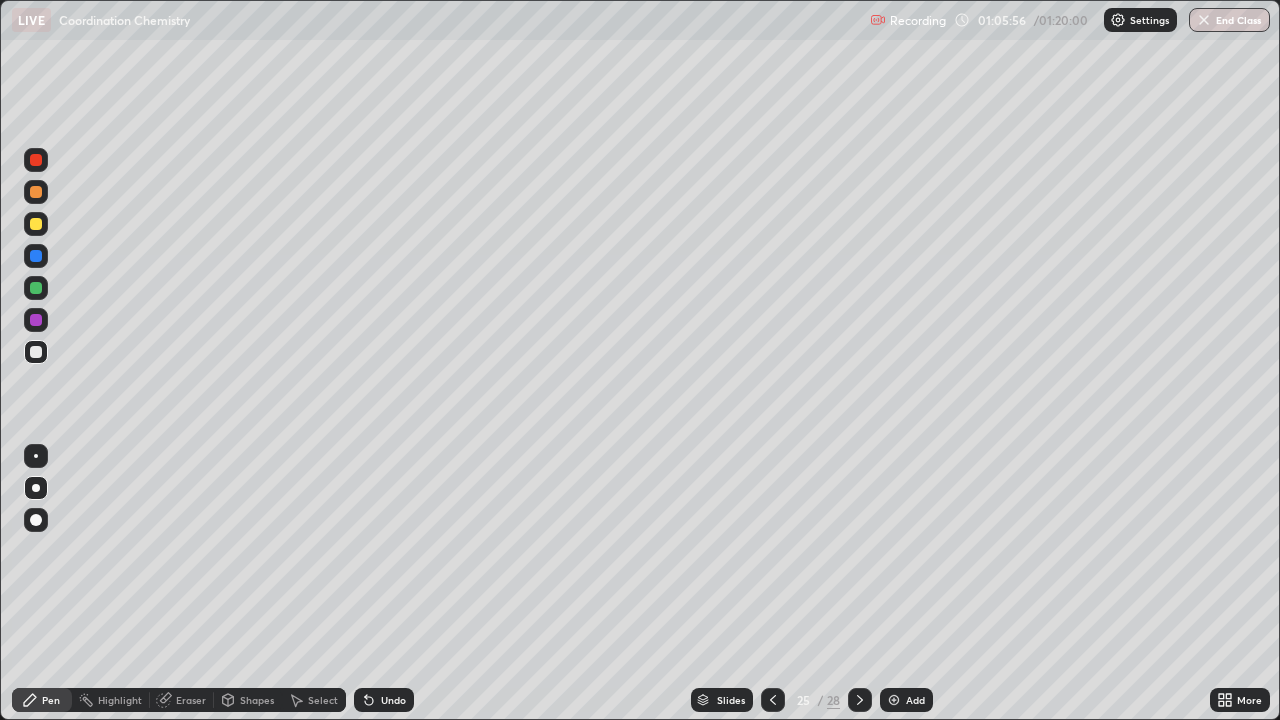 click on "Undo" at bounding box center [384, 700] 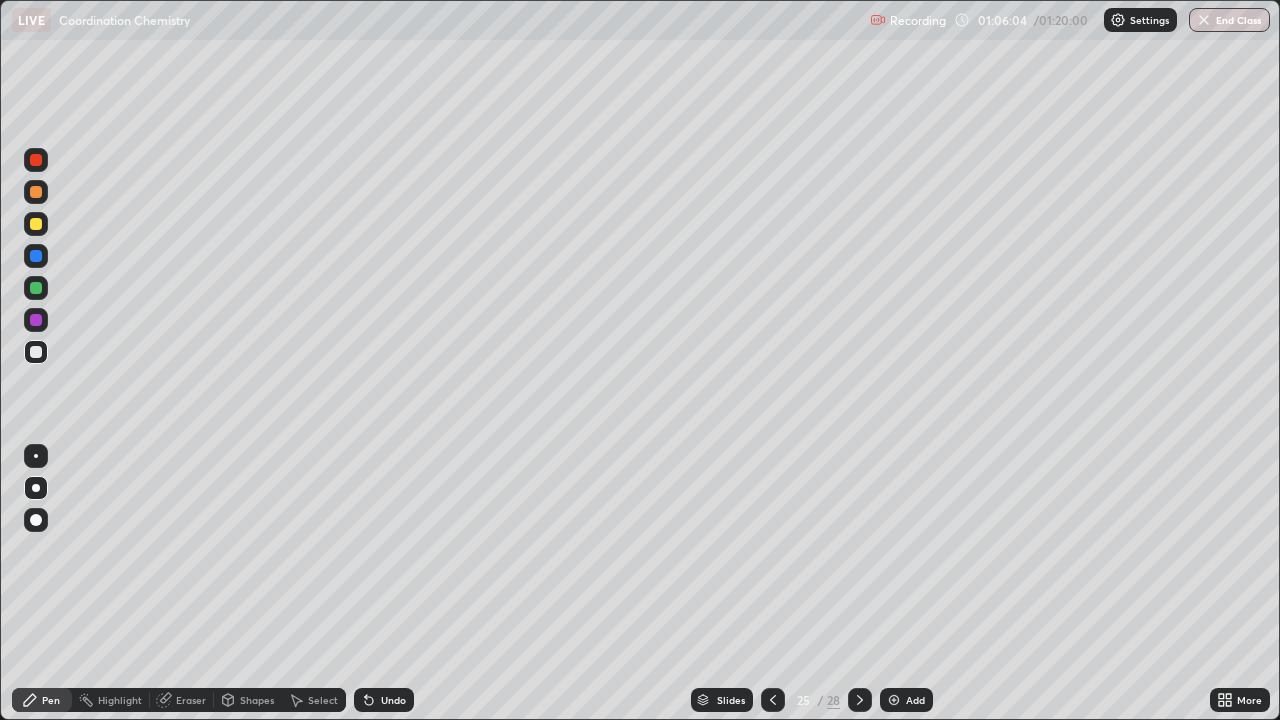 click on "Undo" at bounding box center (393, 700) 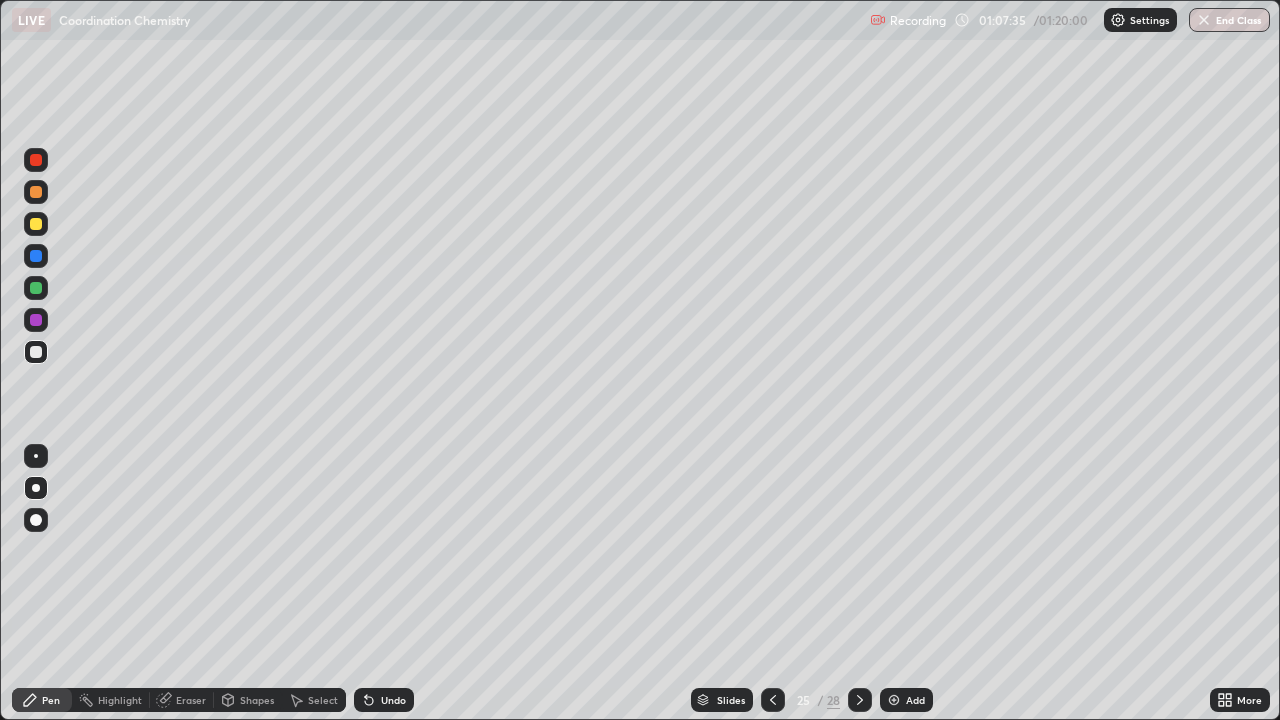 click at bounding box center [36, 224] 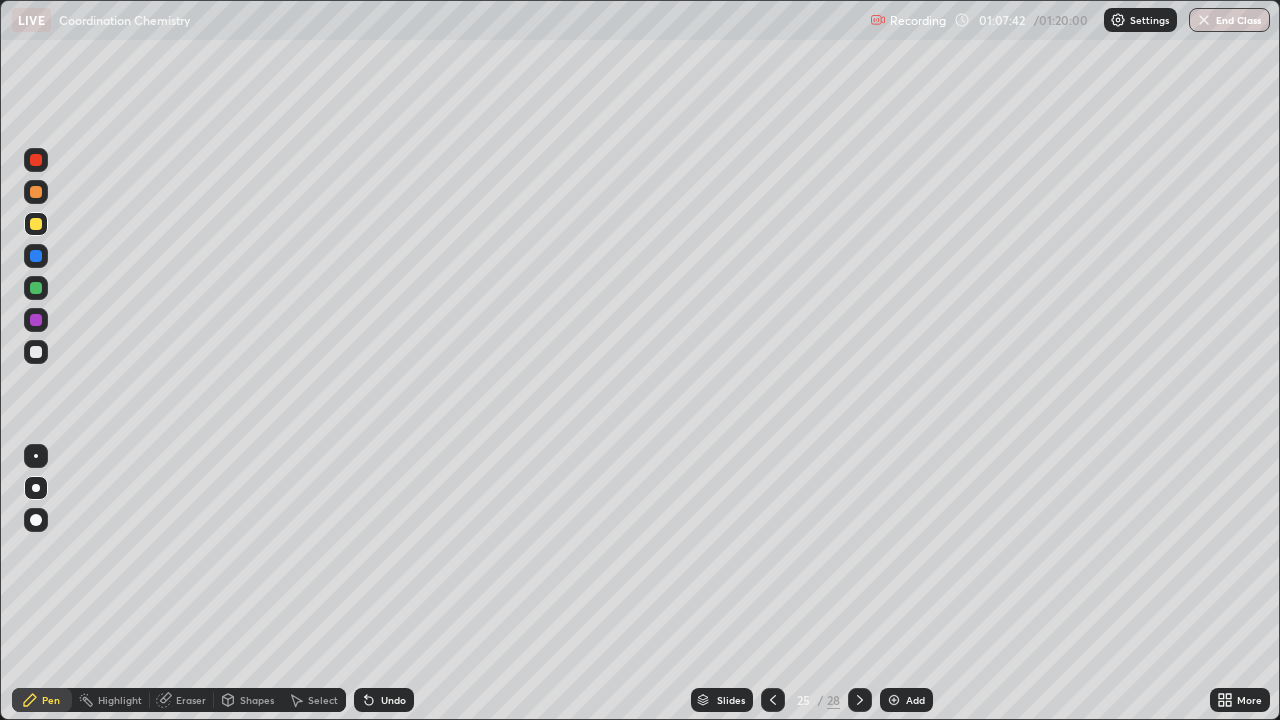 click 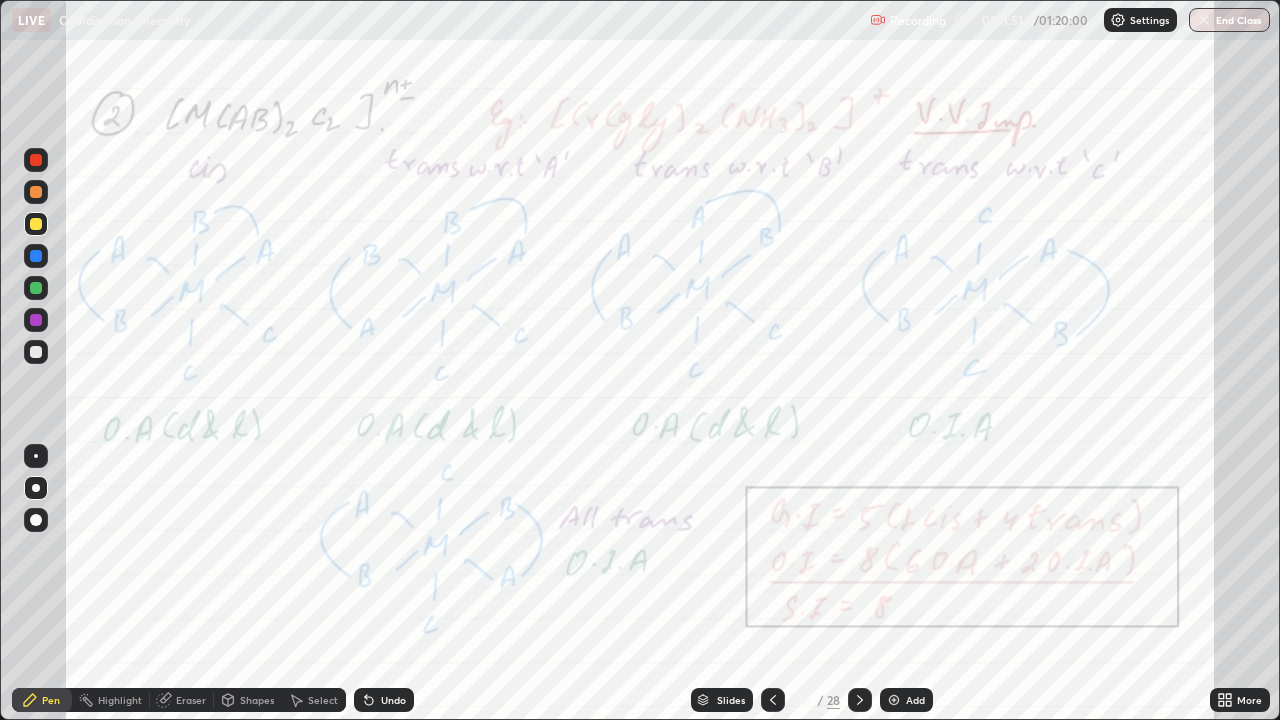 click on "Add" at bounding box center [906, 700] 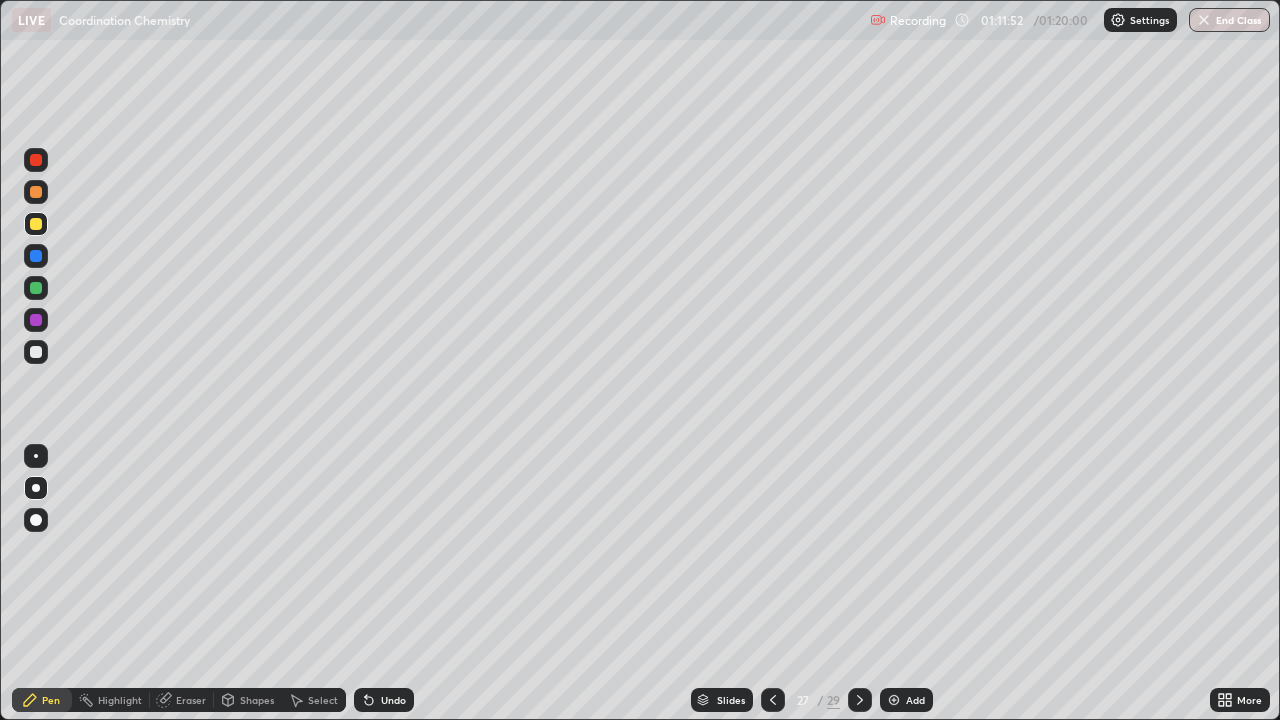 click at bounding box center (36, 192) 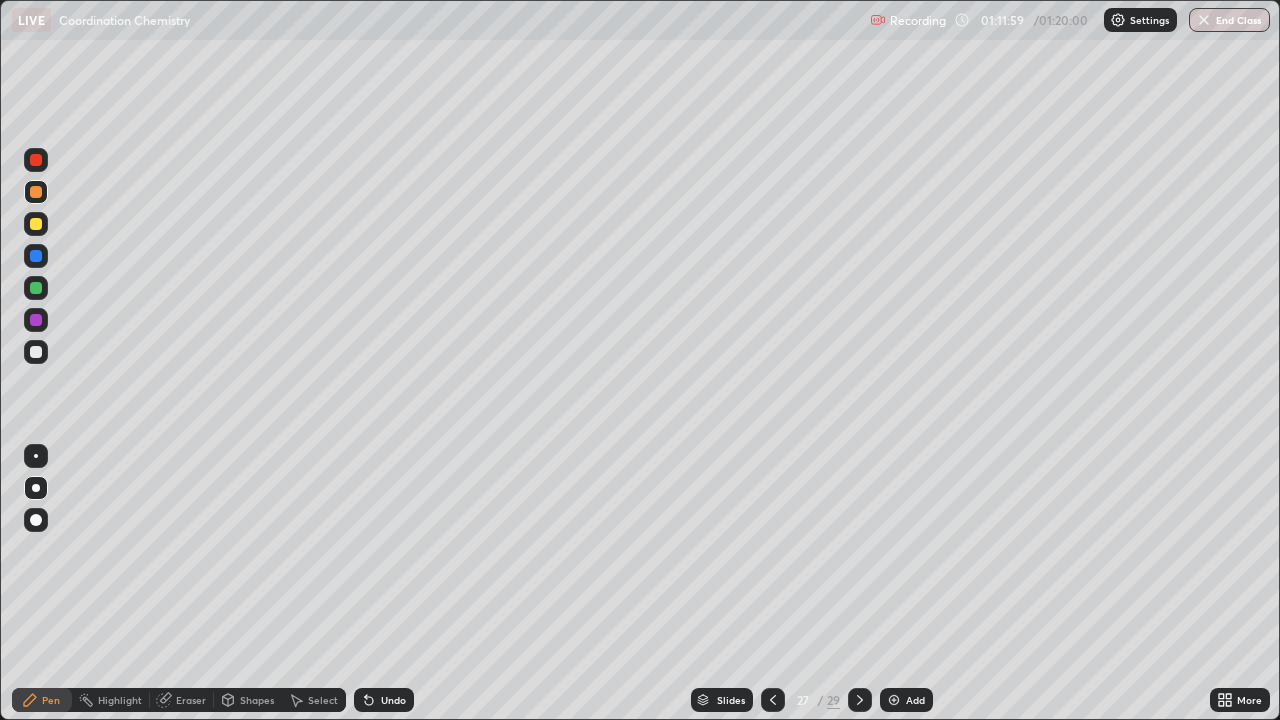 click at bounding box center (36, 352) 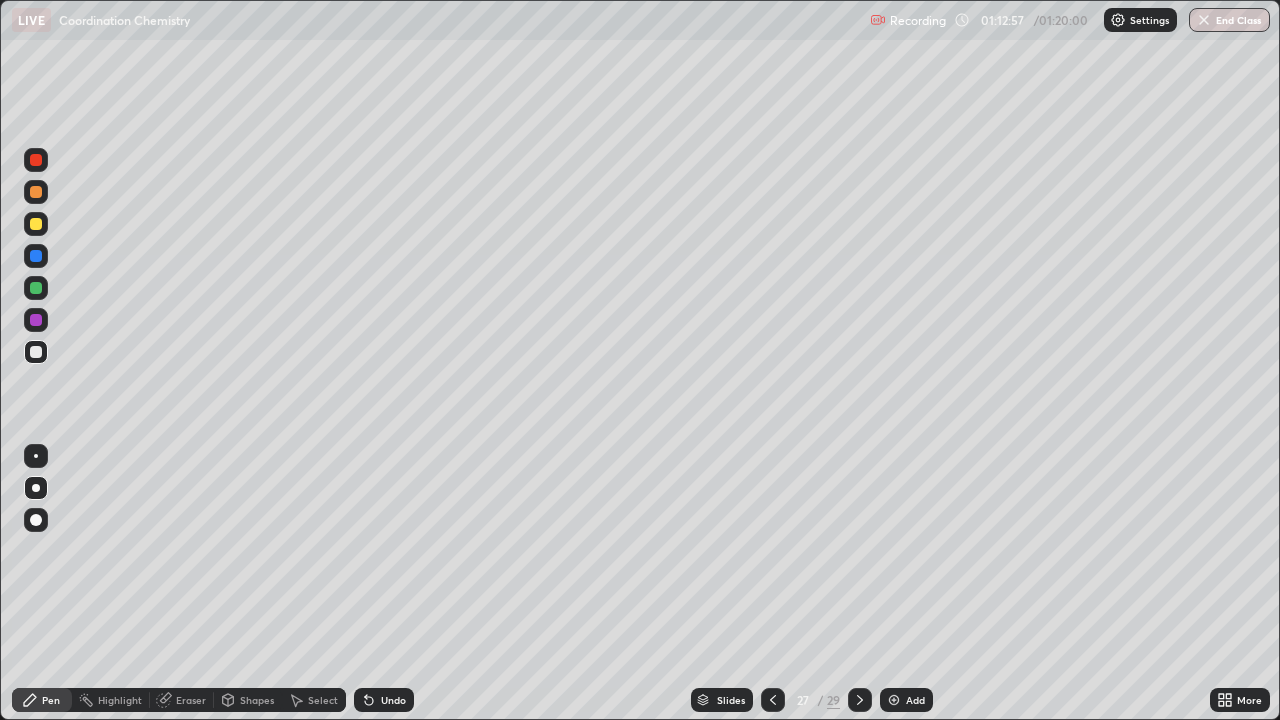 click 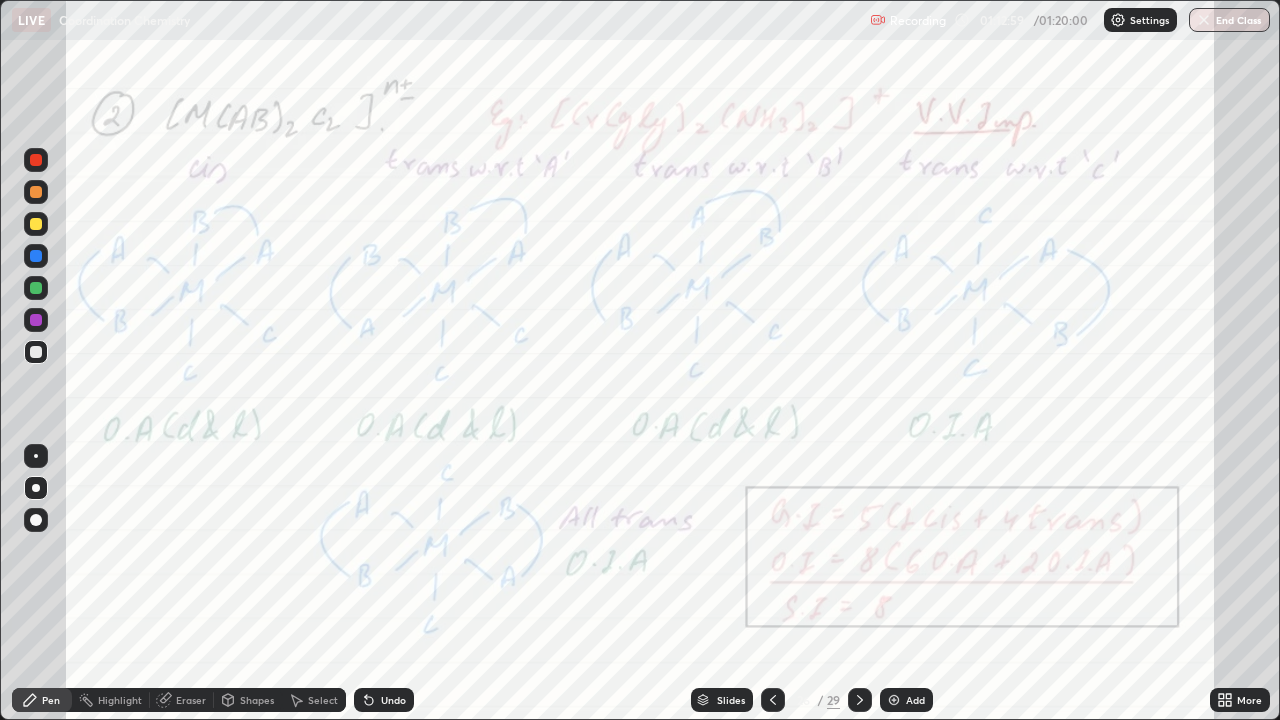 click at bounding box center [860, 700] 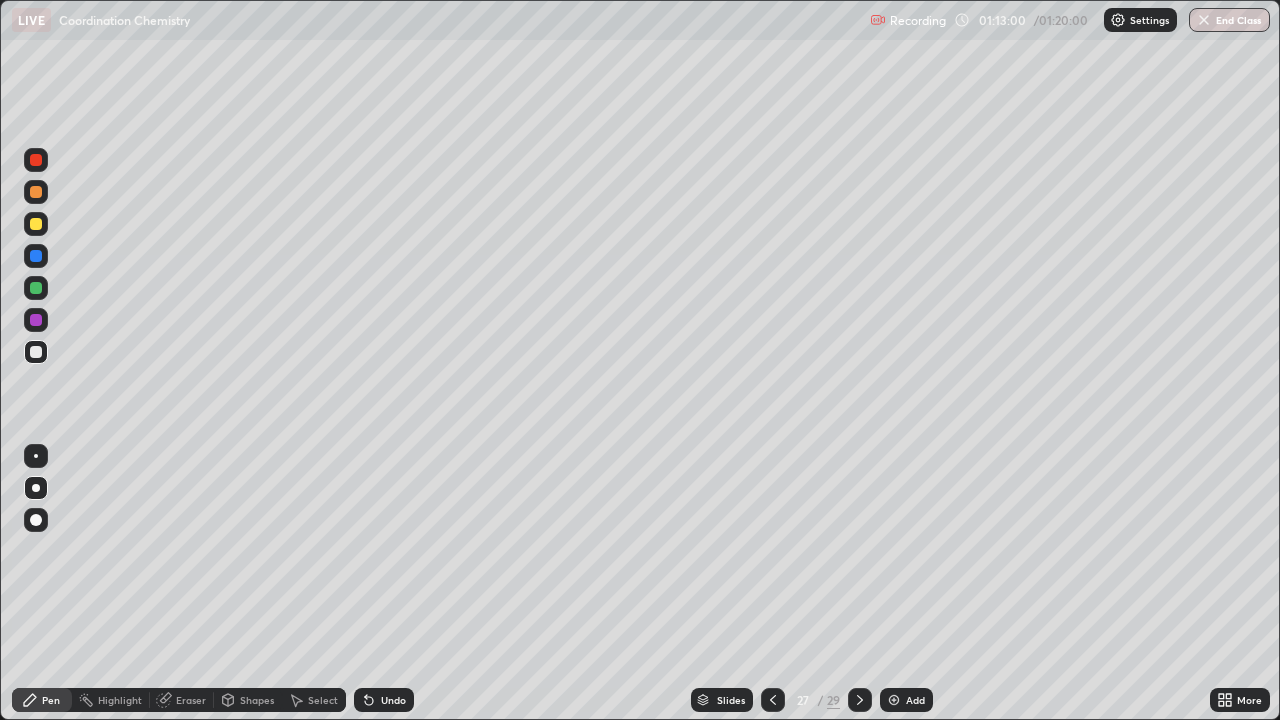 click 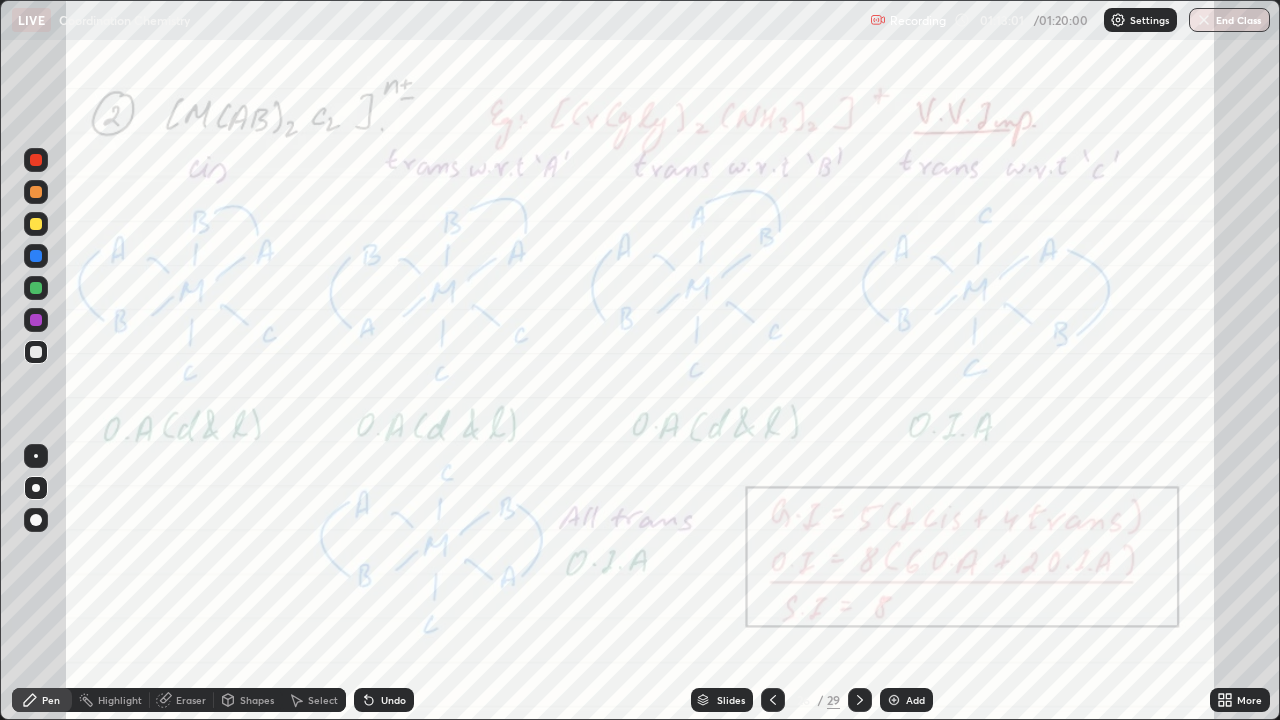 click 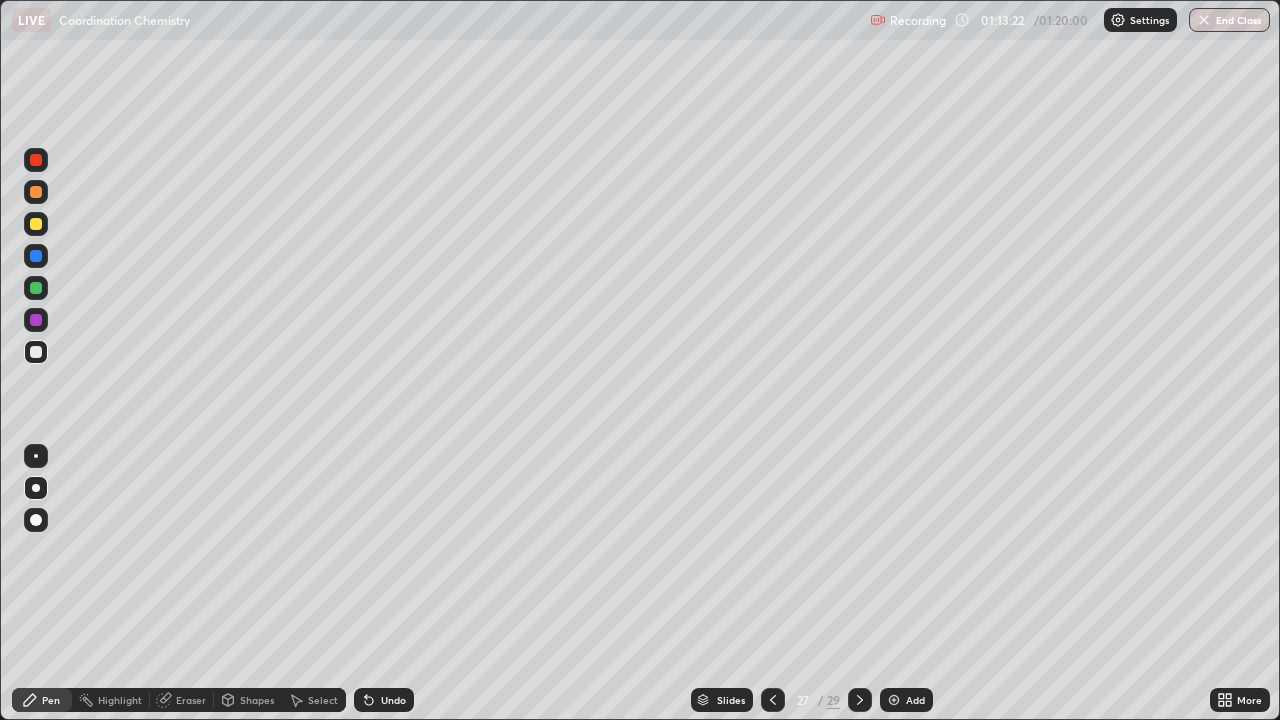 click at bounding box center [36, 320] 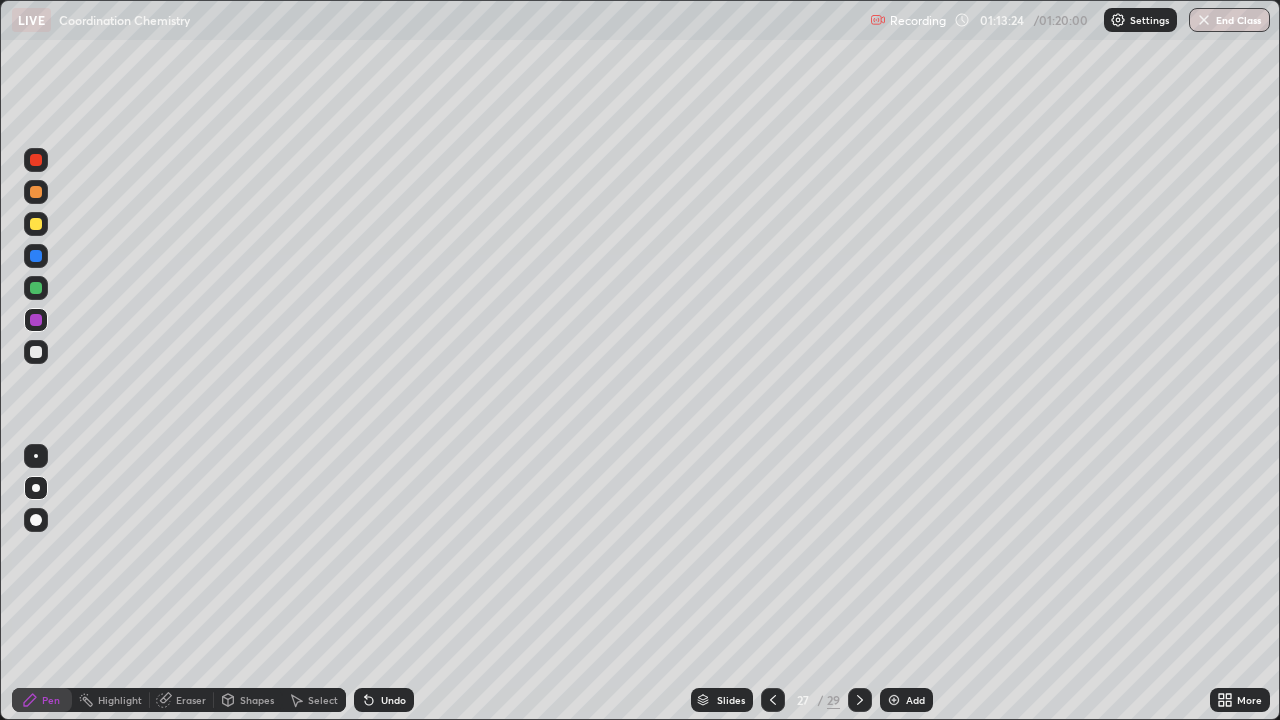 click 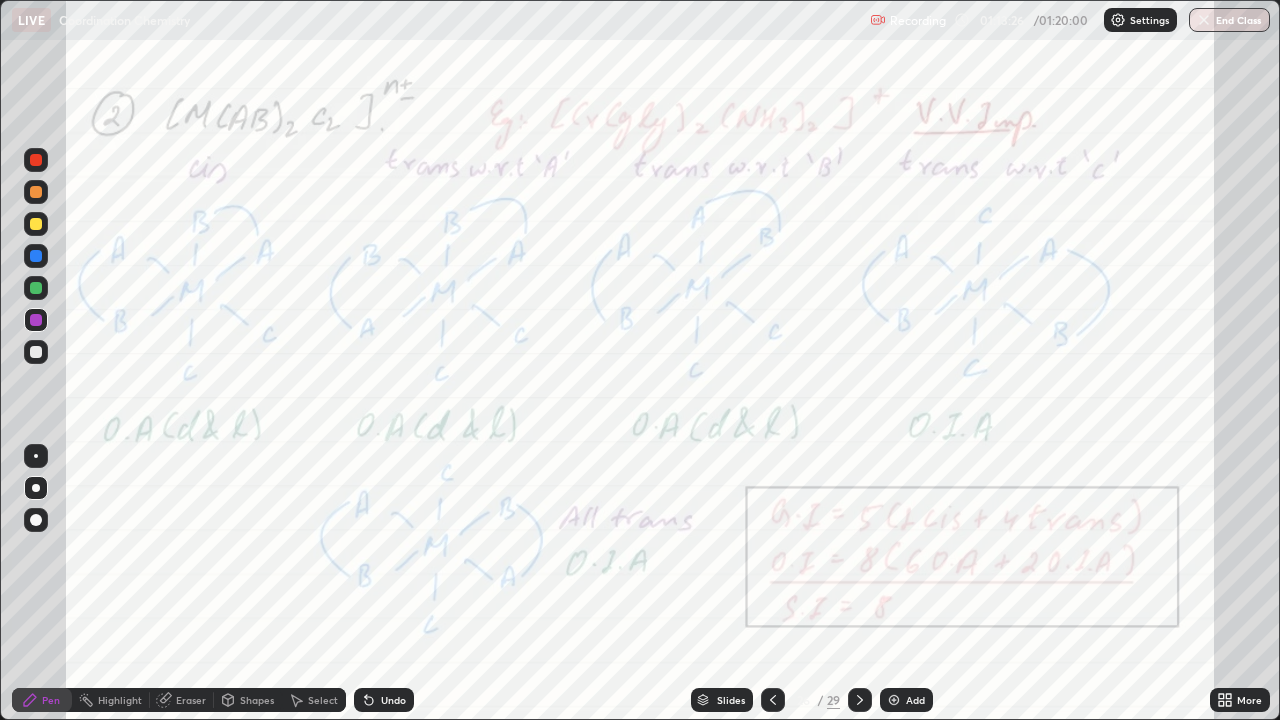 click at bounding box center [860, 700] 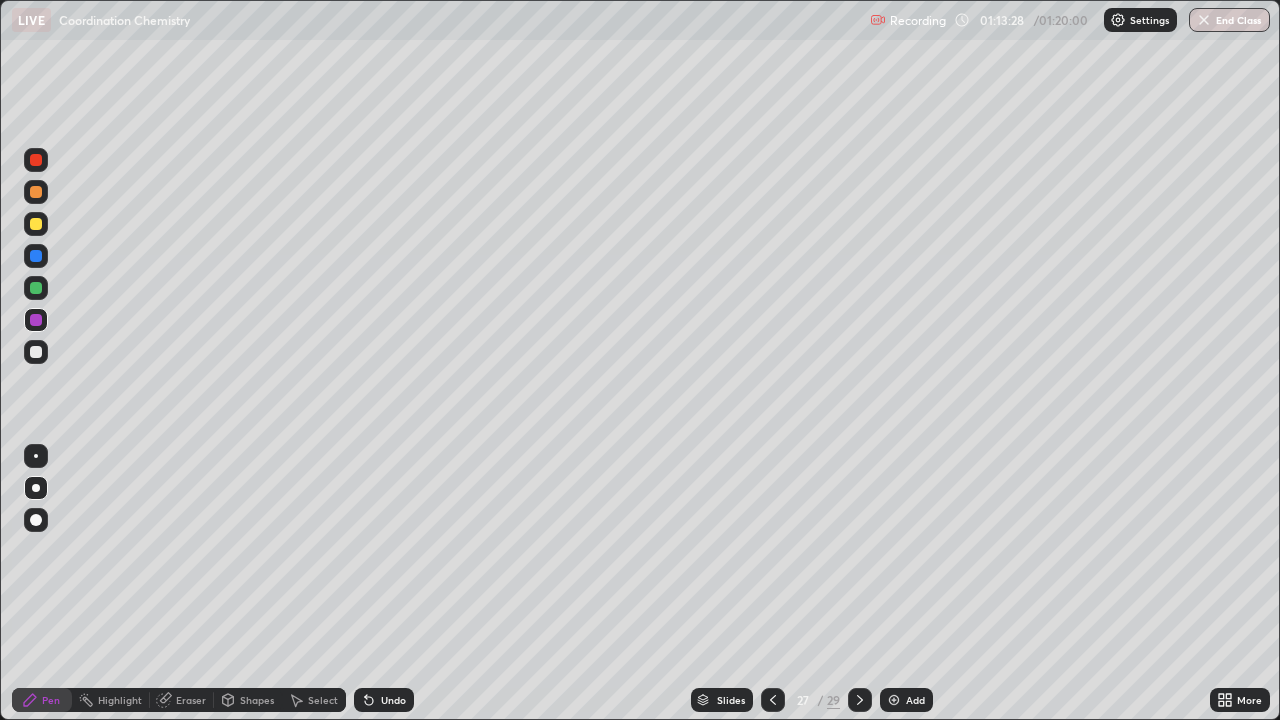 click at bounding box center (36, 352) 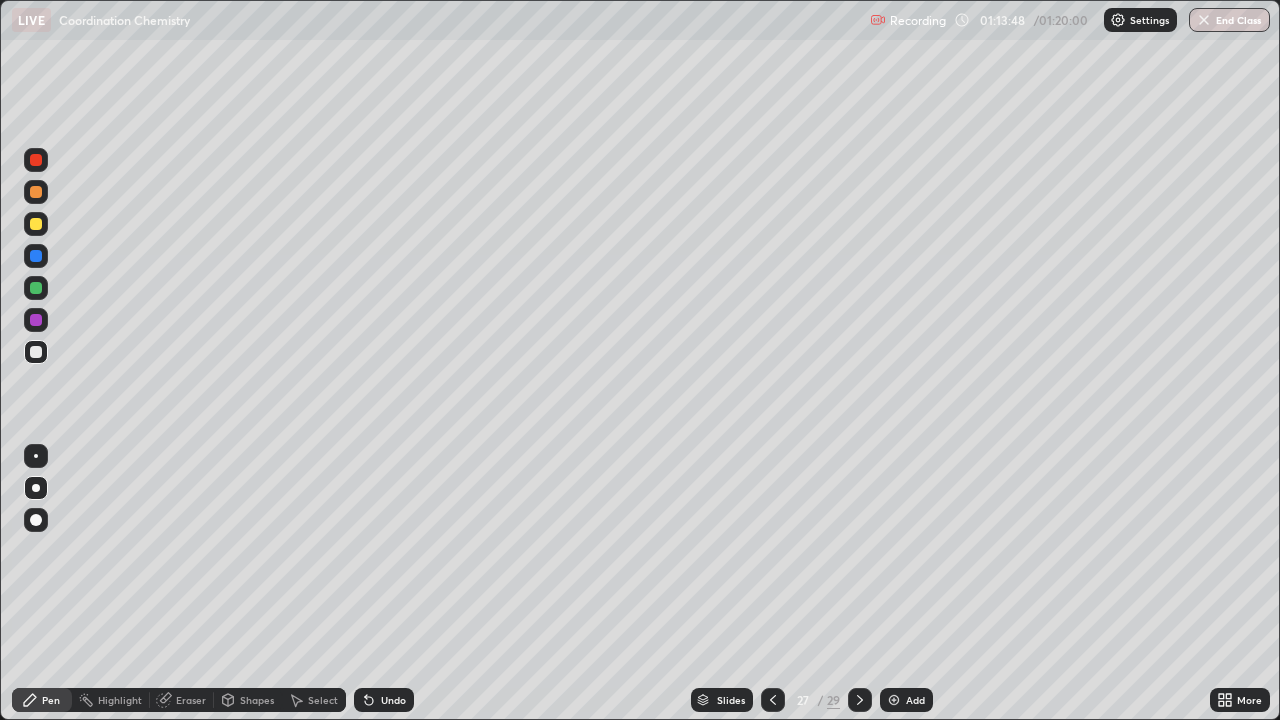 click at bounding box center (36, 224) 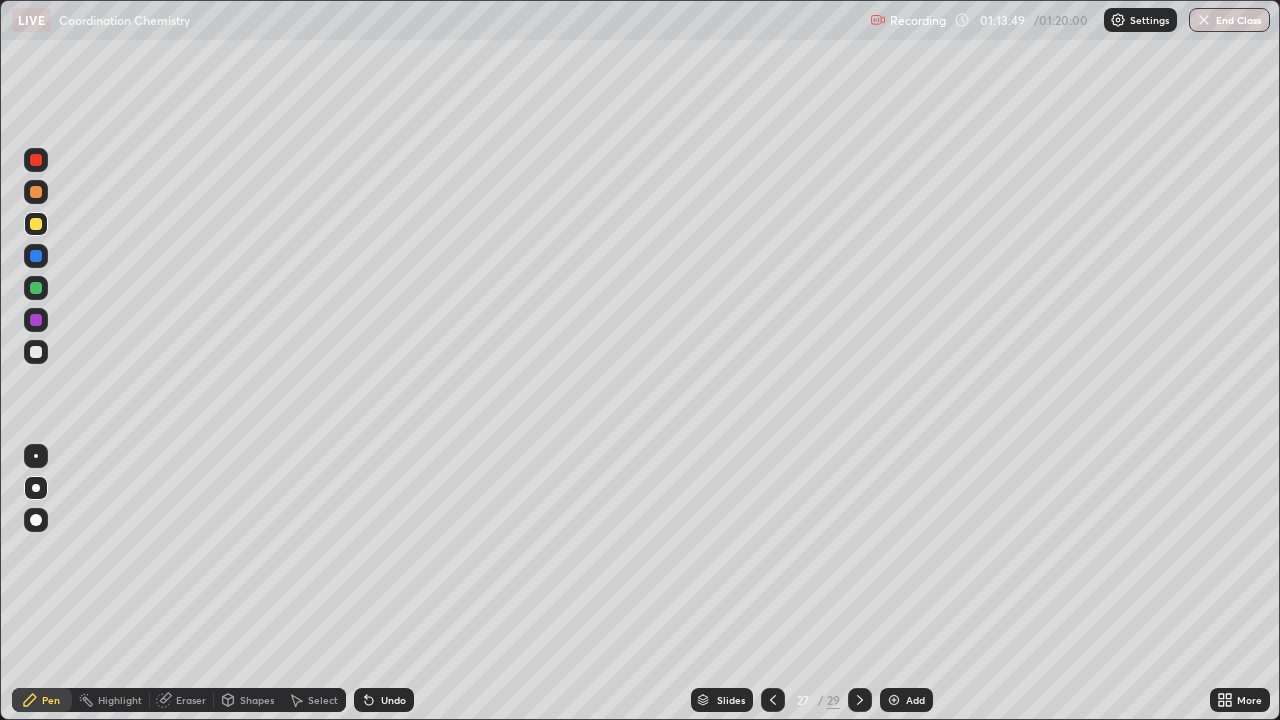 click on "Highlight" at bounding box center (120, 700) 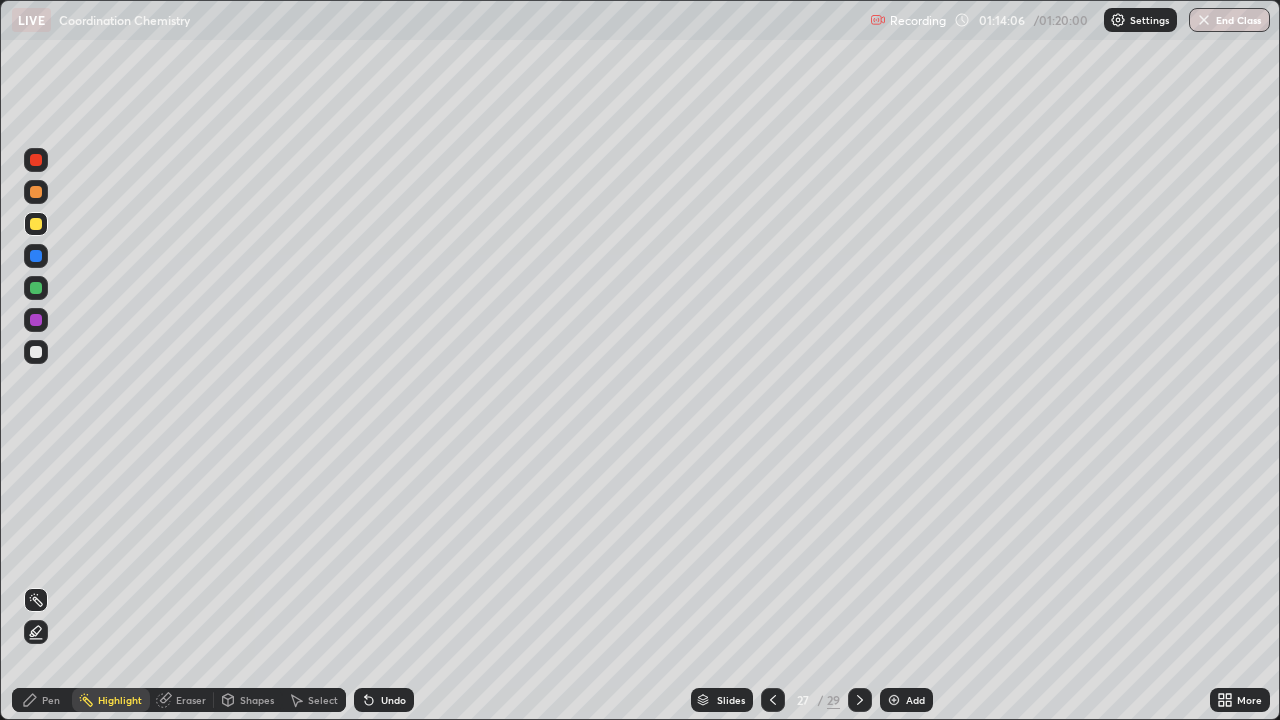 click on "Pen" at bounding box center (51, 700) 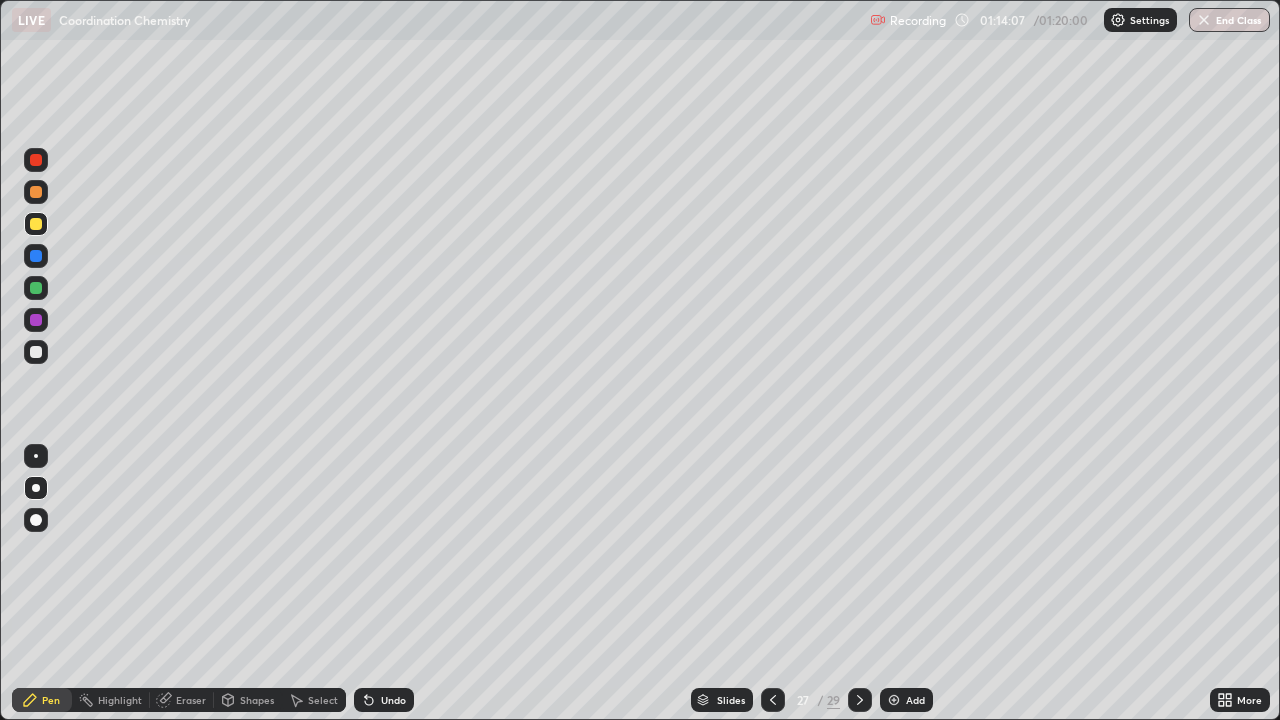 click at bounding box center (36, 352) 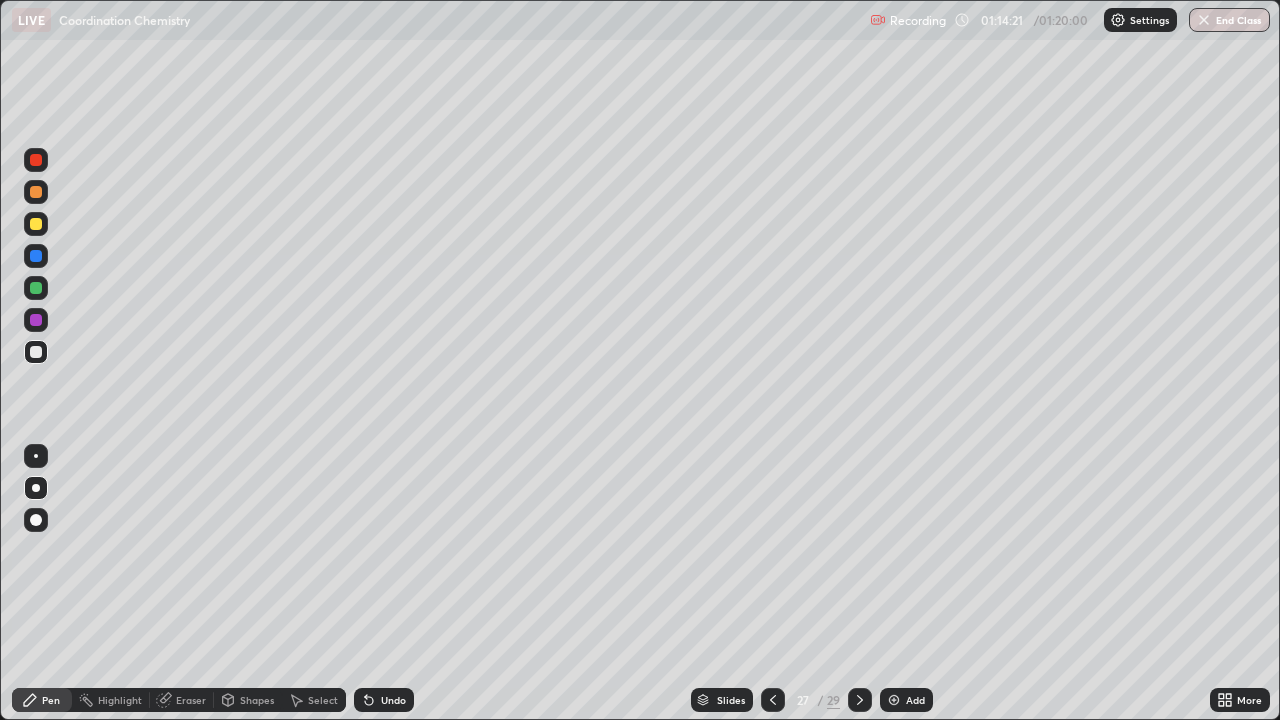 click on "Highlight" at bounding box center (120, 700) 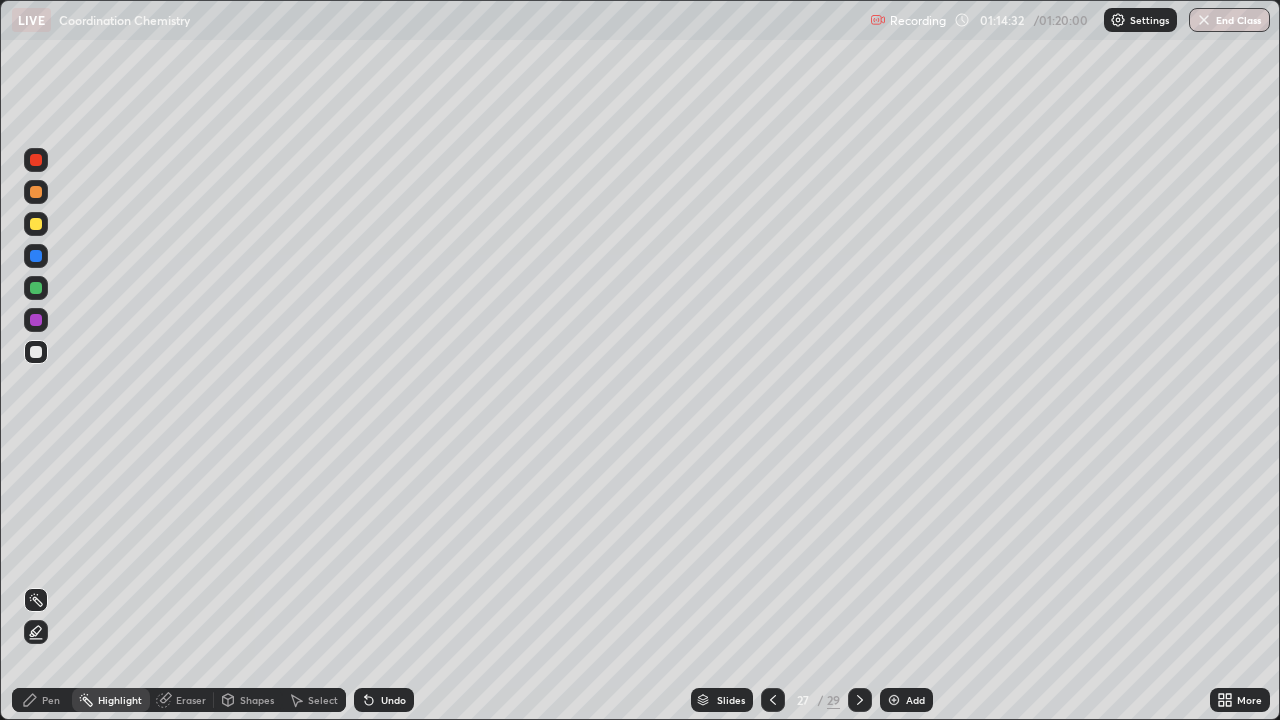click at bounding box center (36, 288) 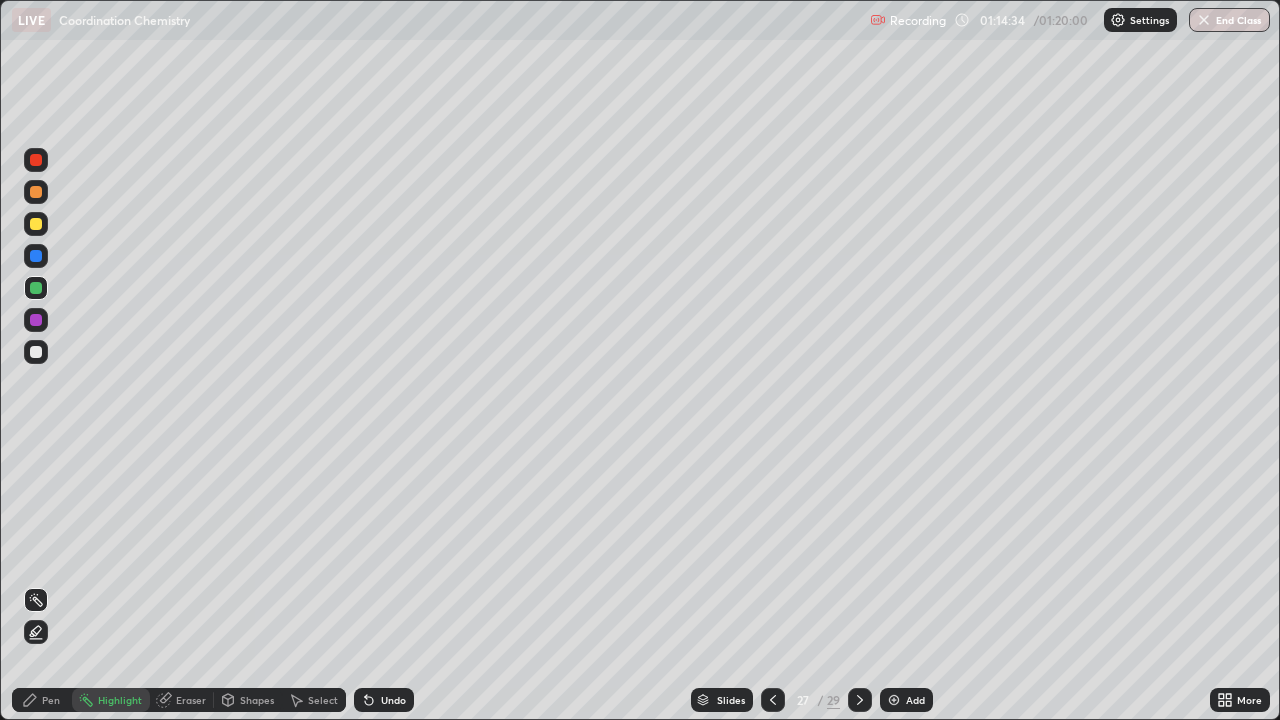click on "Pen" at bounding box center [42, 700] 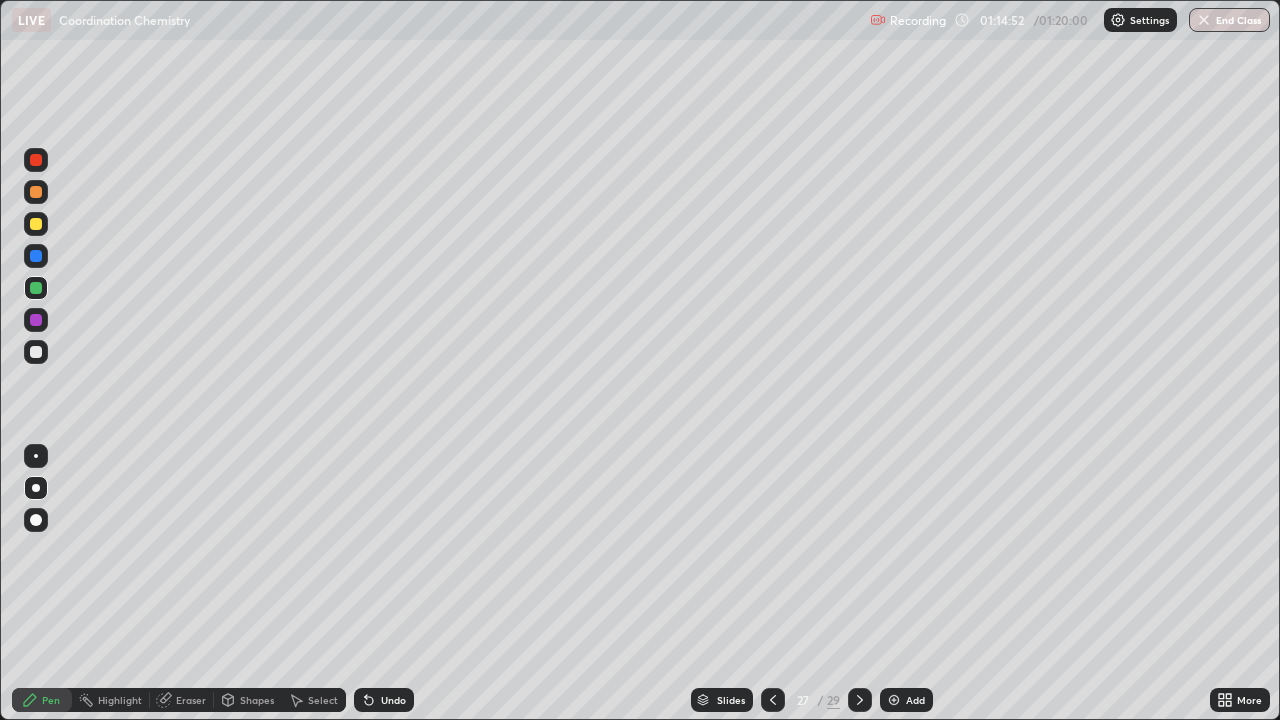 click at bounding box center [36, 192] 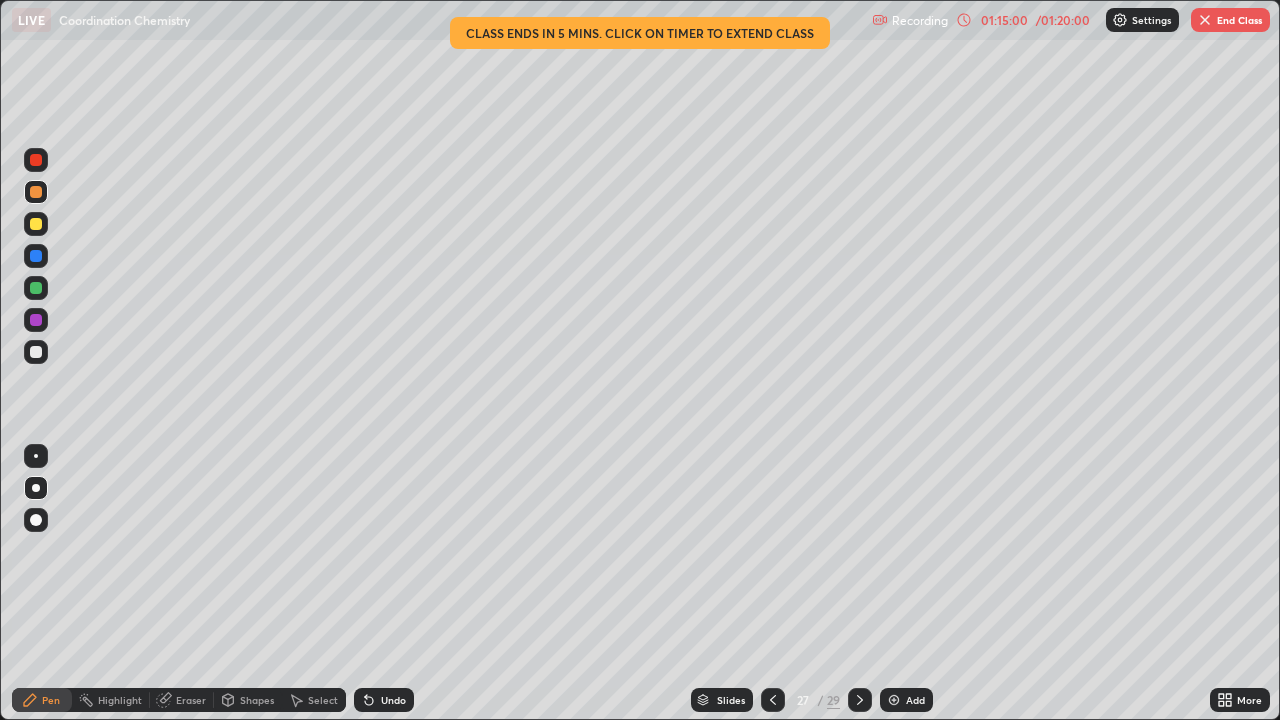 click at bounding box center (36, 352) 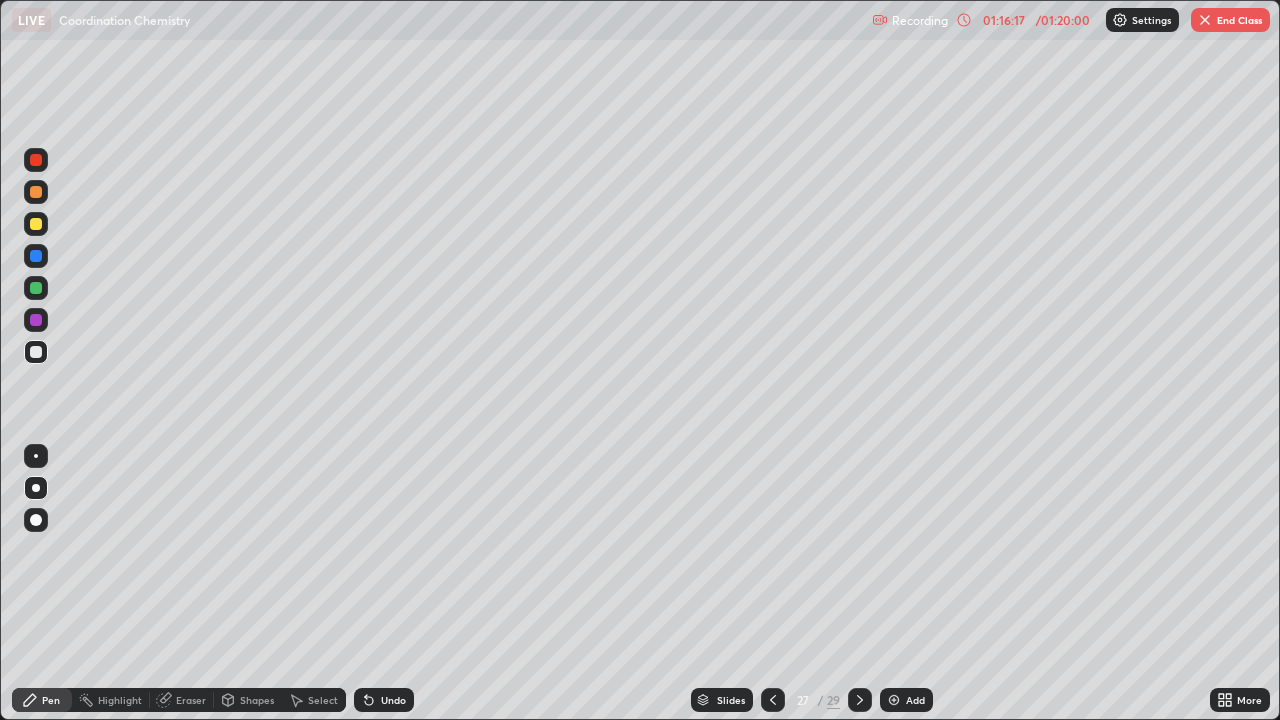 click at bounding box center (36, 320) 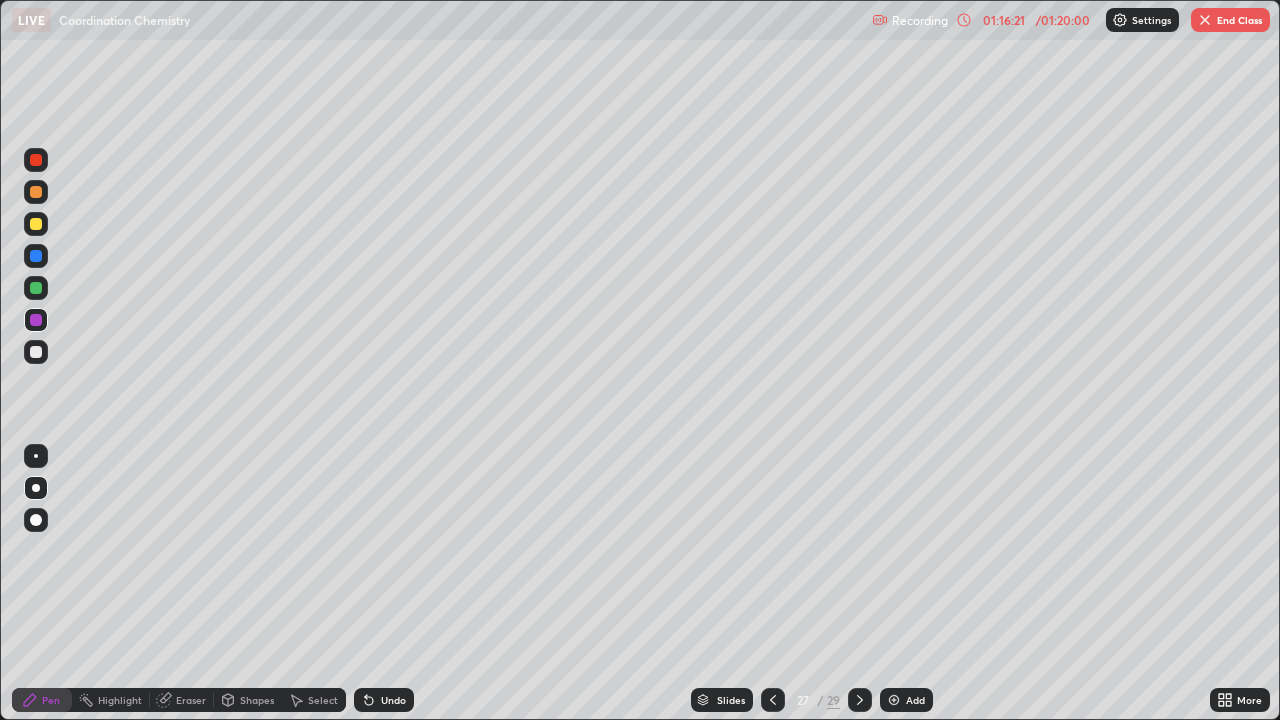 click at bounding box center (36, 352) 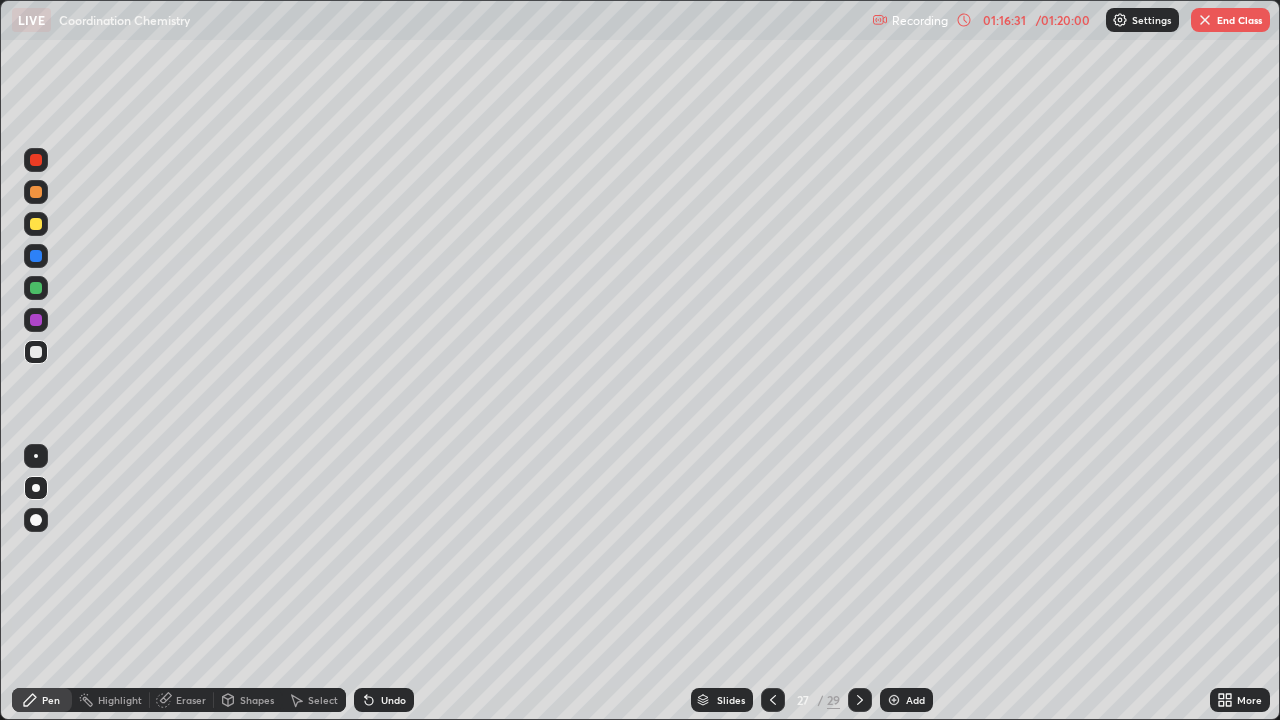 click at bounding box center (36, 256) 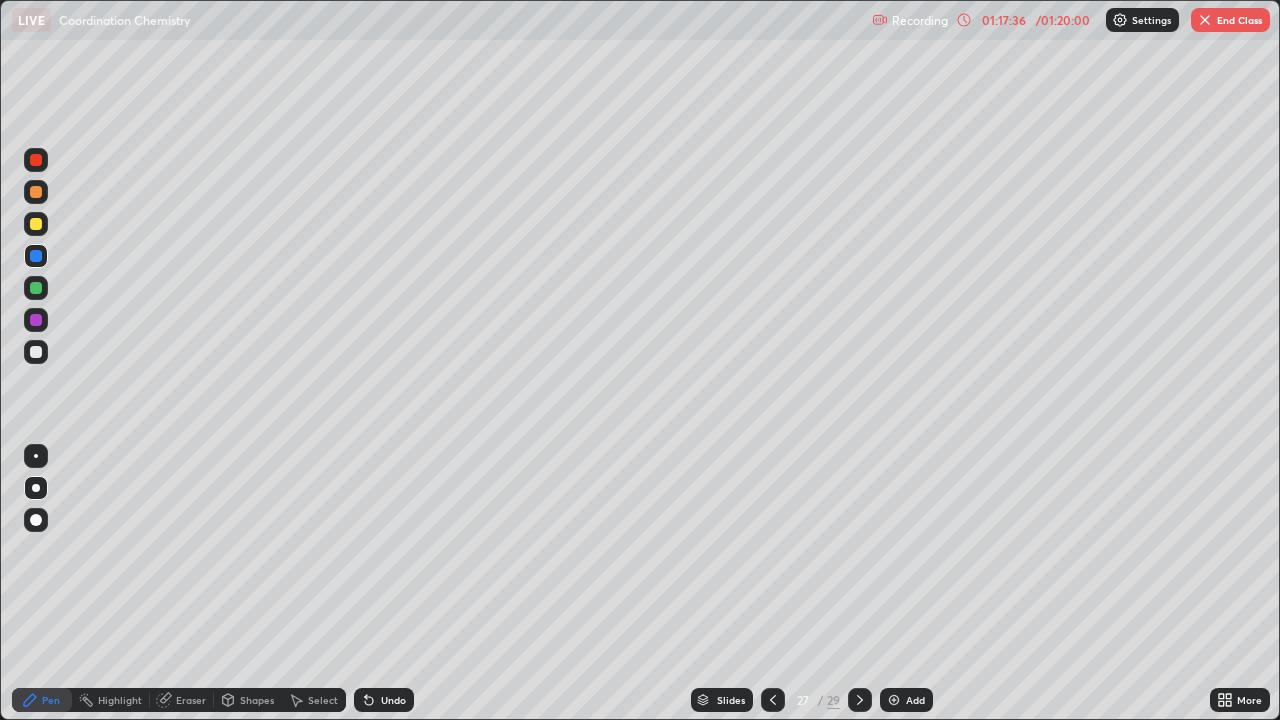 click at bounding box center (860, 700) 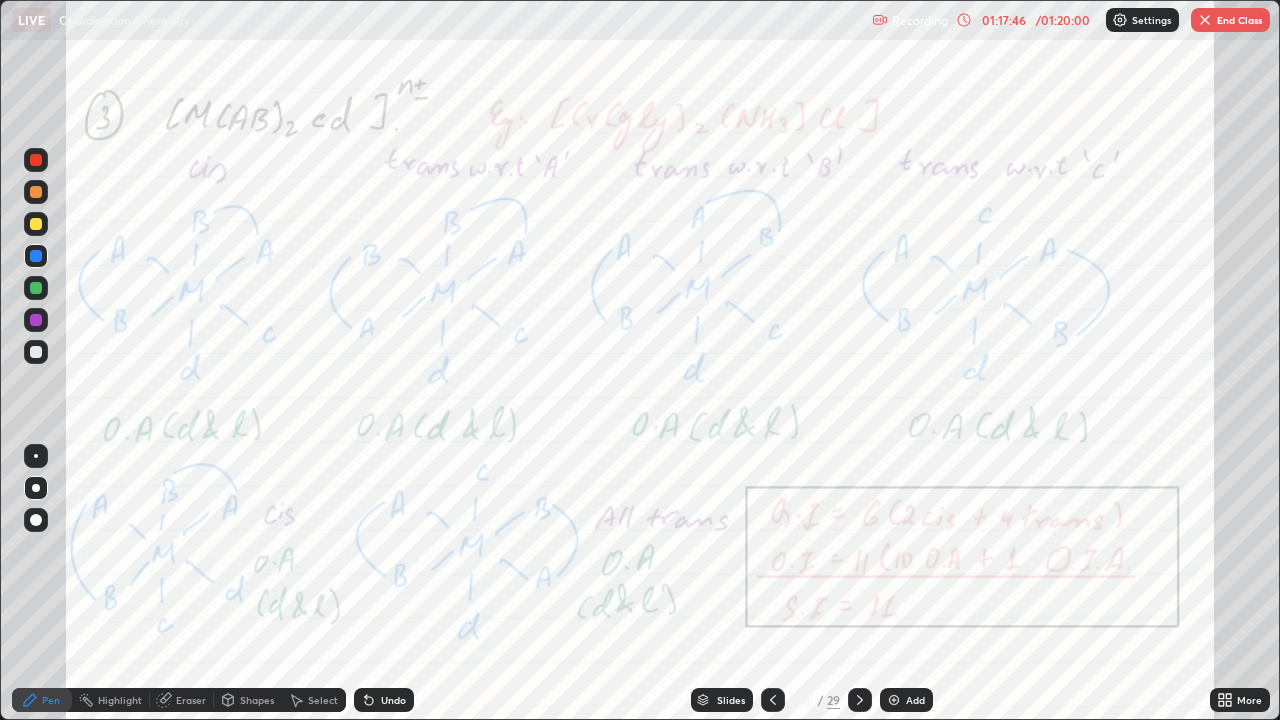 click 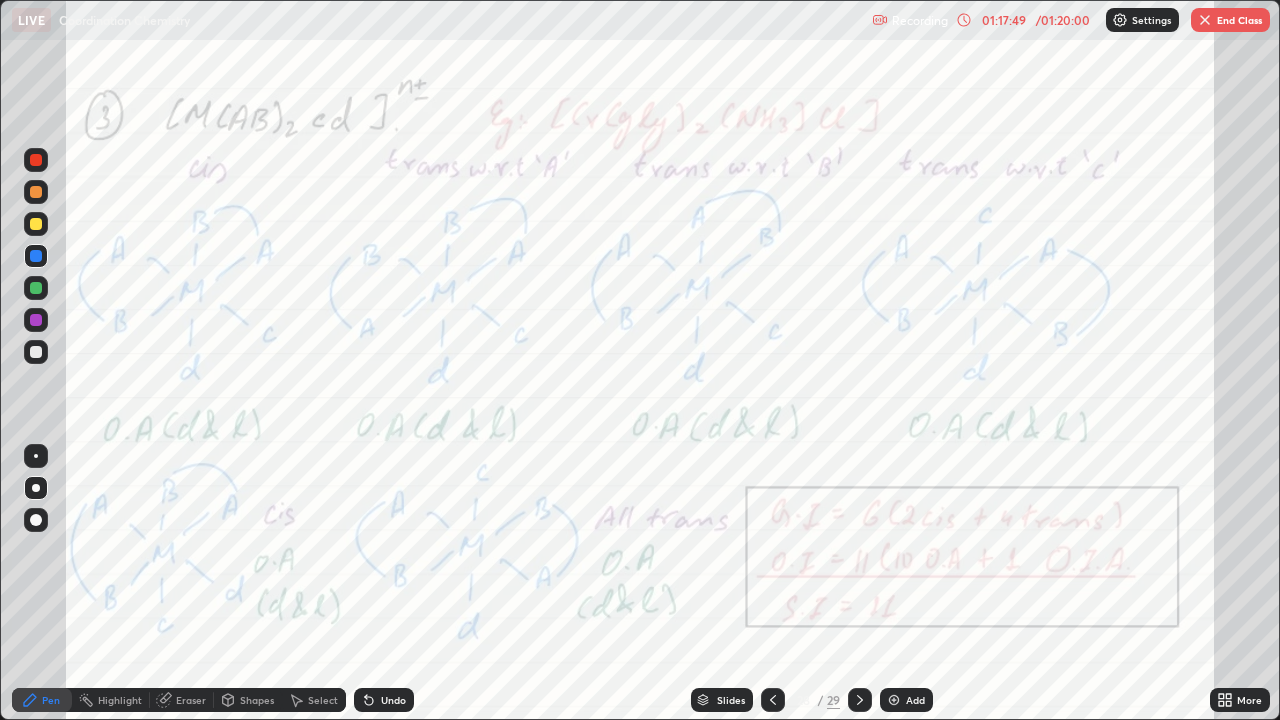 click at bounding box center (36, 288) 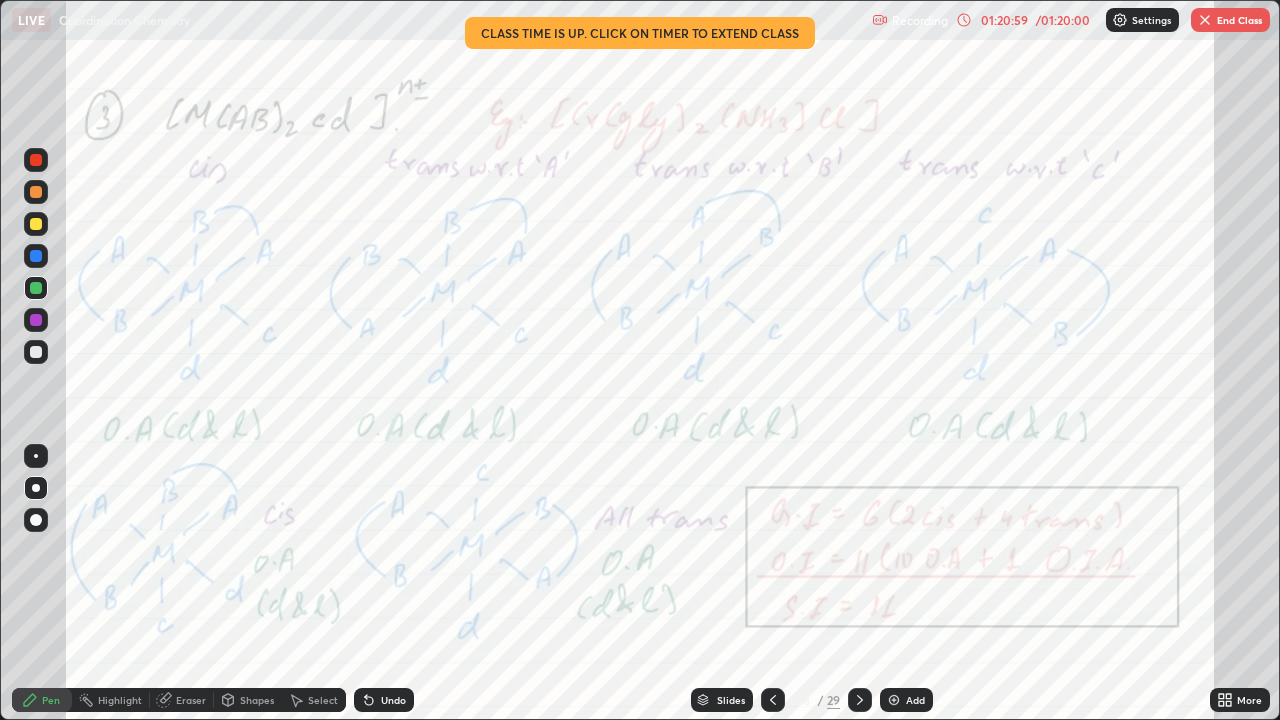 click on "End Class" at bounding box center [1230, 20] 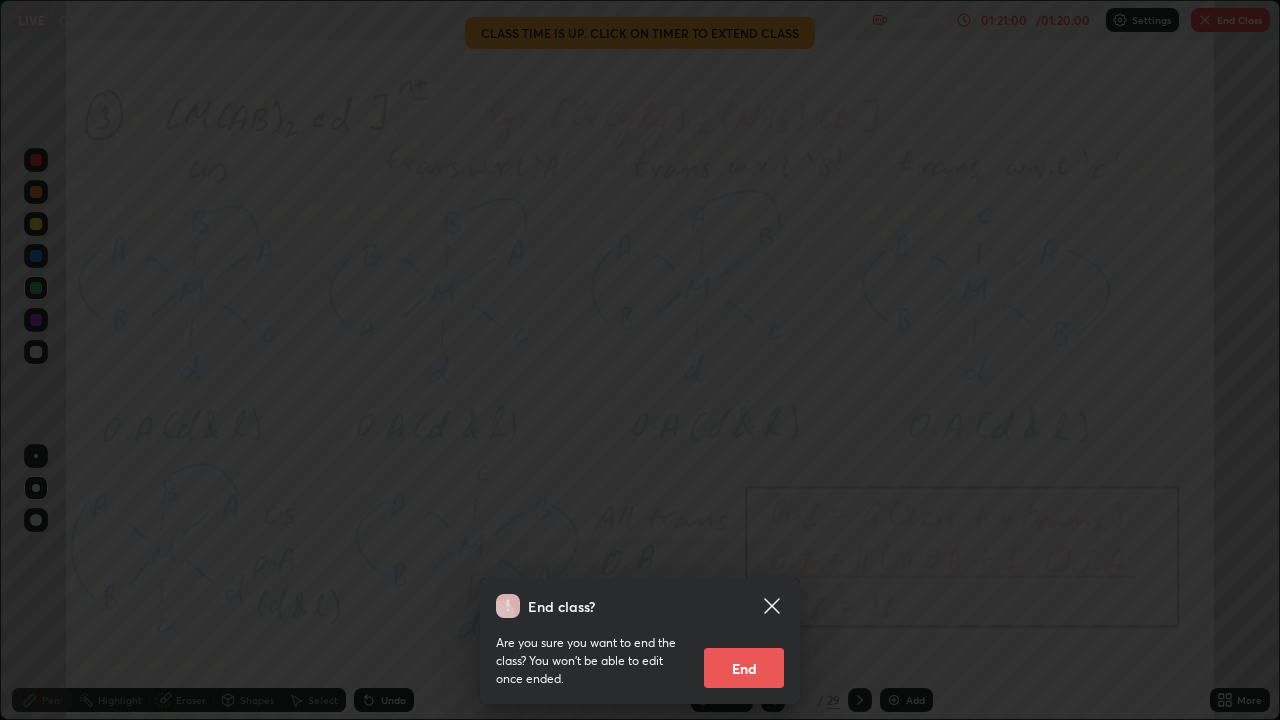 click on "End" at bounding box center (744, 668) 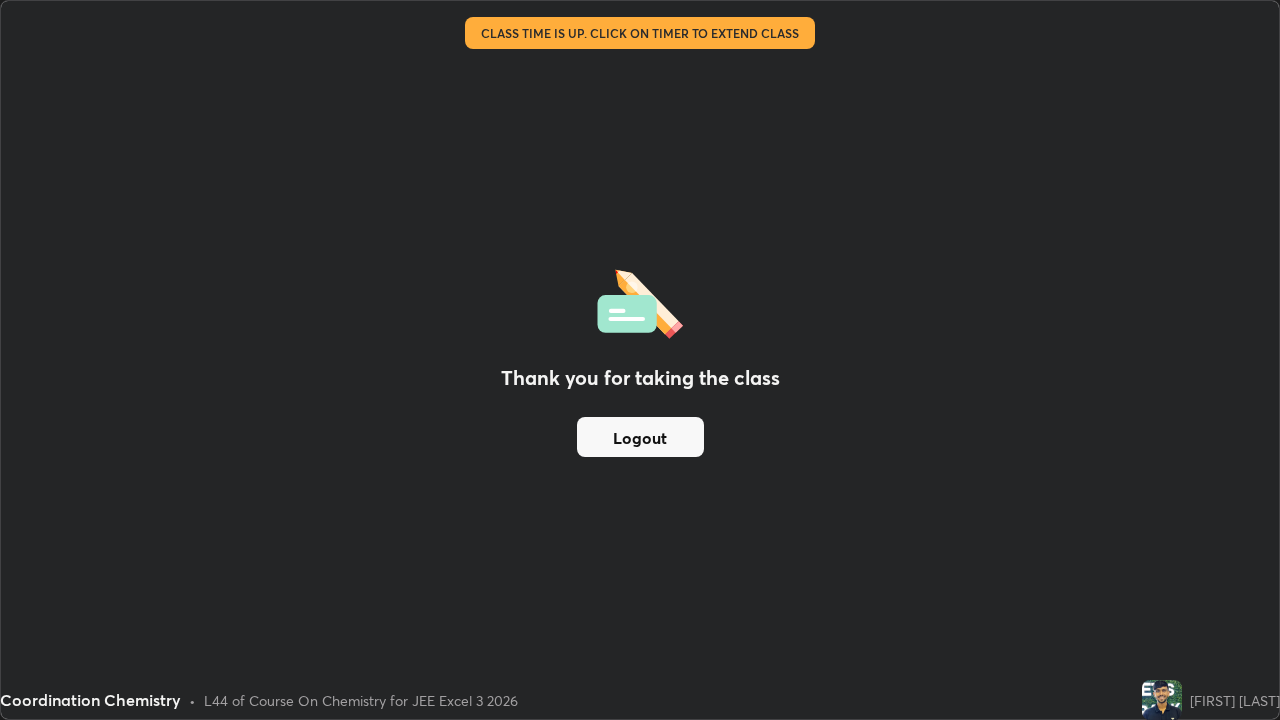 click on "Thank you for taking the class Logout" at bounding box center (640, 360) 